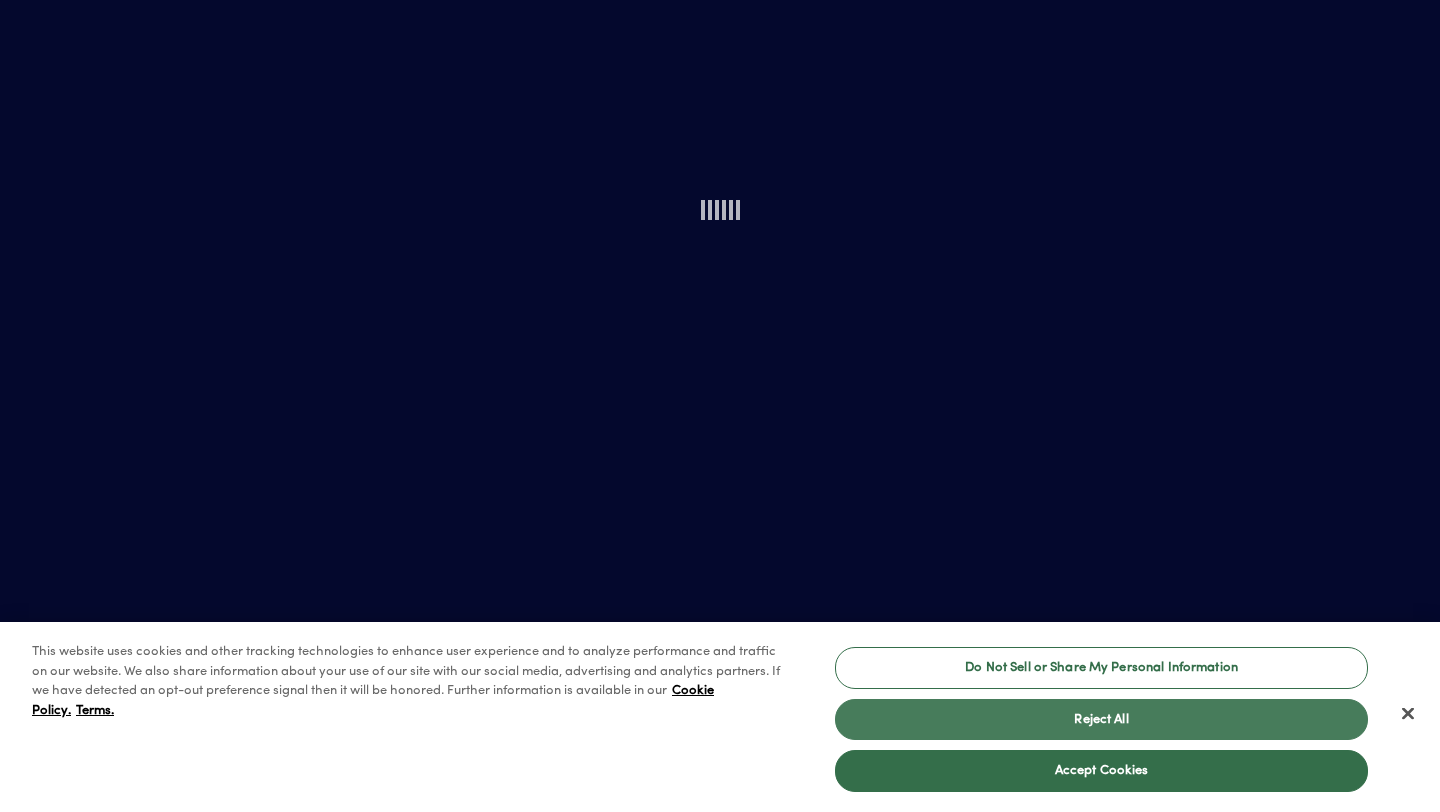 scroll, scrollTop: 0, scrollLeft: 0, axis: both 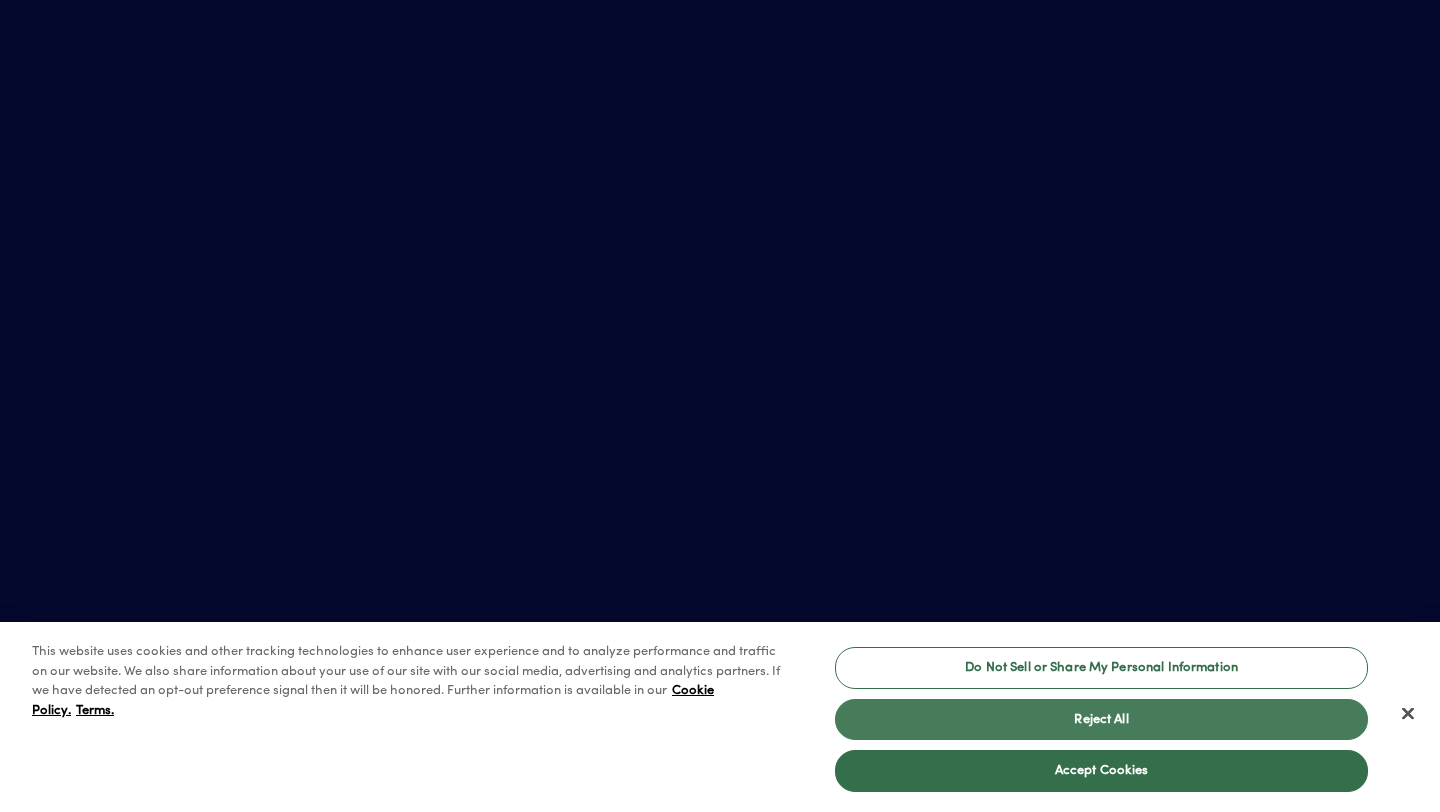 click on "This website uses cookies and other tracking technologies to enhance user experience and to analyze performance and traffic on our website. We also share information about your use of our site with our social media, advertising and analytics partners. If we have detected an opt-out preference signal then it will be honored. Further information is available in our  Cookie Policy. Terms. Do Not Sell or Share My Personal Information   Reject All   Accept Cookies Do Not Sell or Share My Personal Data More information Allow All  Manage Consent Preferences Strictly Necessary Cookies Always Active Share Or Sale of Personal Data     Share Or Sale of Personal Data   Performance Cookies     Switch Label   label Targeting Cookies     Switch Label   label Back Button Cookie List   Search Icon Filter Icon Clear   checkbox label   label Apply   Cancel Consent   Leg.Interest   checkbox label   label   checkbox label   label   checkbox label   label   Confirm My Choices" at bounding box center (720, 406) 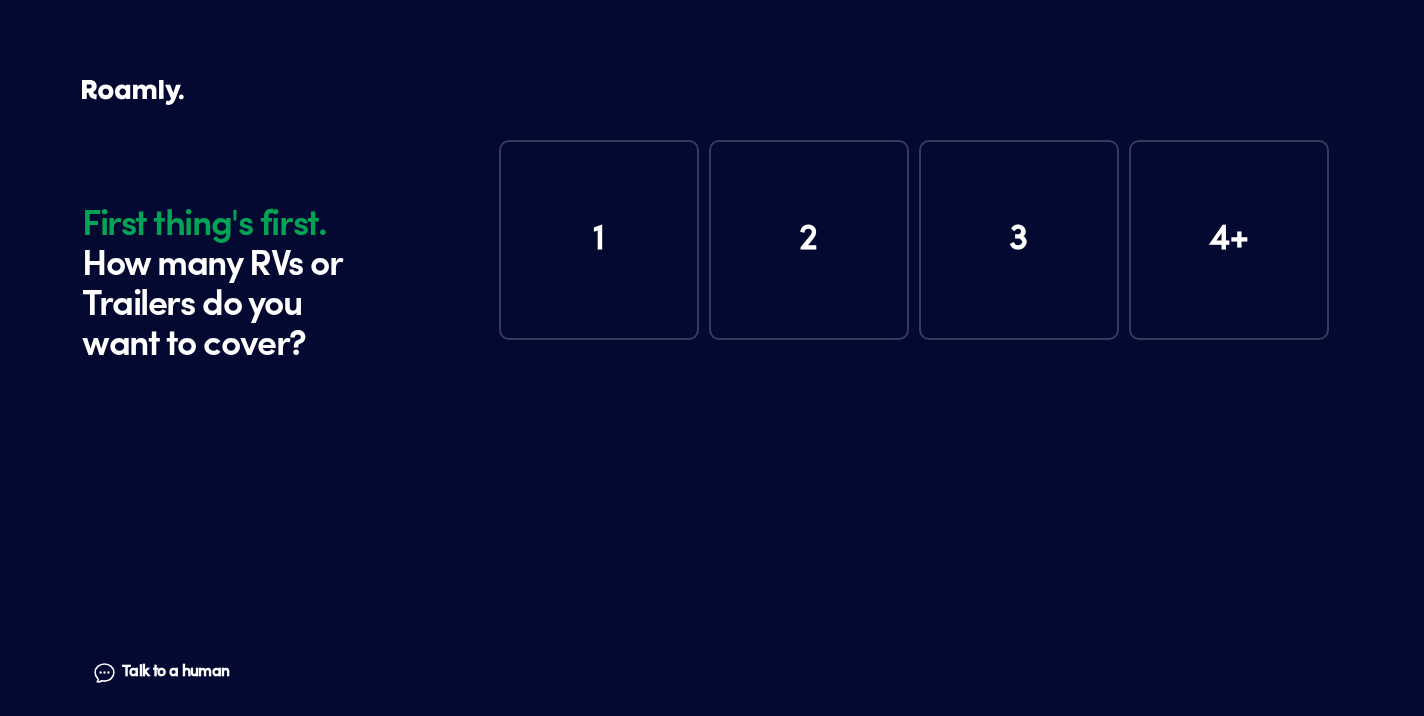 click on "1" at bounding box center [599, 240] 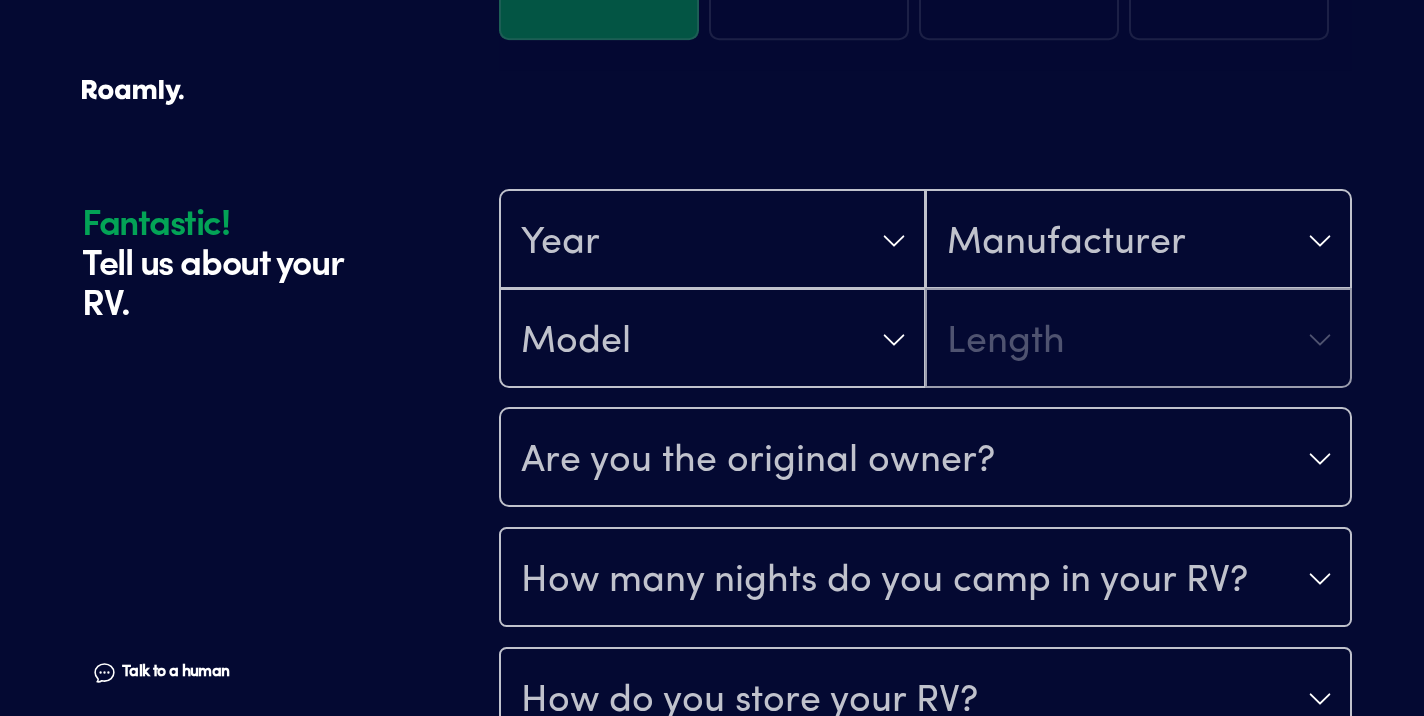 scroll, scrollTop: 390, scrollLeft: 0, axis: vertical 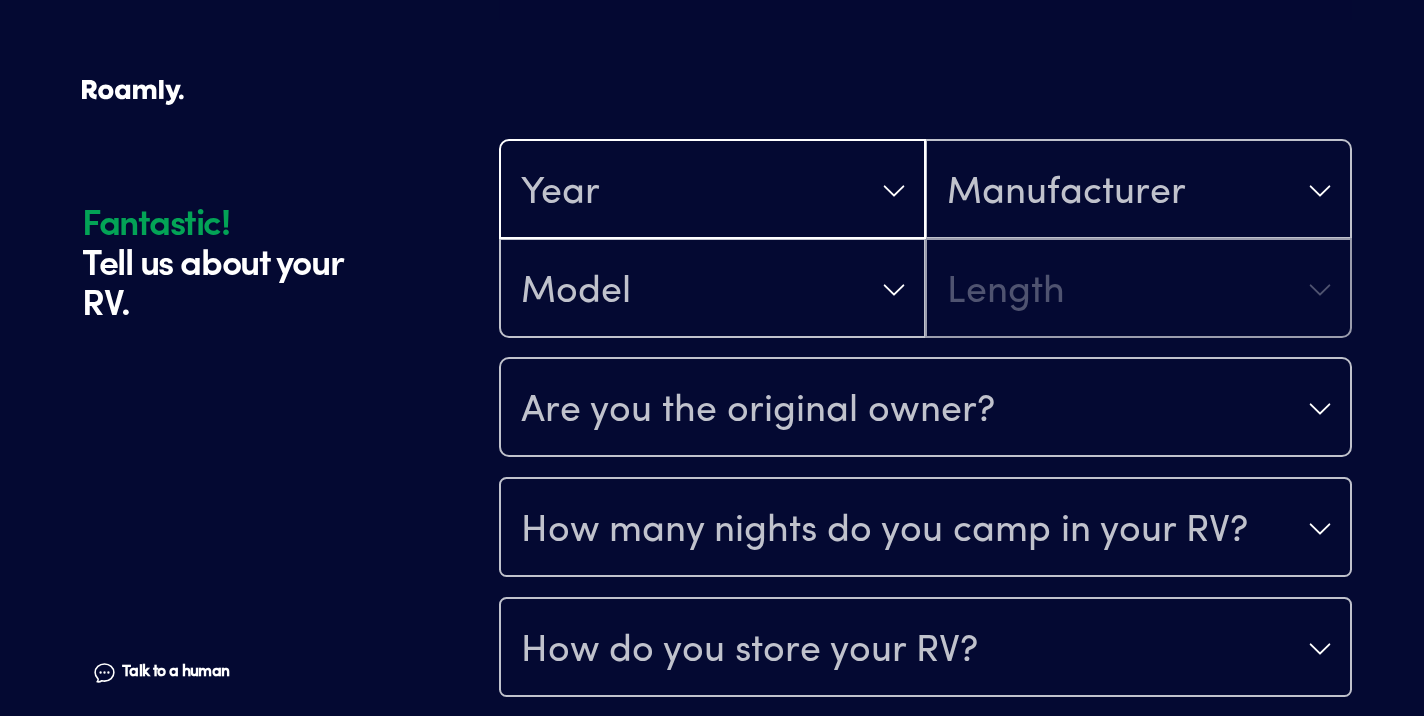 click on "Year" at bounding box center (712, 191) 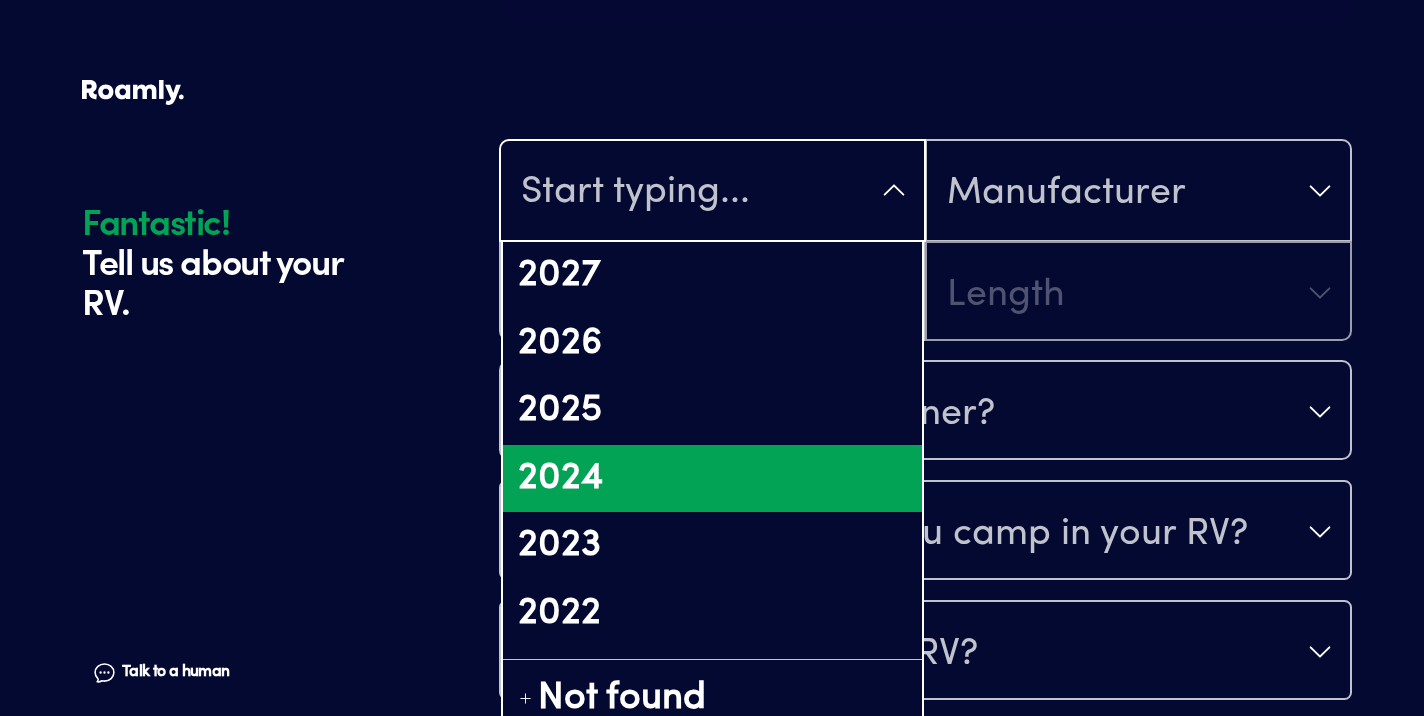 click on "2024" at bounding box center [712, 479] 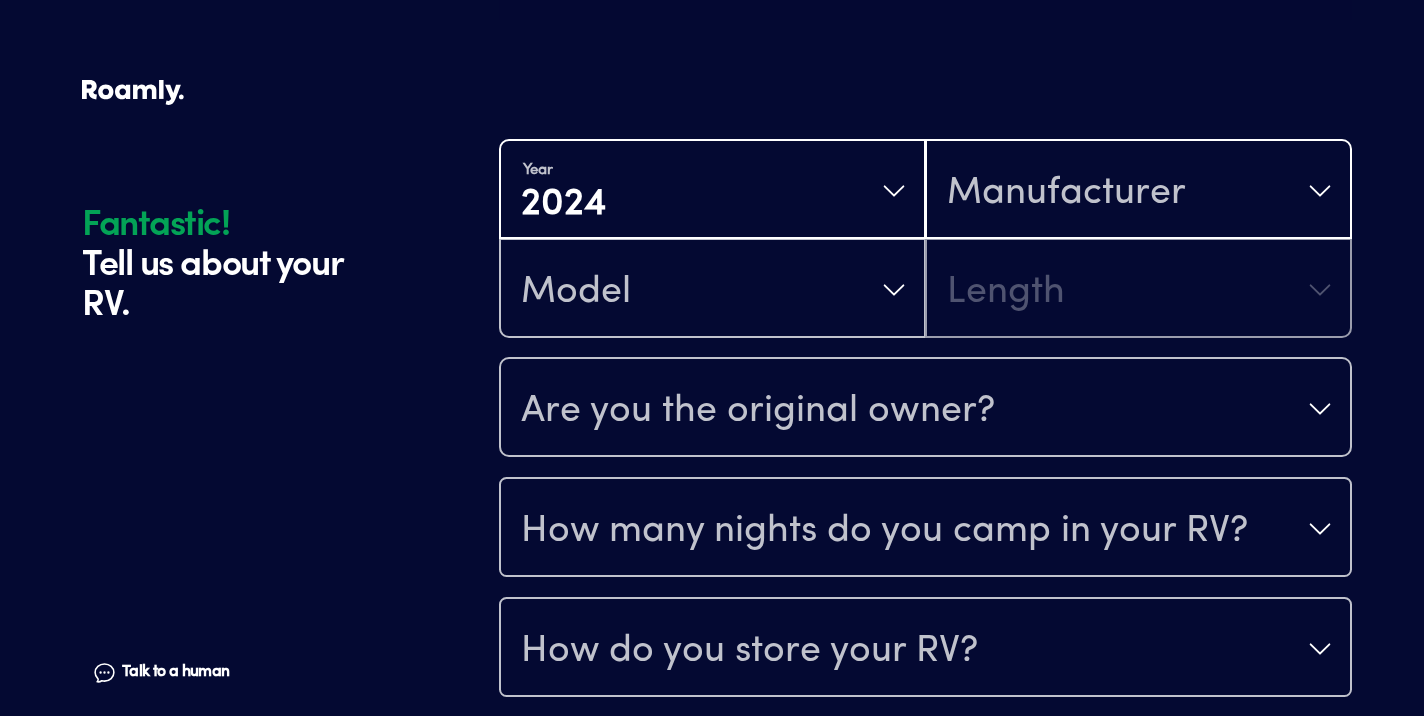 click on "Manufacturer" at bounding box center [1138, 191] 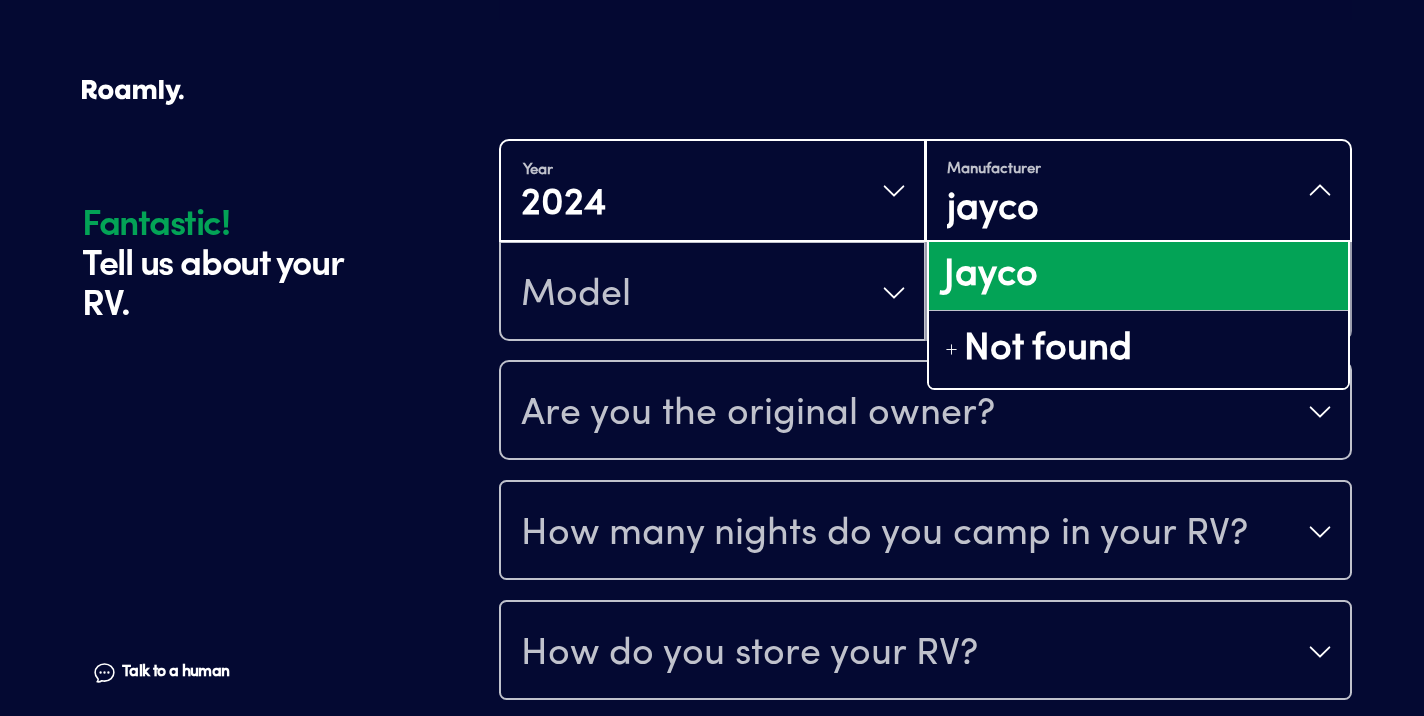 type on "jayco" 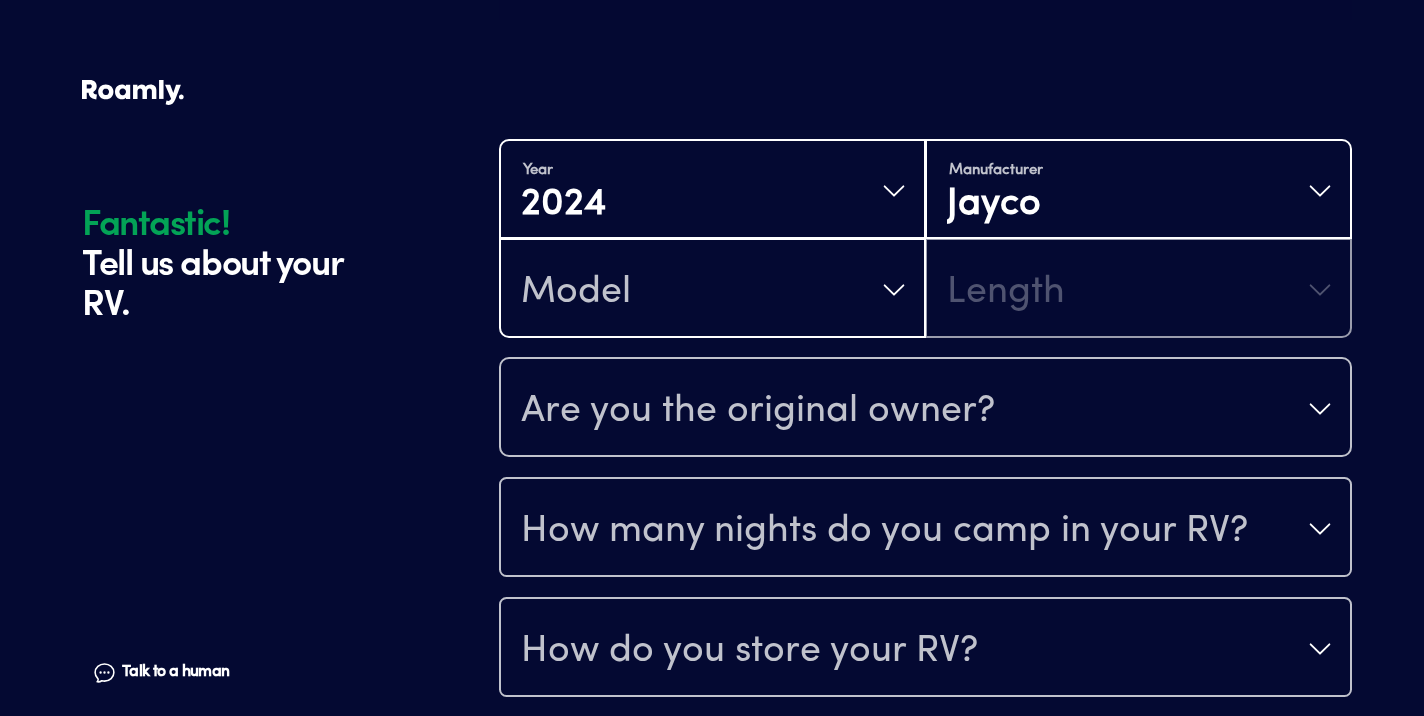 click on "Model" at bounding box center [712, 290] 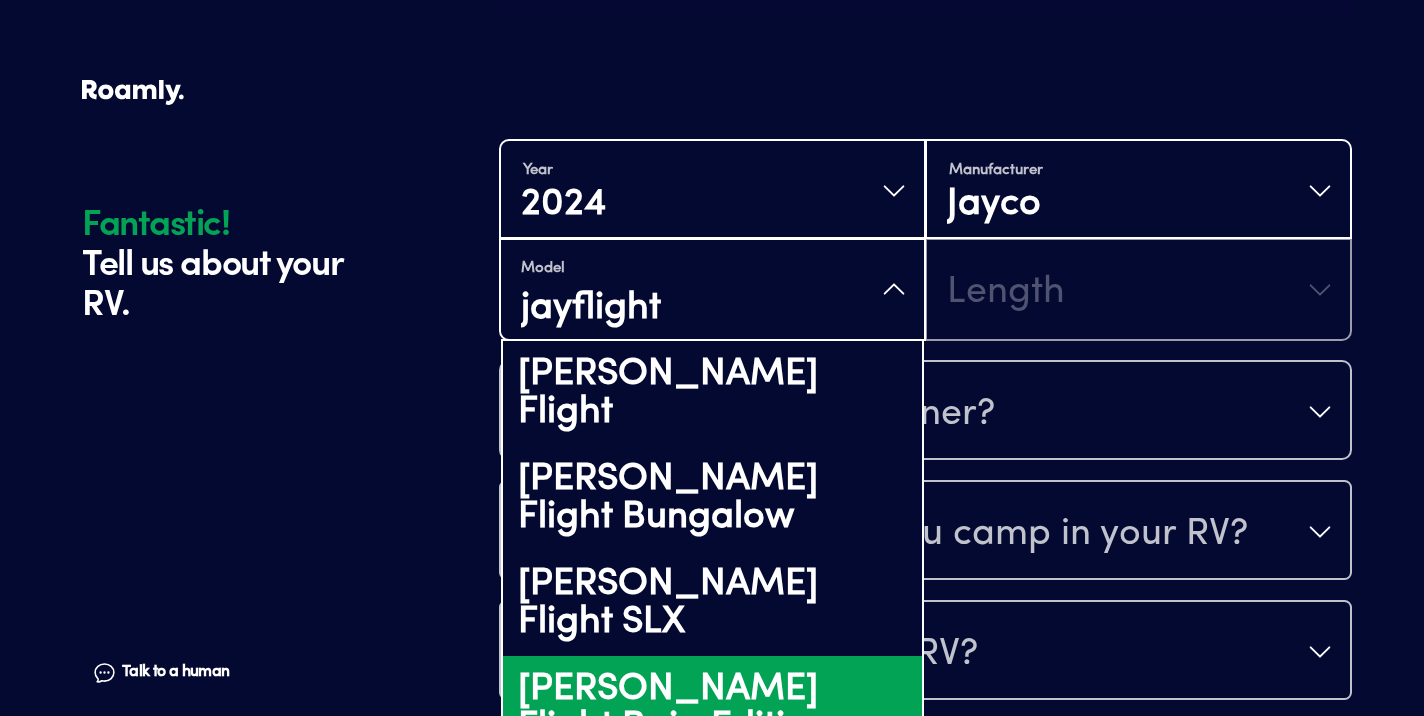type on "jayflight" 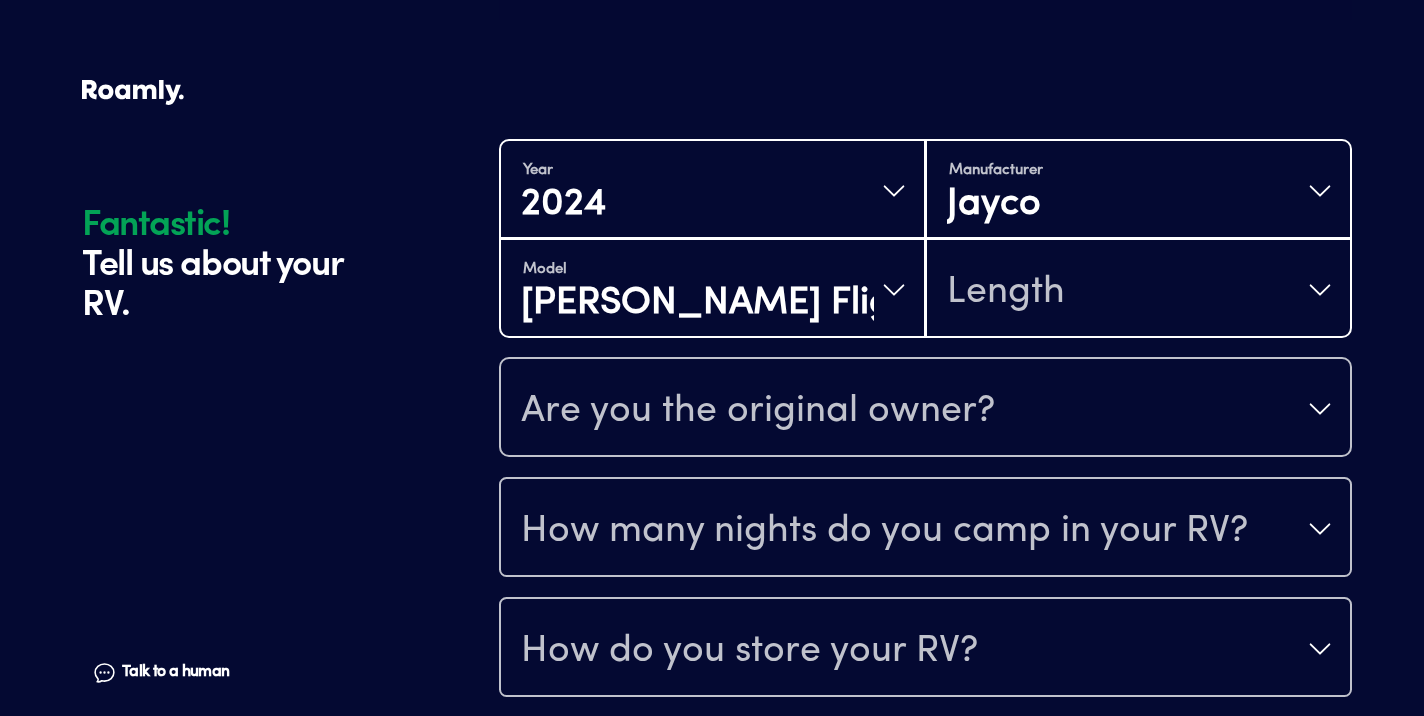 click on "Length" at bounding box center [1138, 290] 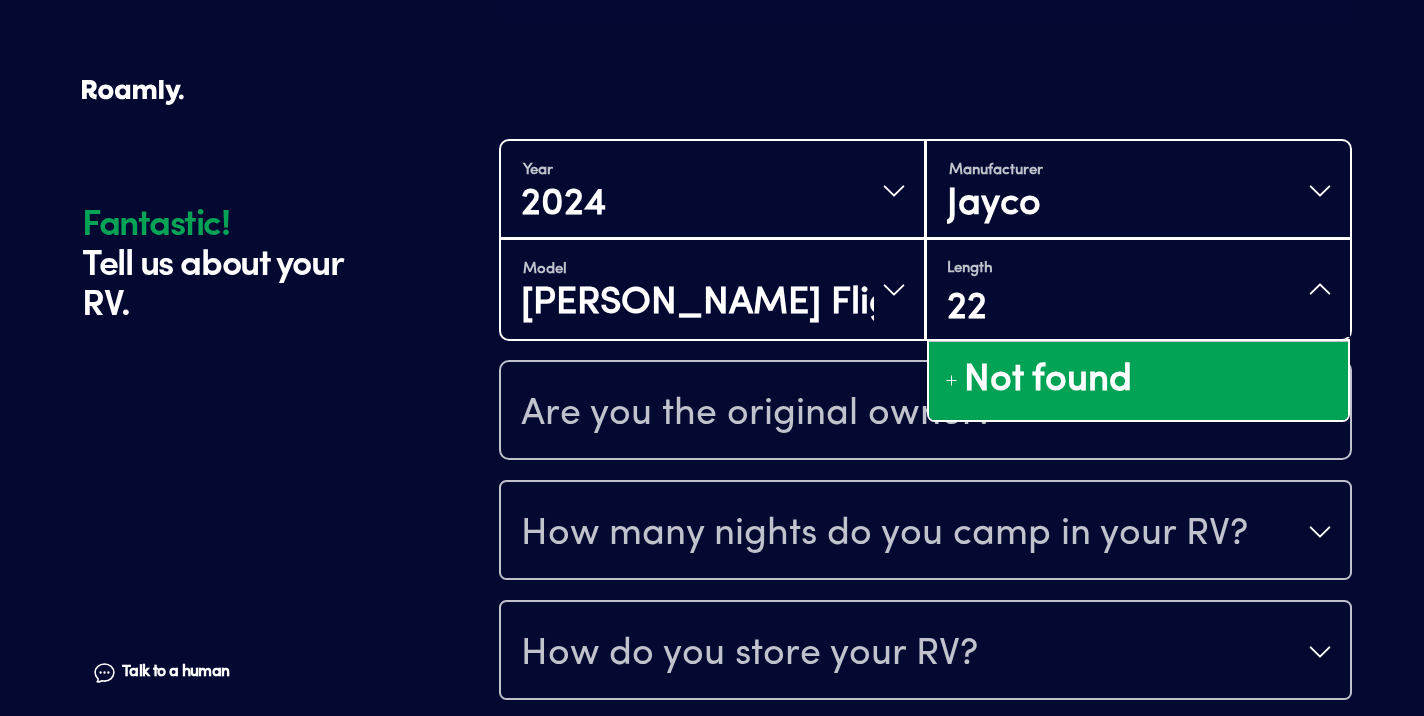 type on "2" 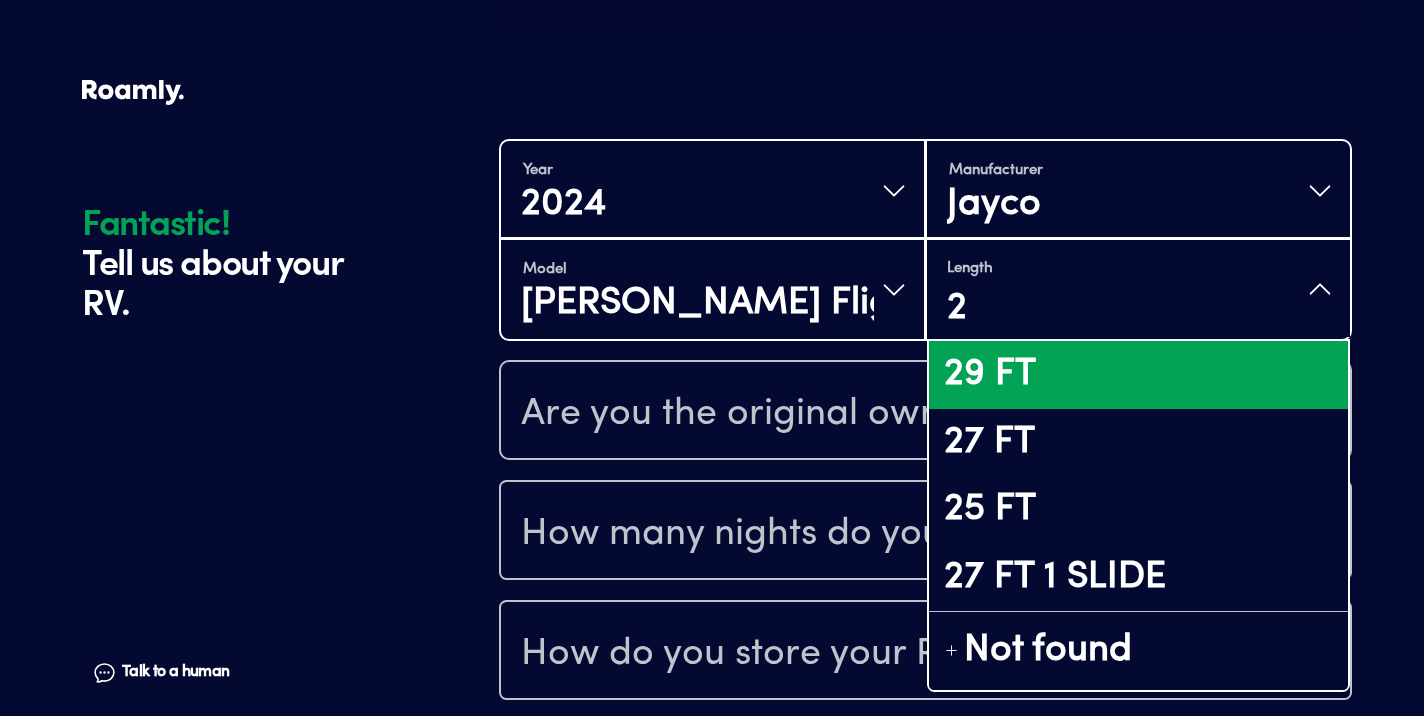 type 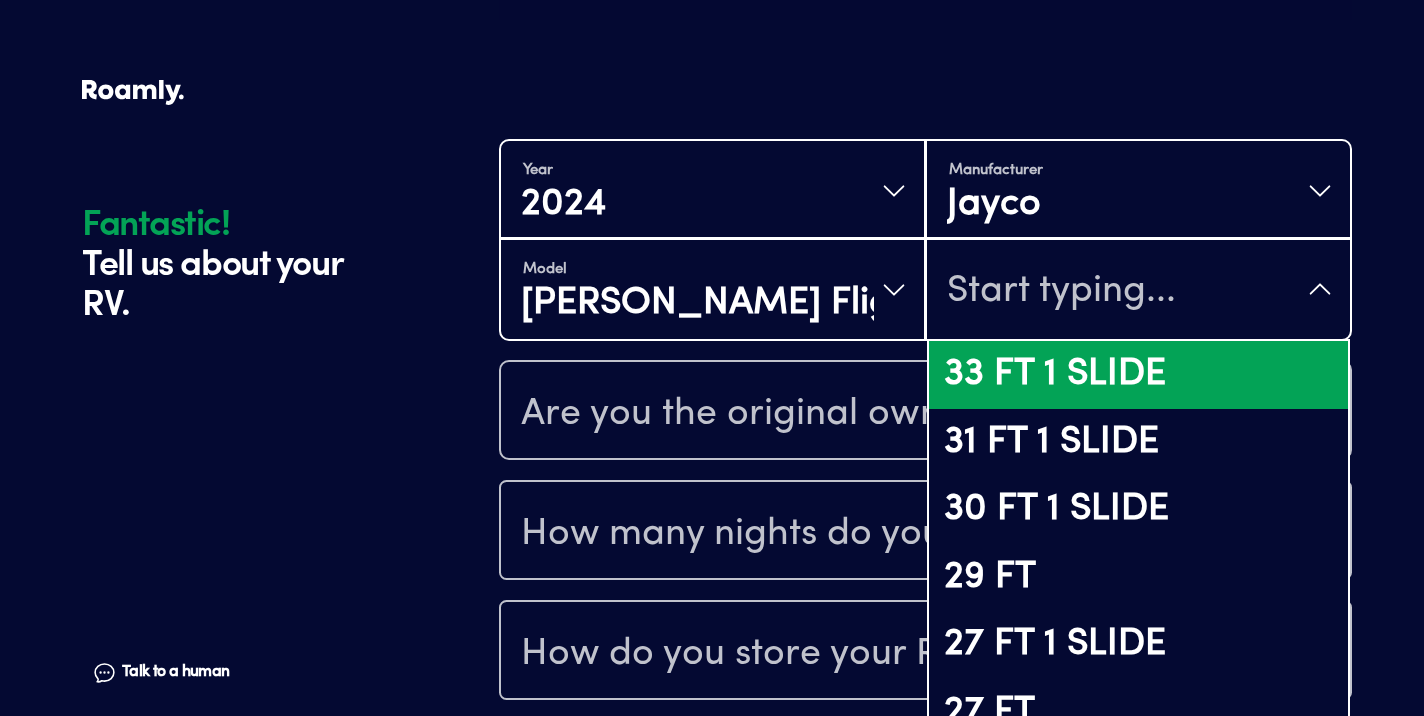 click on "Model [PERSON_NAME] Flight Baja Edition" at bounding box center (712, 290) 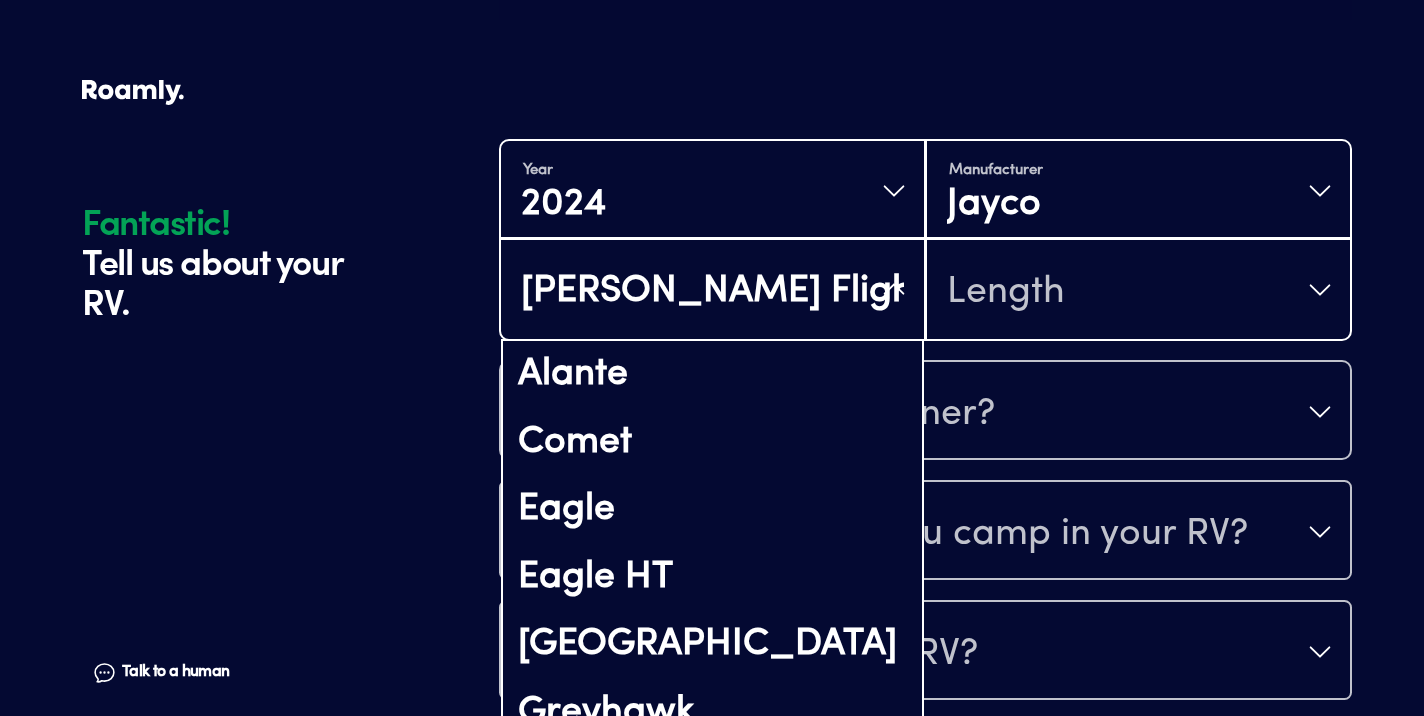scroll, scrollTop: 511, scrollLeft: 0, axis: vertical 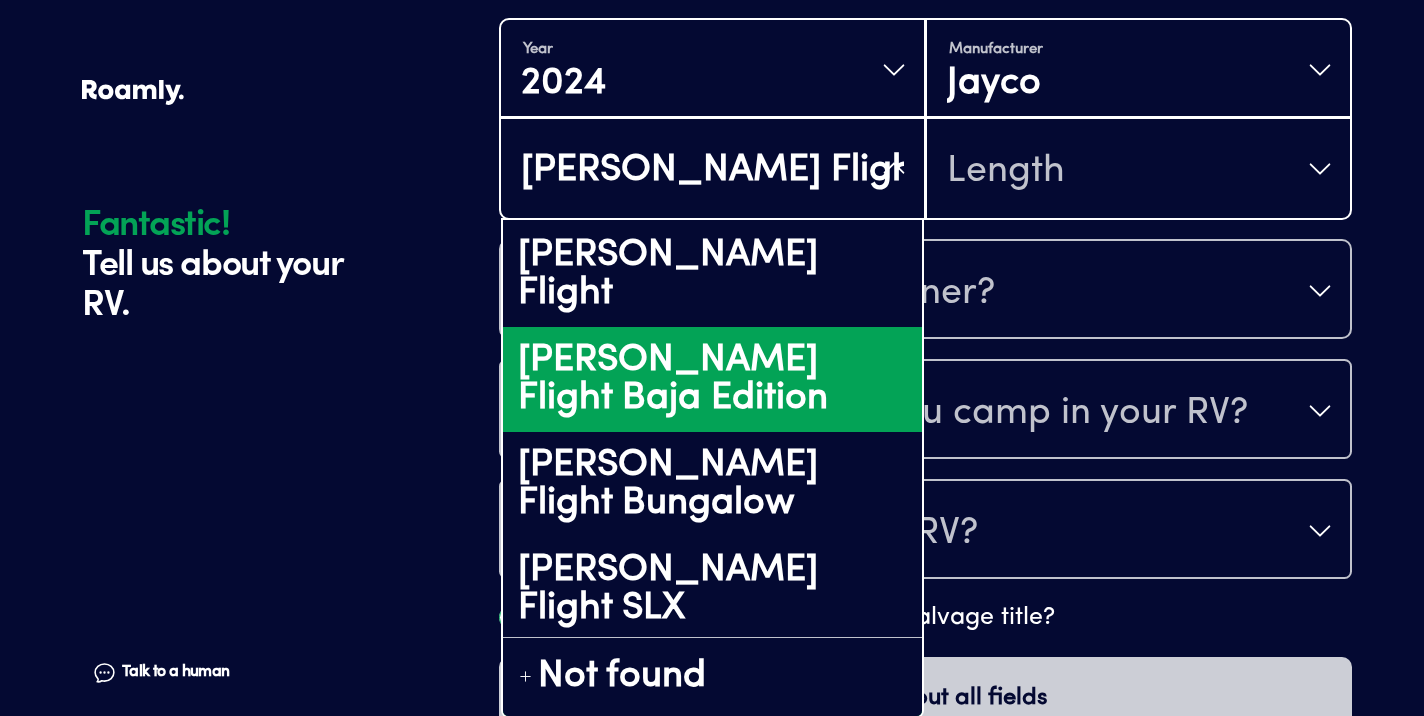 click on "[PERSON_NAME] Flight SLX Baja Edition" at bounding box center [712, 694] 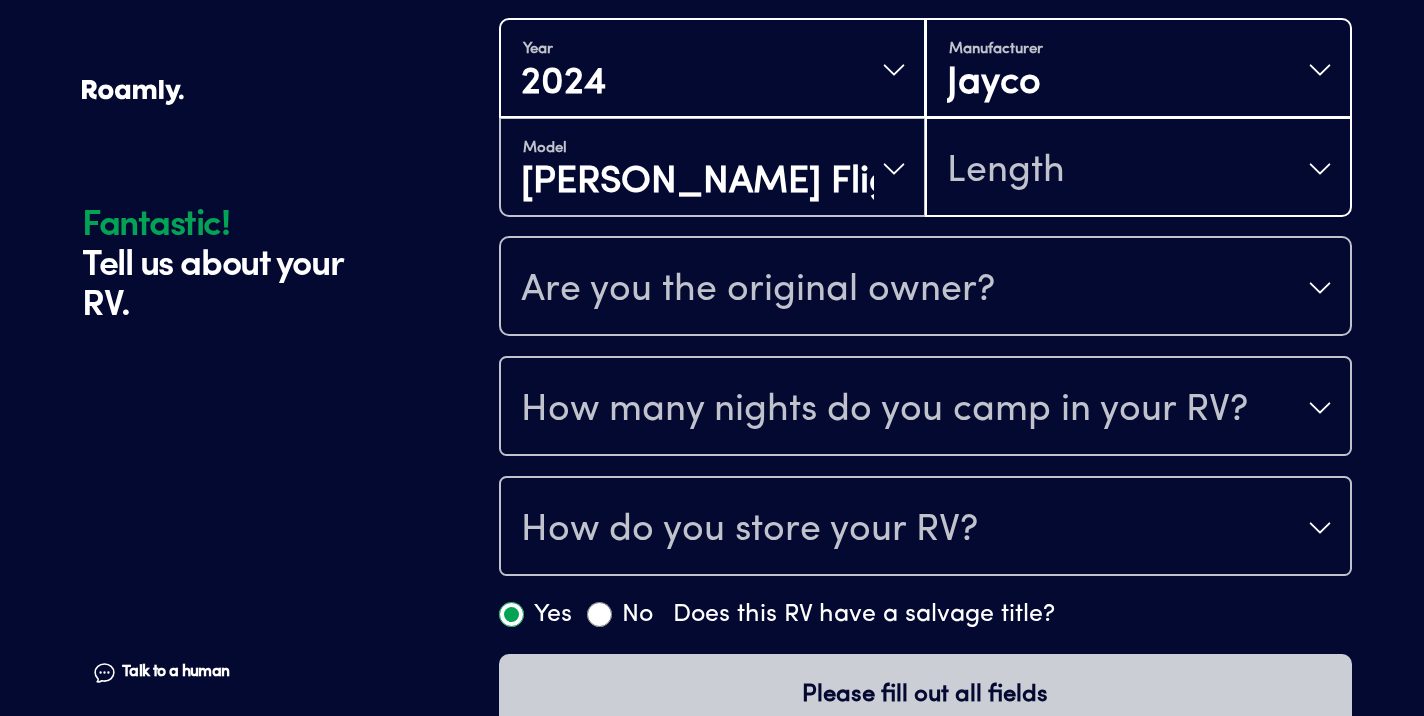 click on "Length" at bounding box center (1138, 169) 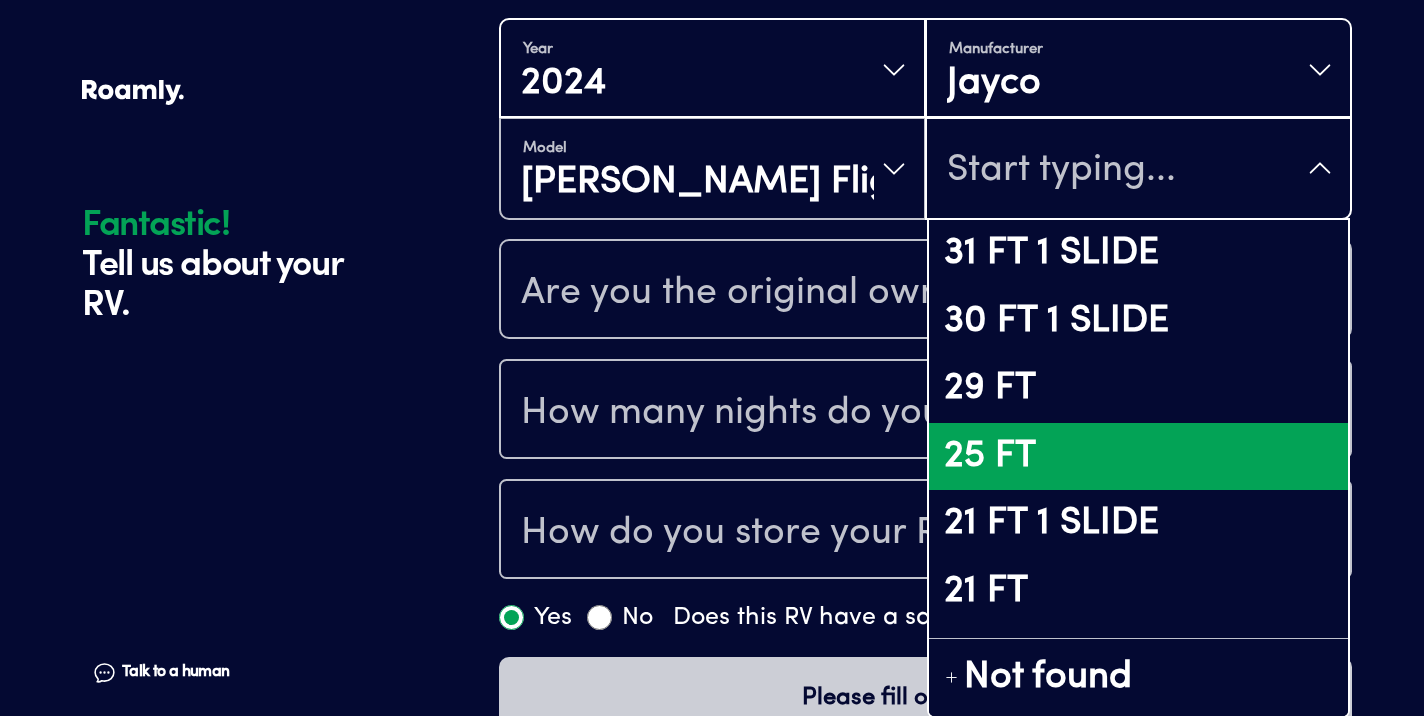 scroll, scrollTop: 55, scrollLeft: 0, axis: vertical 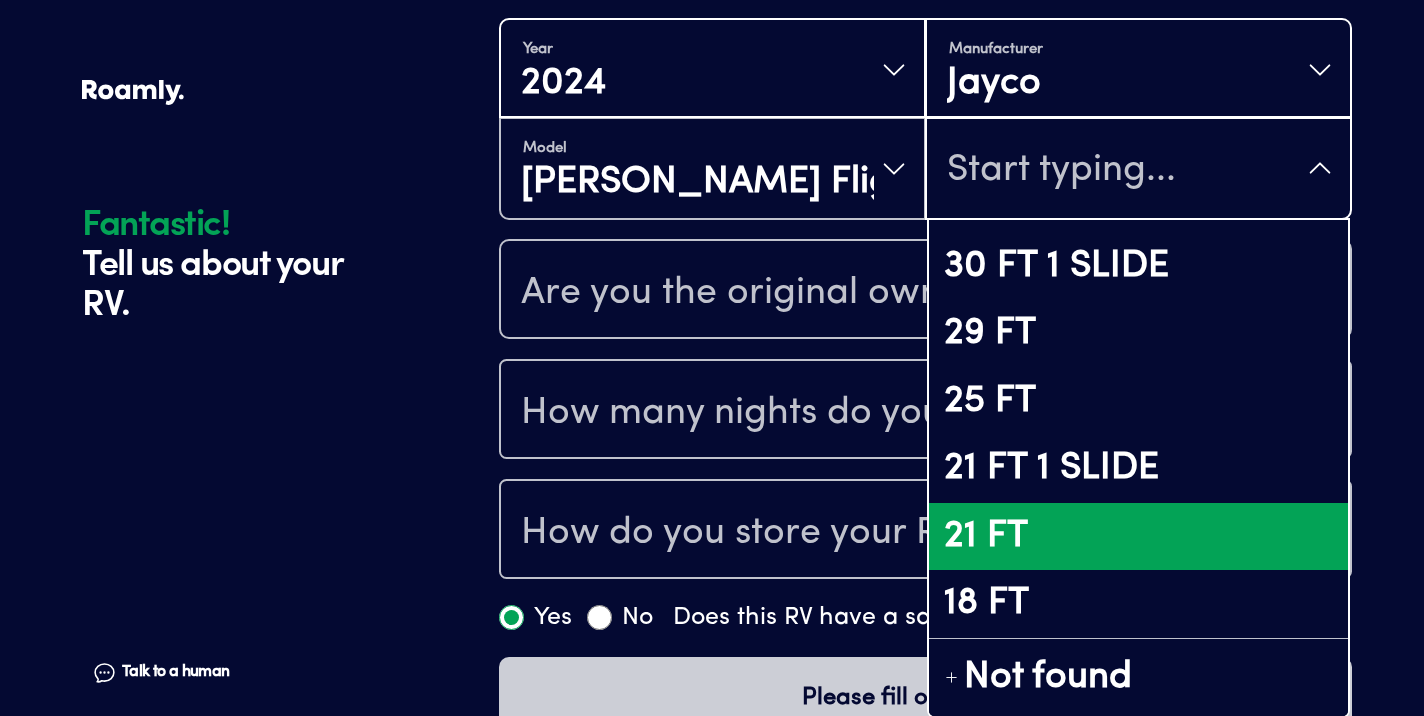 click on "21 FT" at bounding box center [1138, 537] 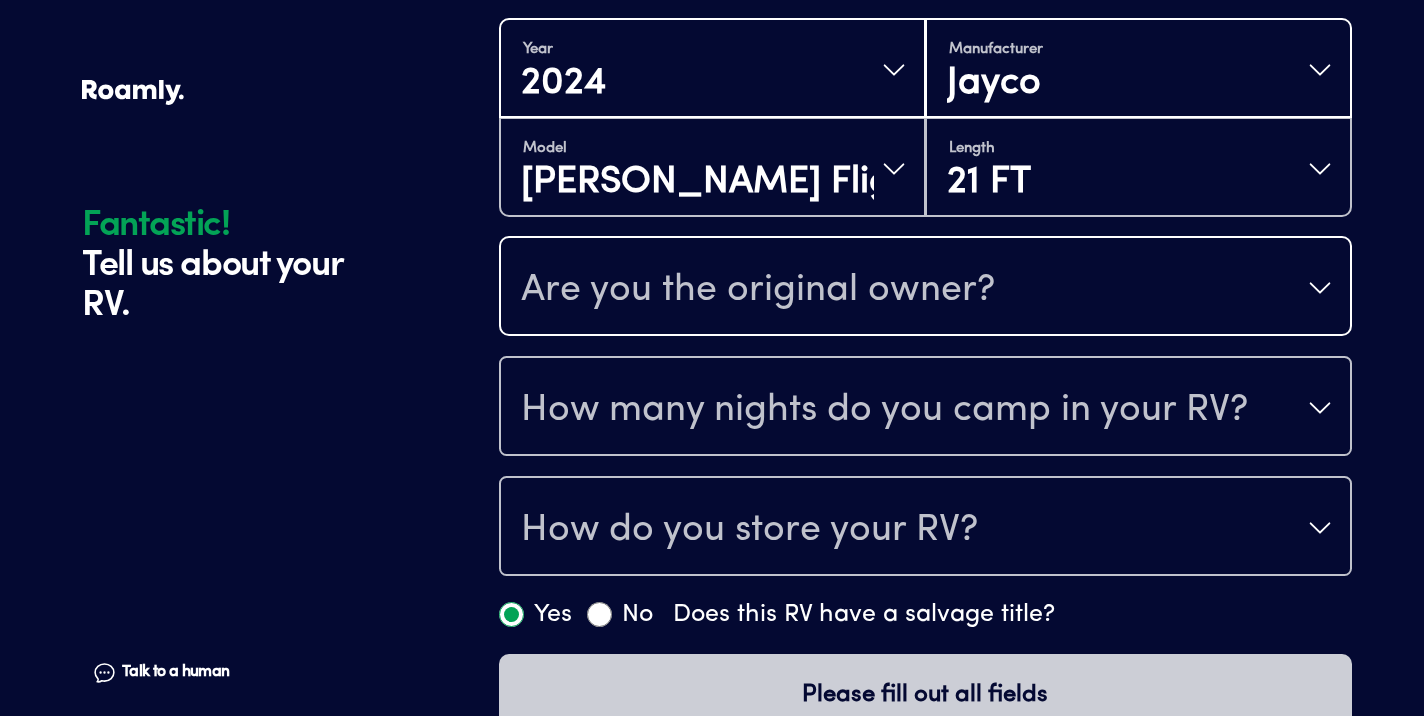 click on "Are you the original owner?" at bounding box center [925, 288] 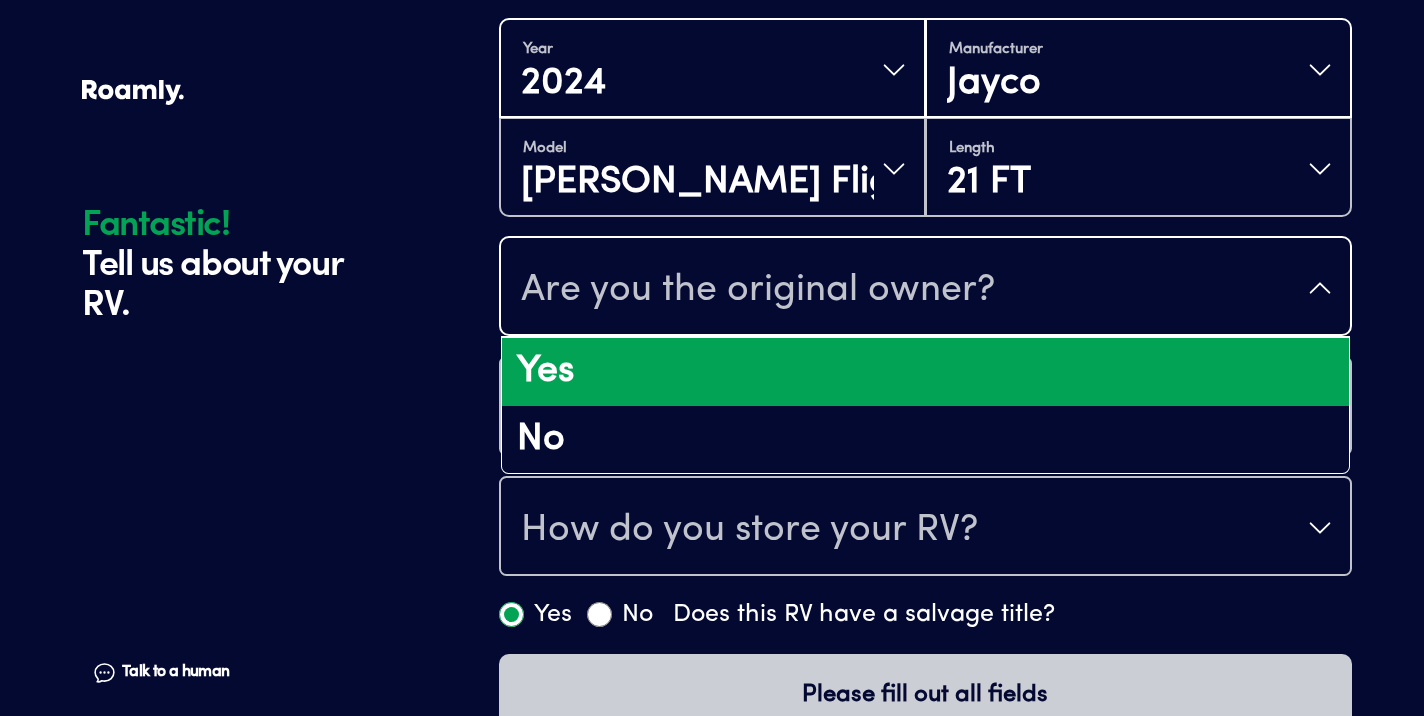 click on "Yes" at bounding box center (925, 372) 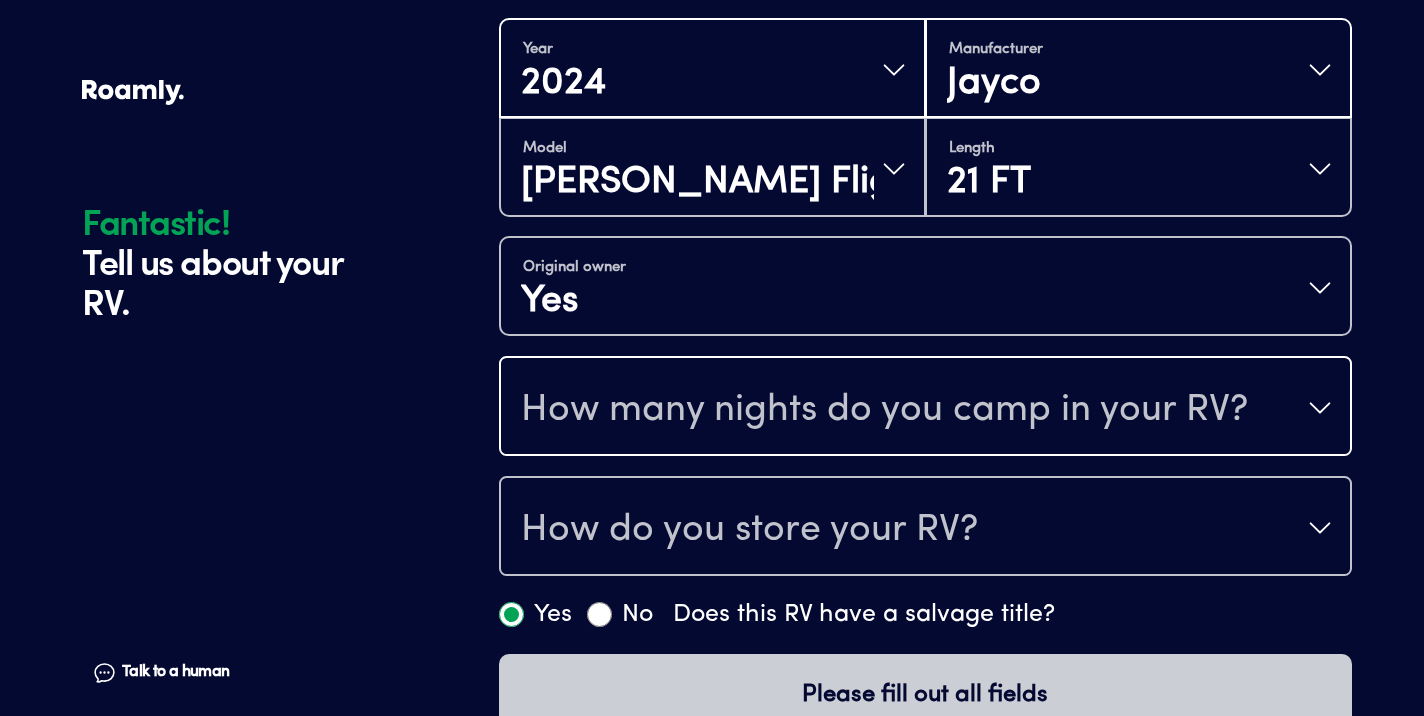 click on "How many nights do you camp in your RV?" at bounding box center (884, 410) 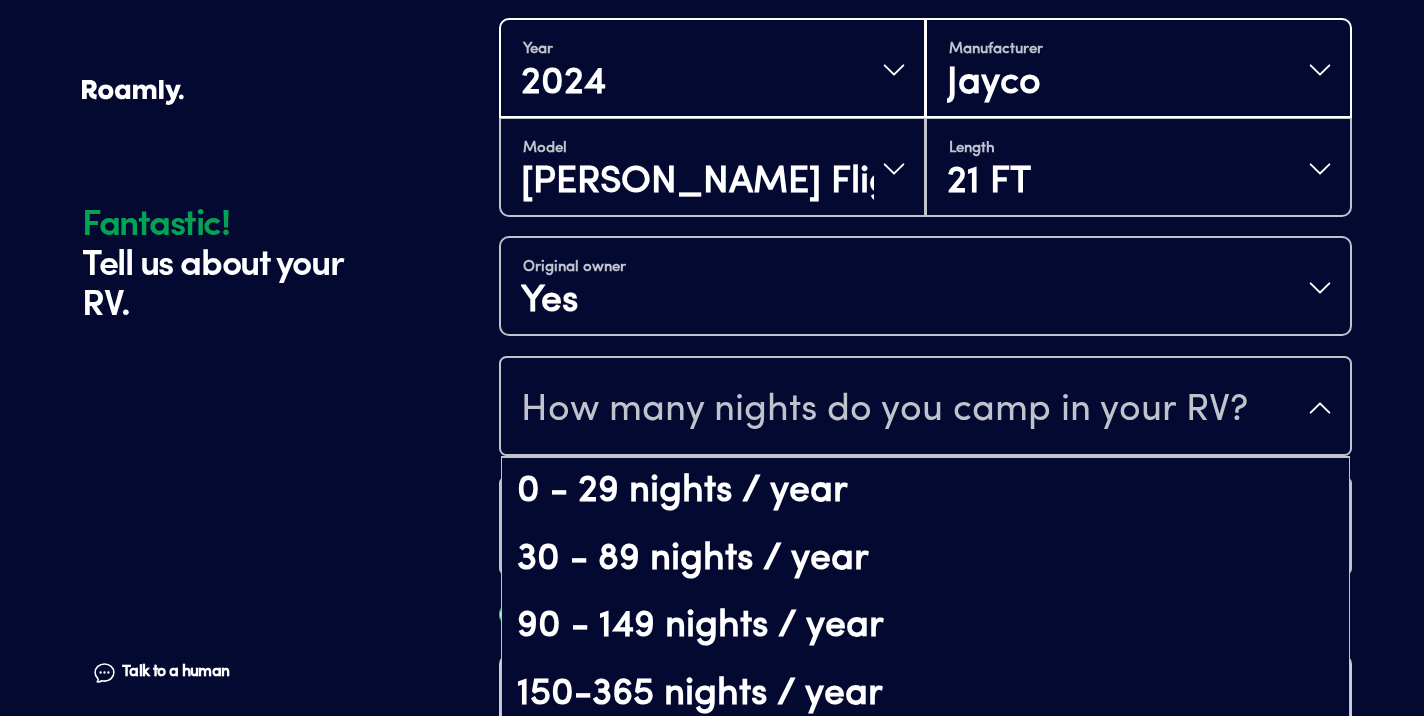 scroll, scrollTop: 41, scrollLeft: 0, axis: vertical 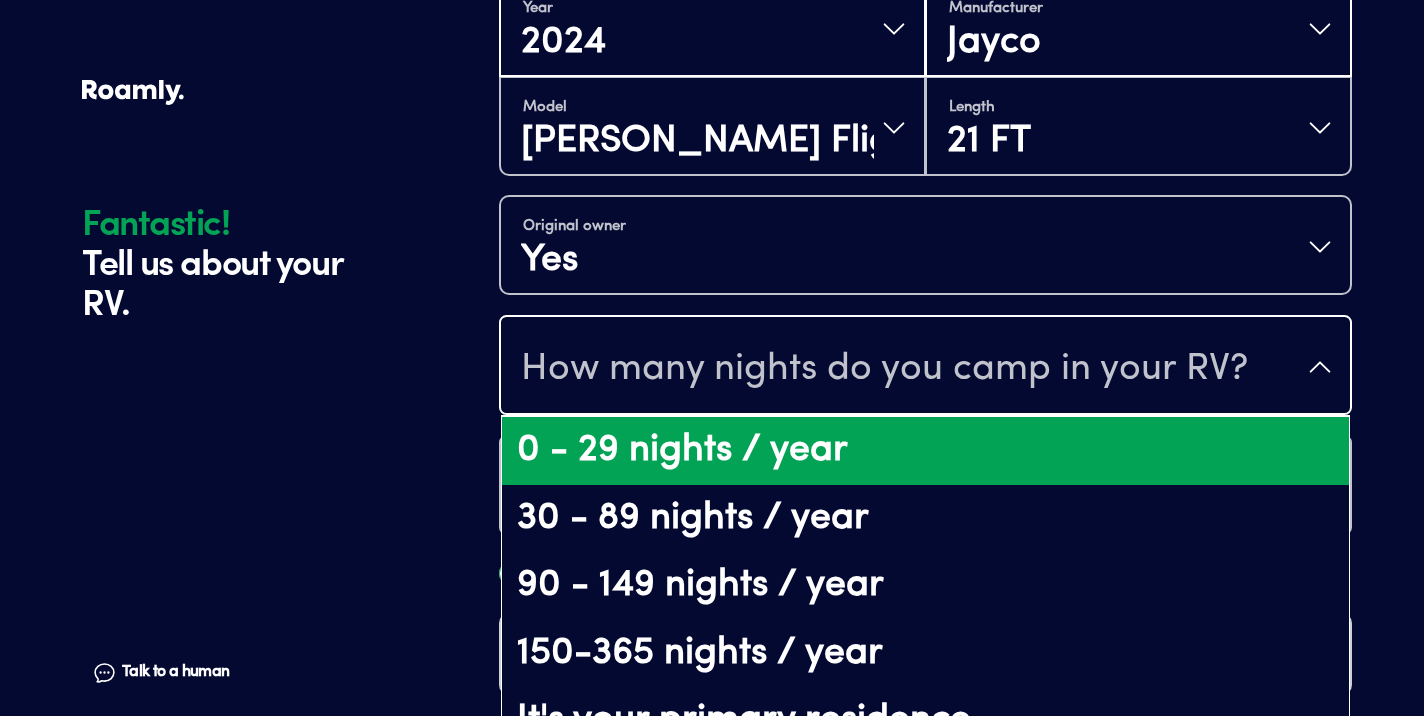 click on "0 - 29 nights / year" at bounding box center (925, 451) 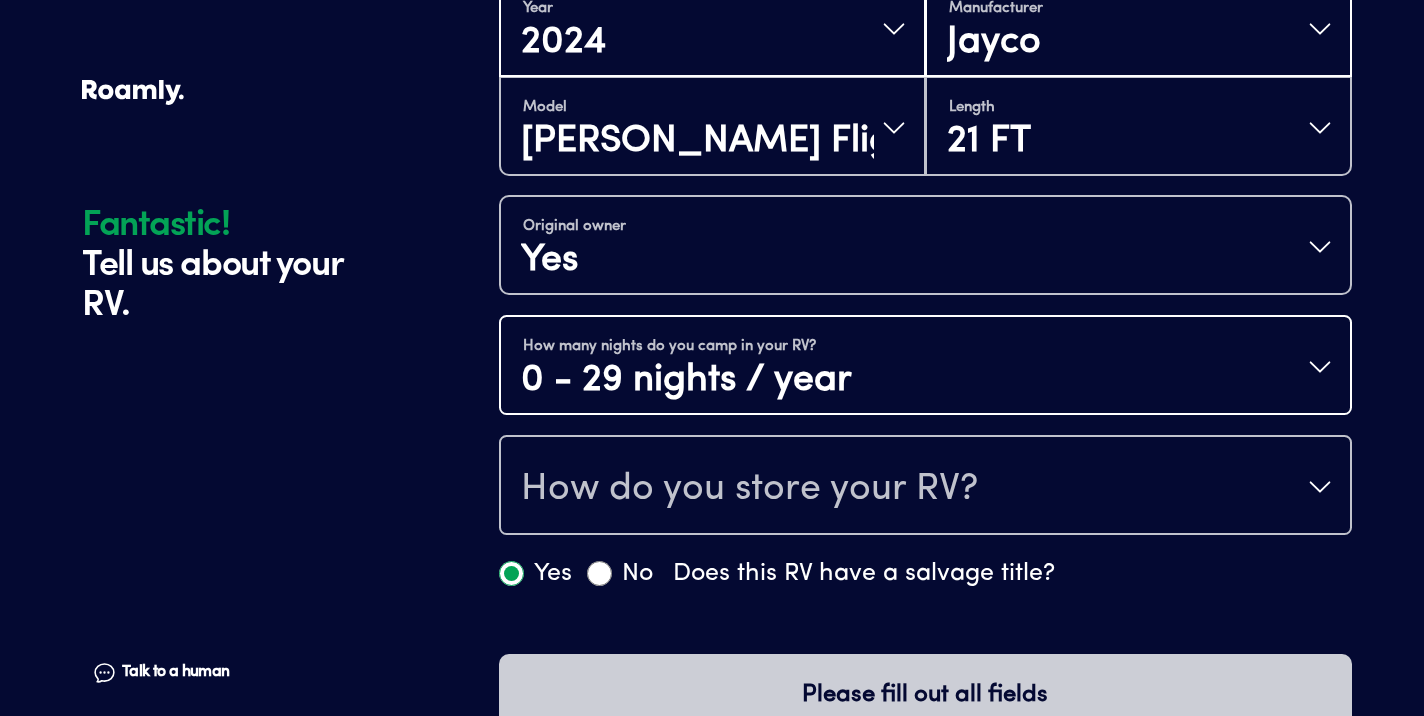 scroll, scrollTop: 0, scrollLeft: 0, axis: both 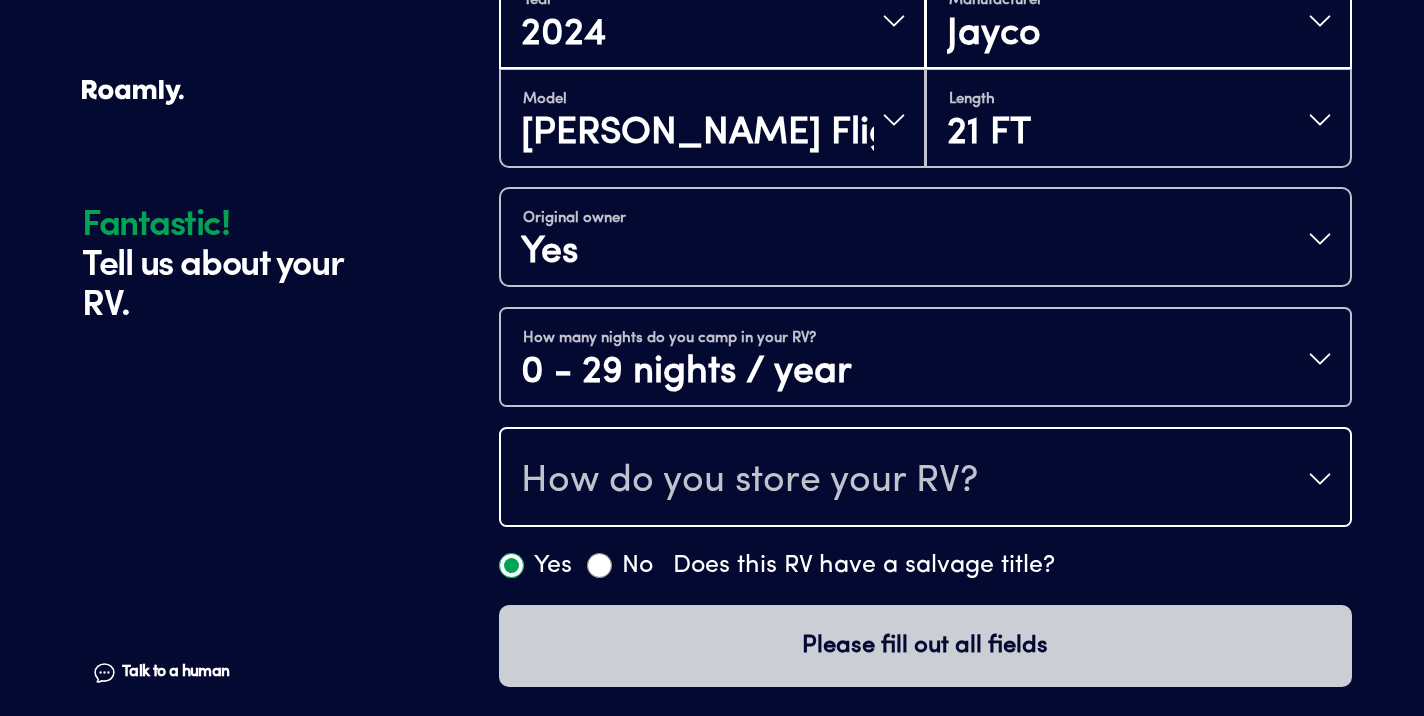 click on "How do you store your RV?" at bounding box center [749, 481] 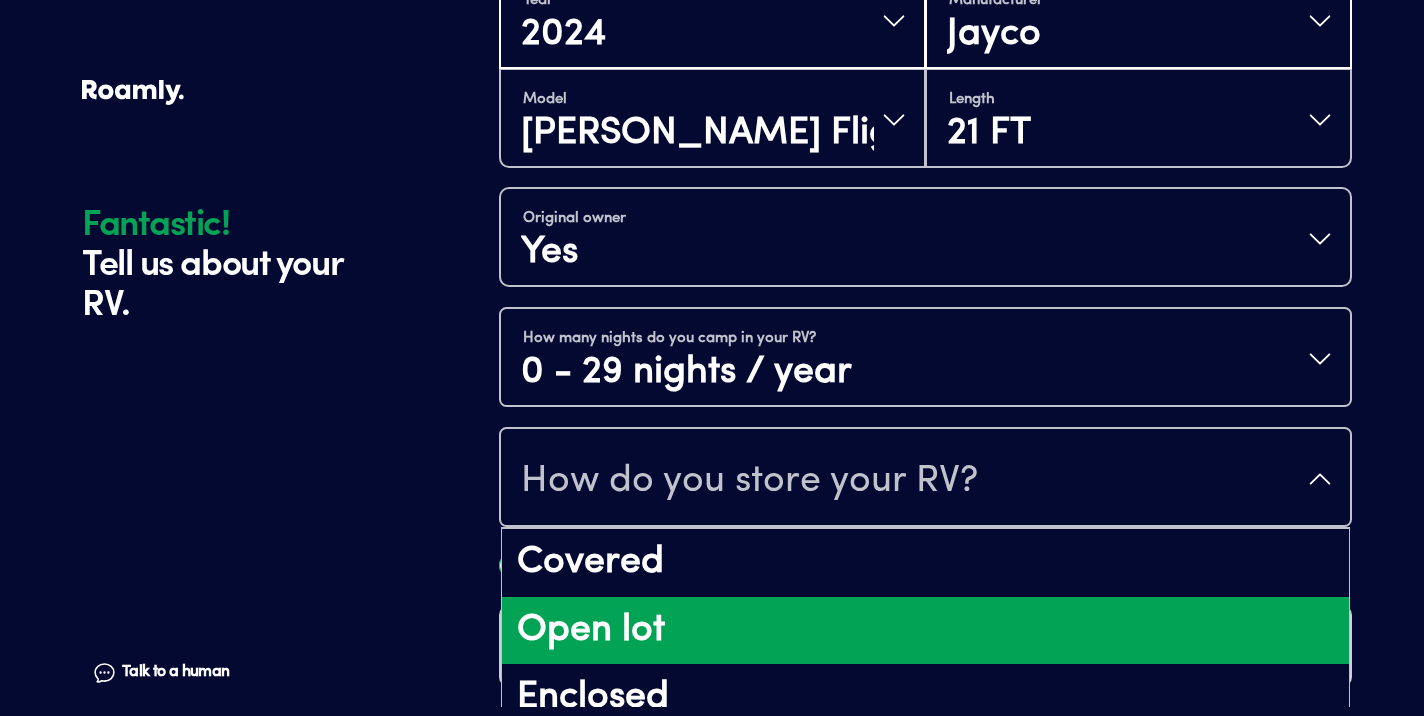 scroll, scrollTop: 26, scrollLeft: 0, axis: vertical 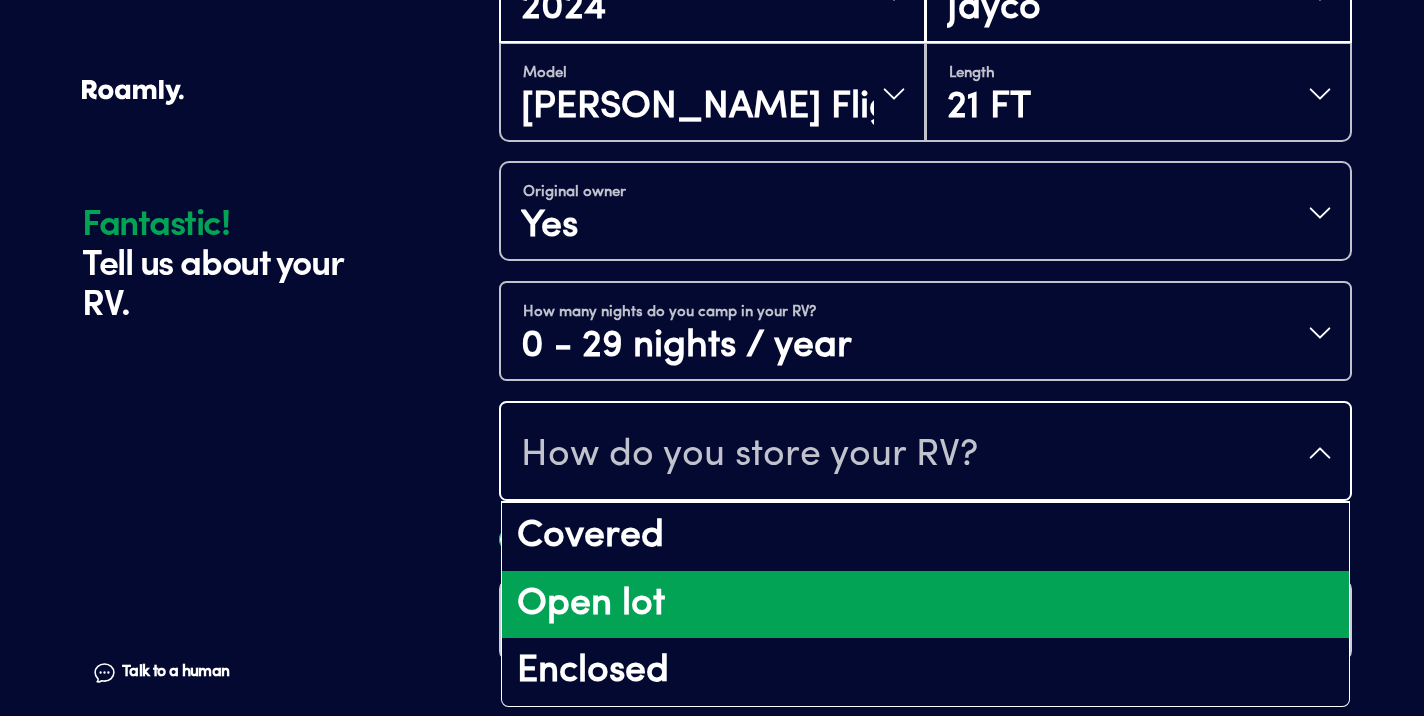 click on "Open lot" at bounding box center [925, 605] 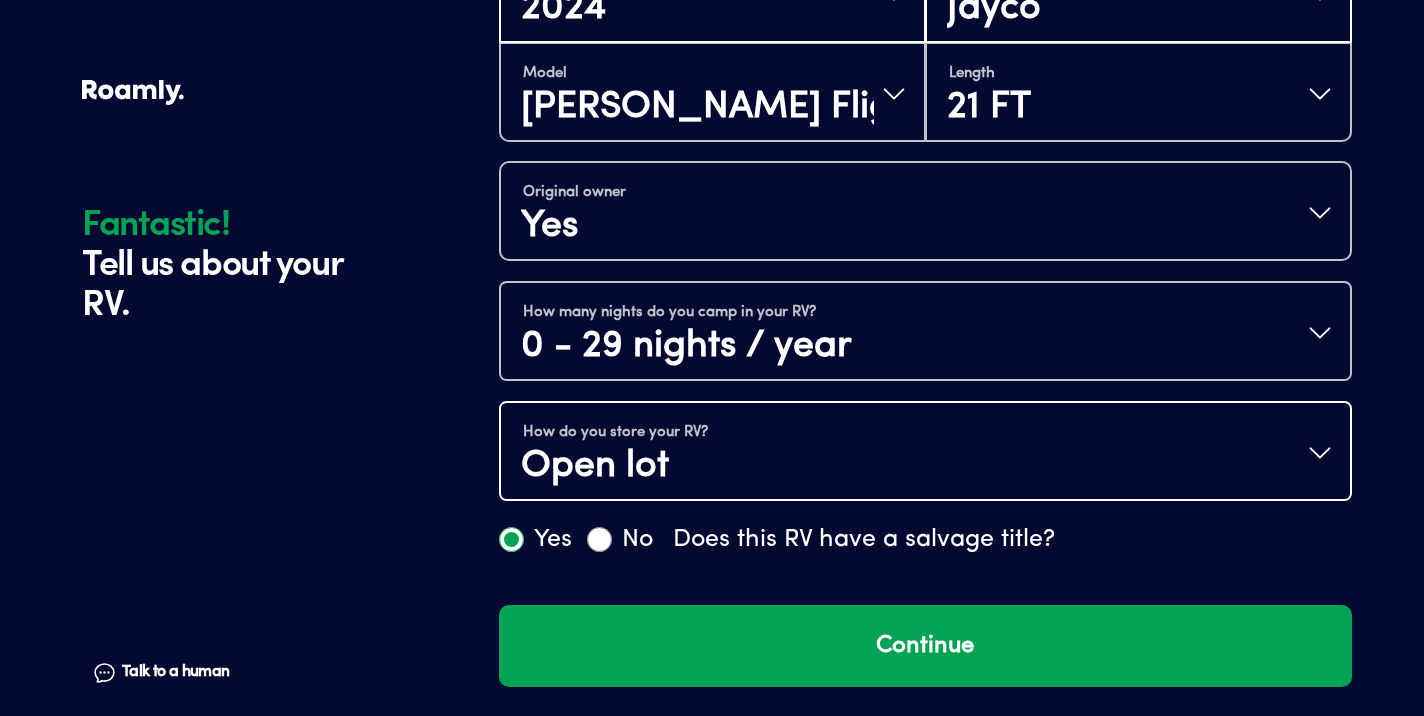 scroll, scrollTop: 0, scrollLeft: 0, axis: both 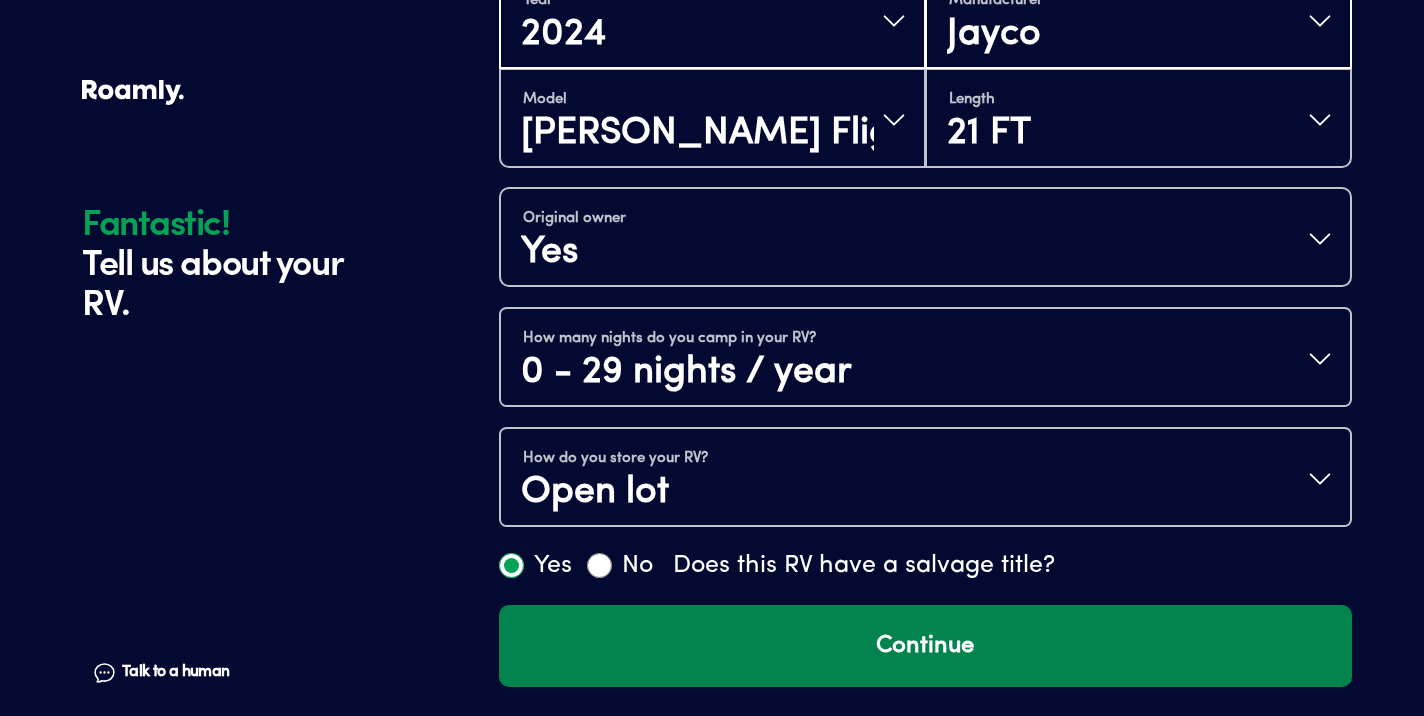 click on "Continue" at bounding box center [925, 646] 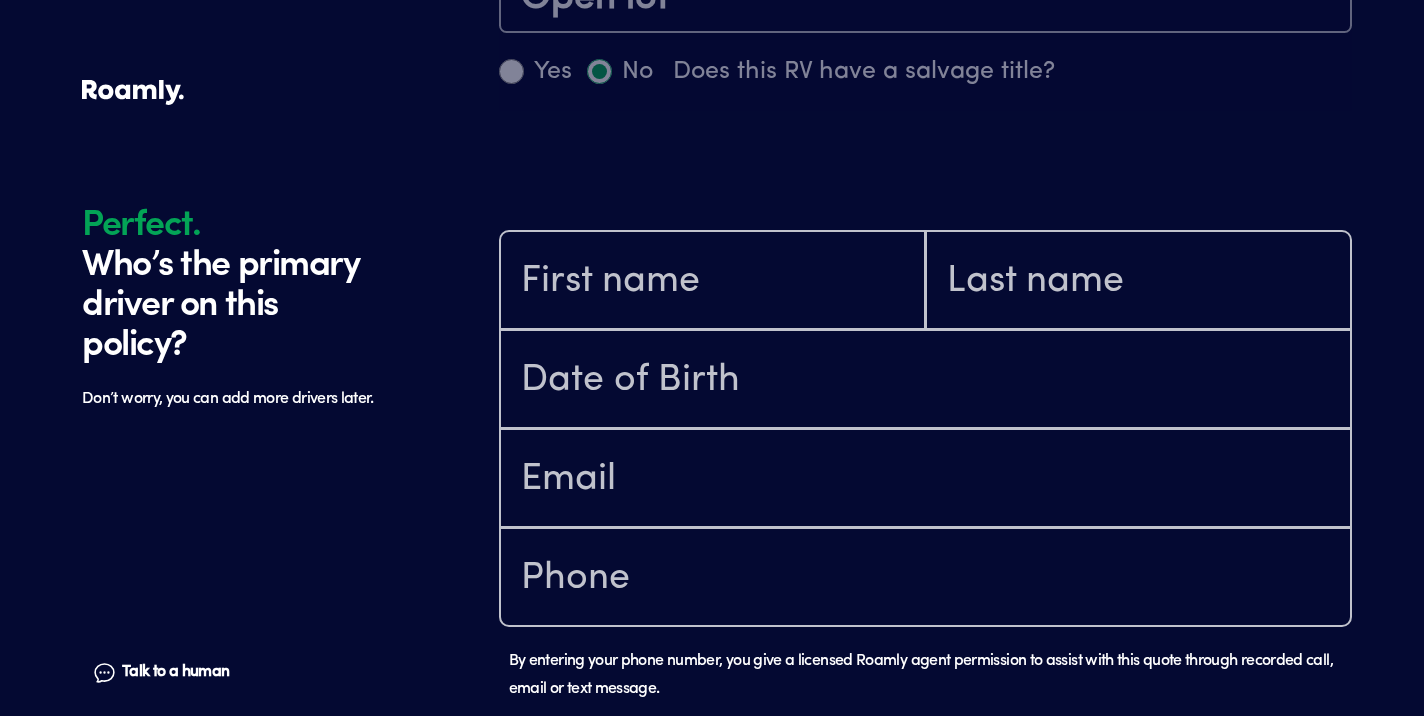 scroll, scrollTop: 1184, scrollLeft: 0, axis: vertical 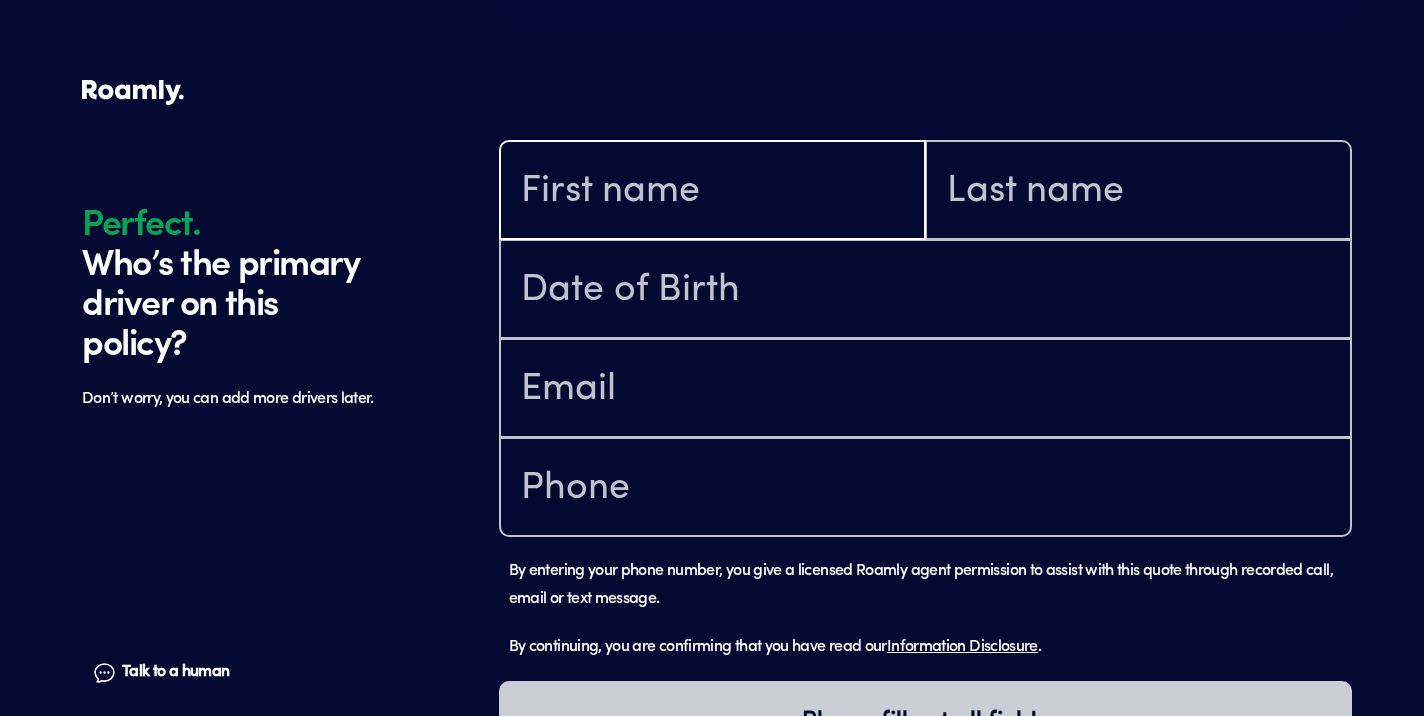 click at bounding box center [712, 192] 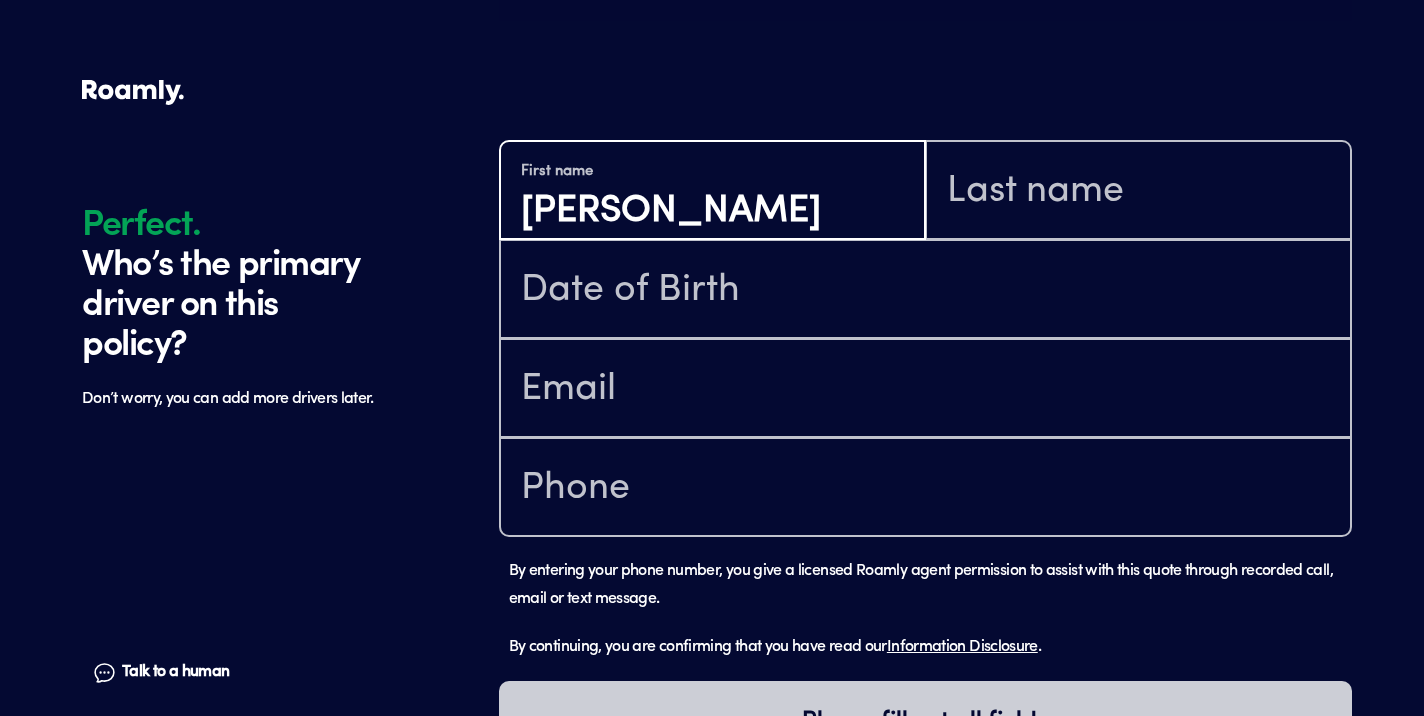 type on "[PERSON_NAME]" 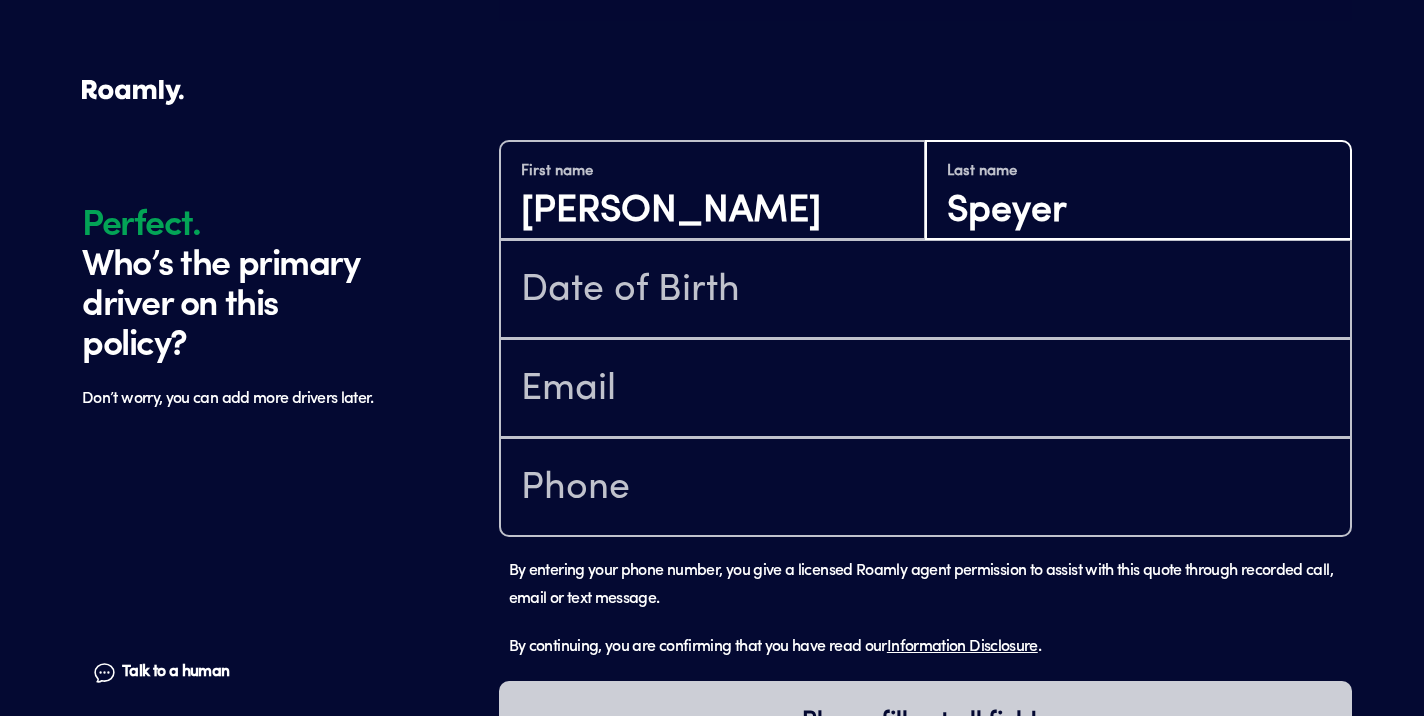 type on "Speyer" 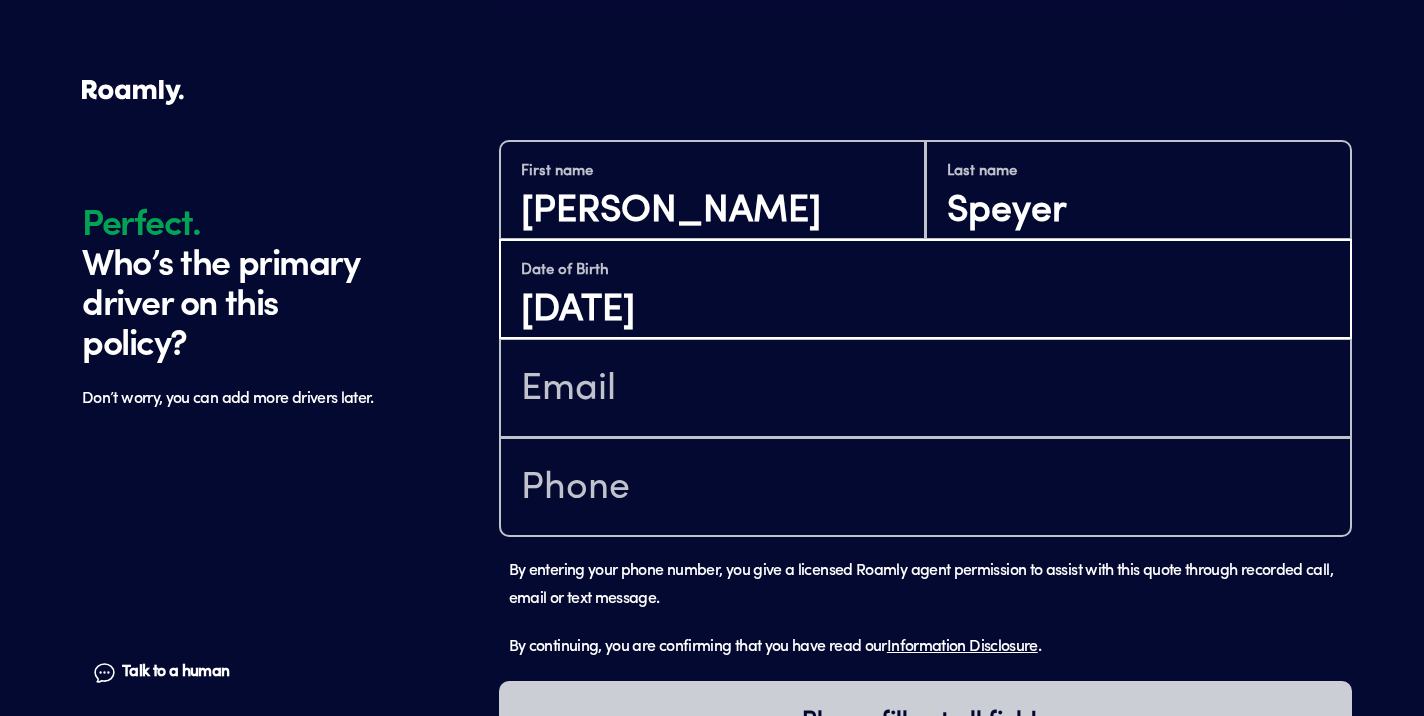 type on "[DATE]" 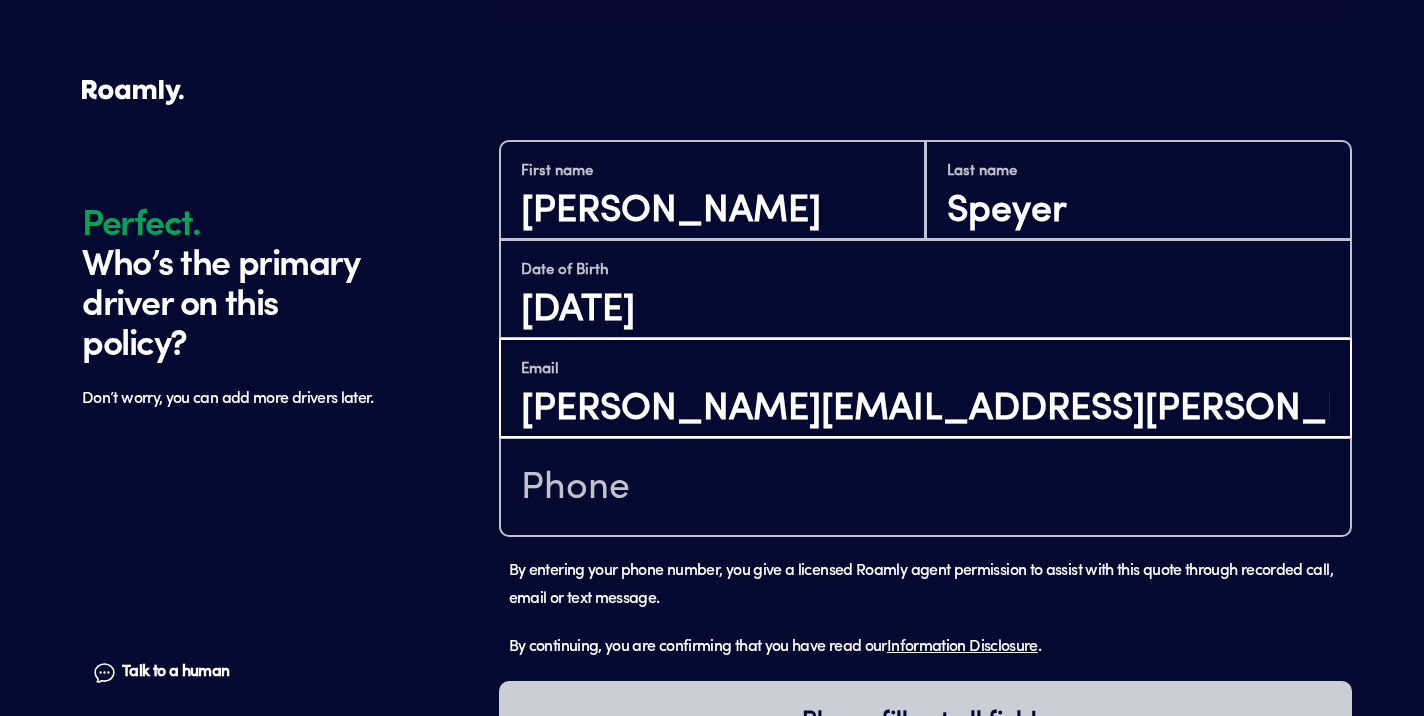 type on "[PERSON_NAME][EMAIL_ADDRESS][PERSON_NAME][DOMAIN_NAME]" 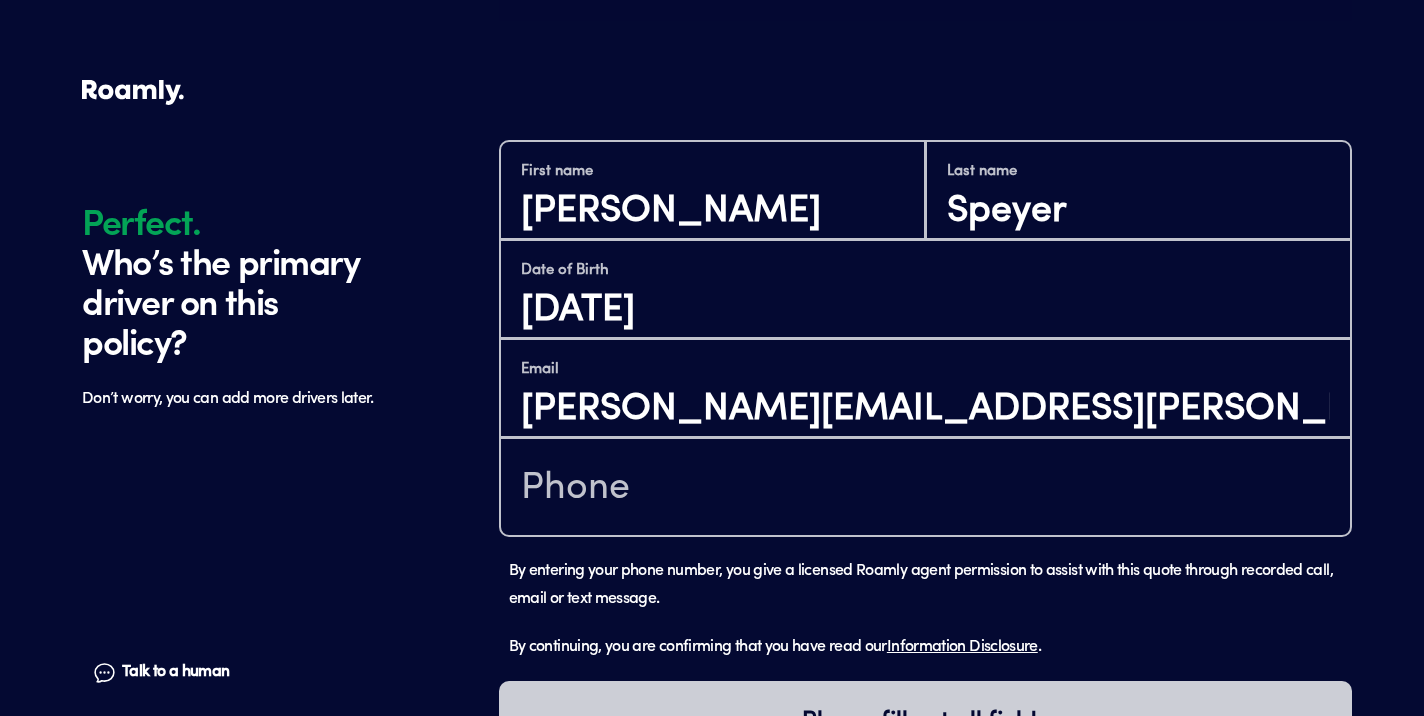 click at bounding box center [925, 487] 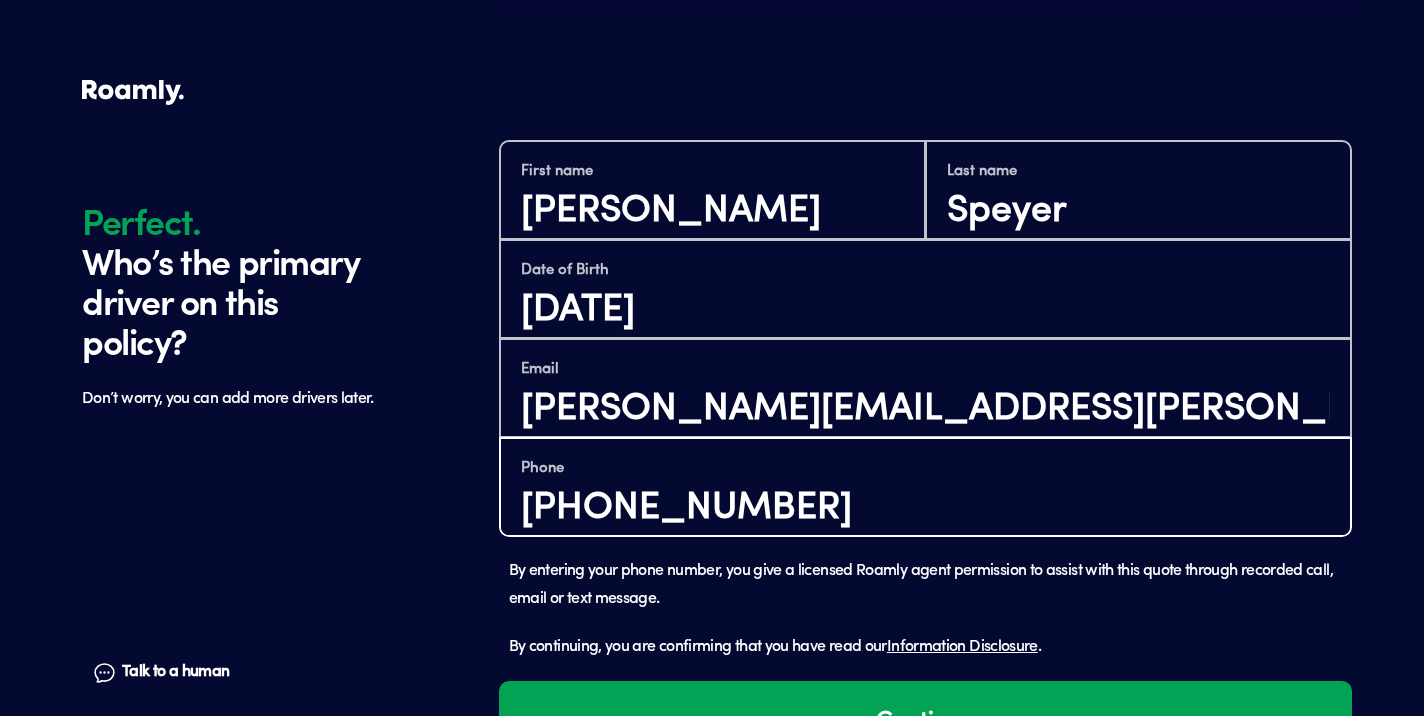 scroll, scrollTop: 1260, scrollLeft: 0, axis: vertical 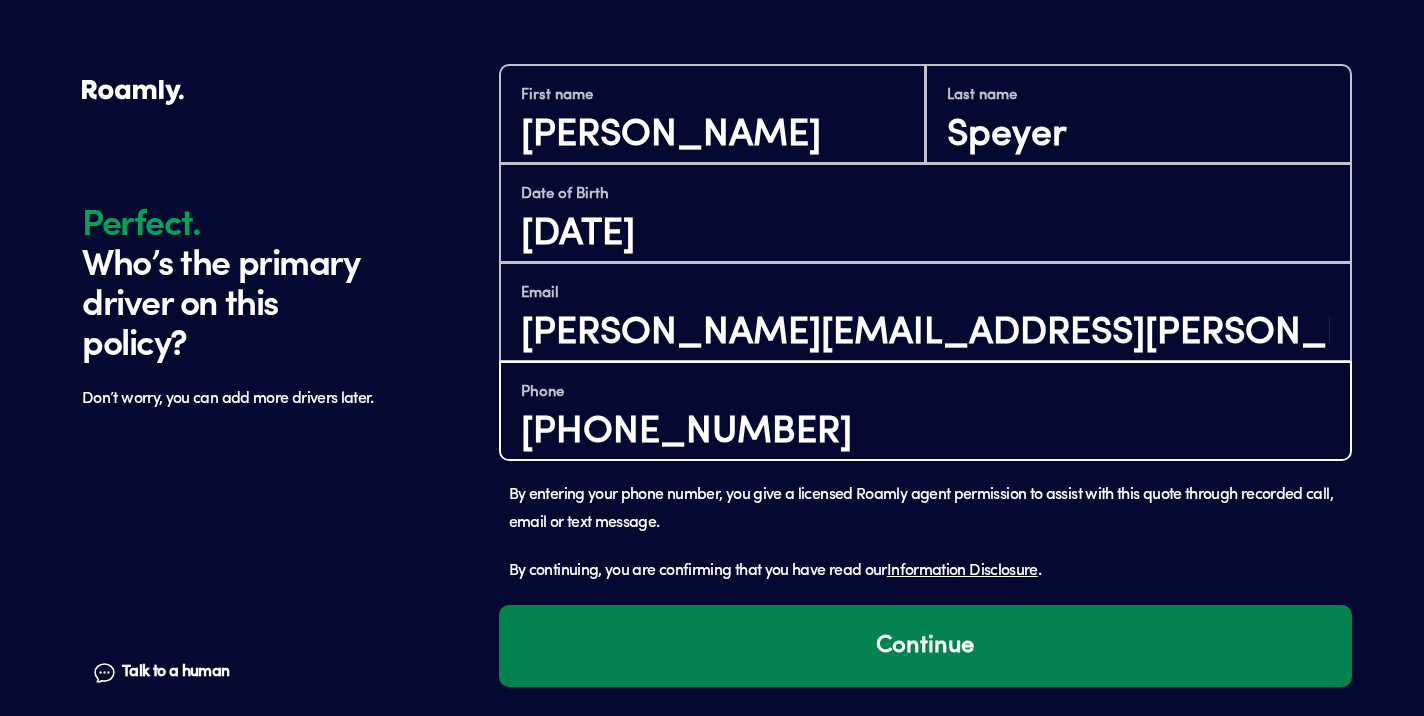 type on "[PHONE_NUMBER]" 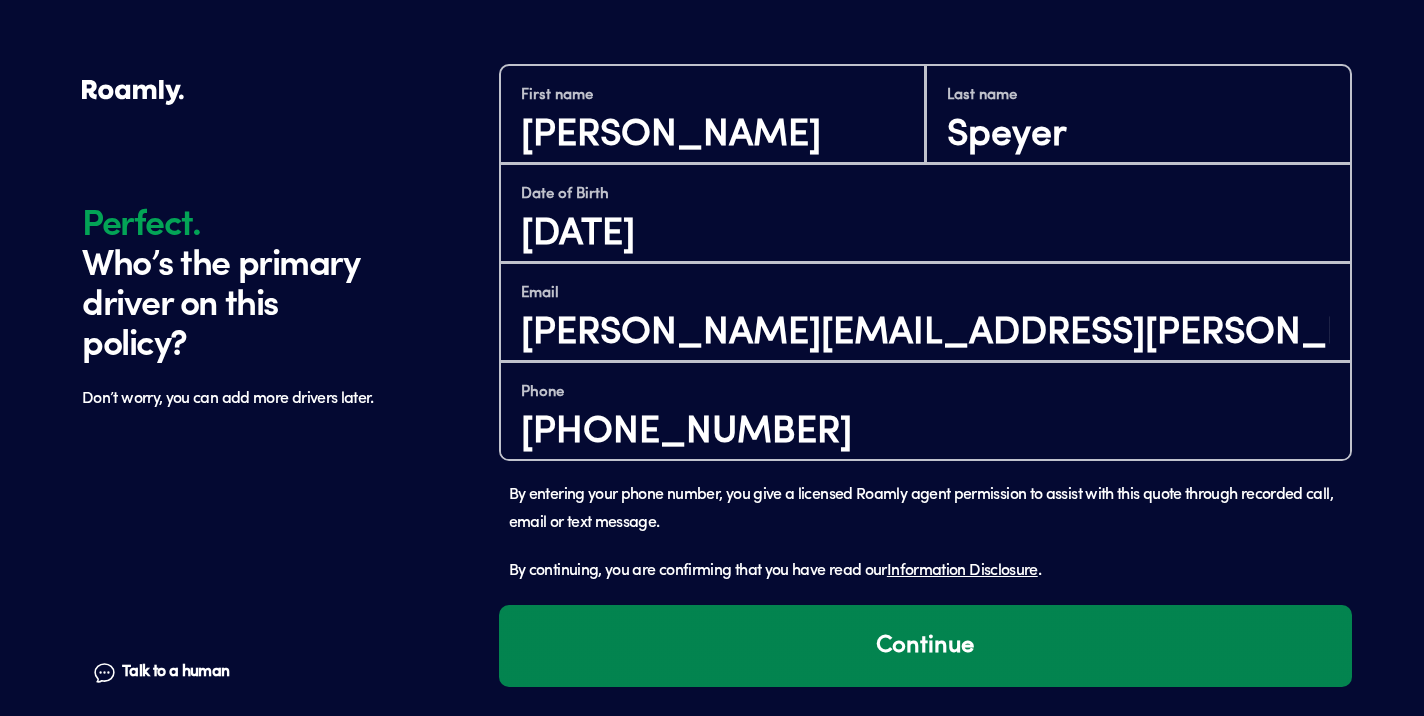 click on "Continue" at bounding box center [925, 646] 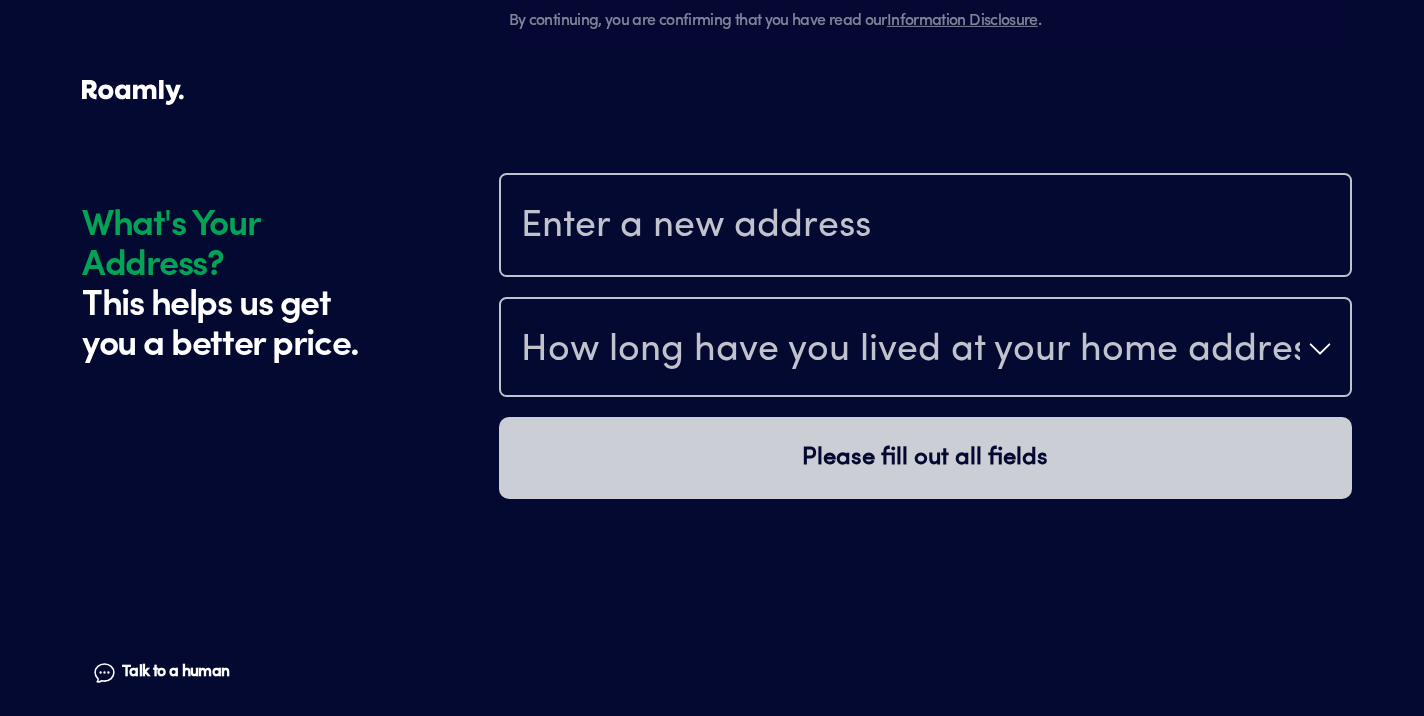 scroll, scrollTop: 1871, scrollLeft: 0, axis: vertical 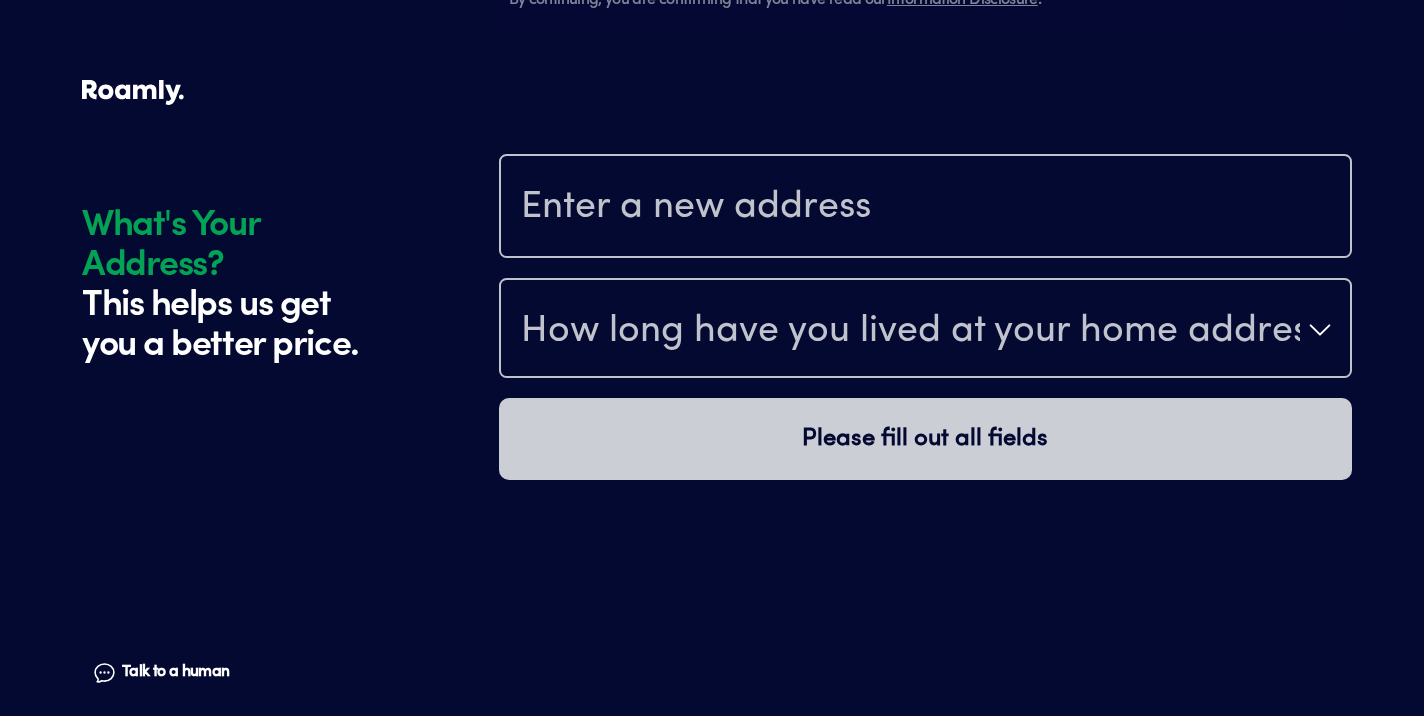 click at bounding box center (925, 208) 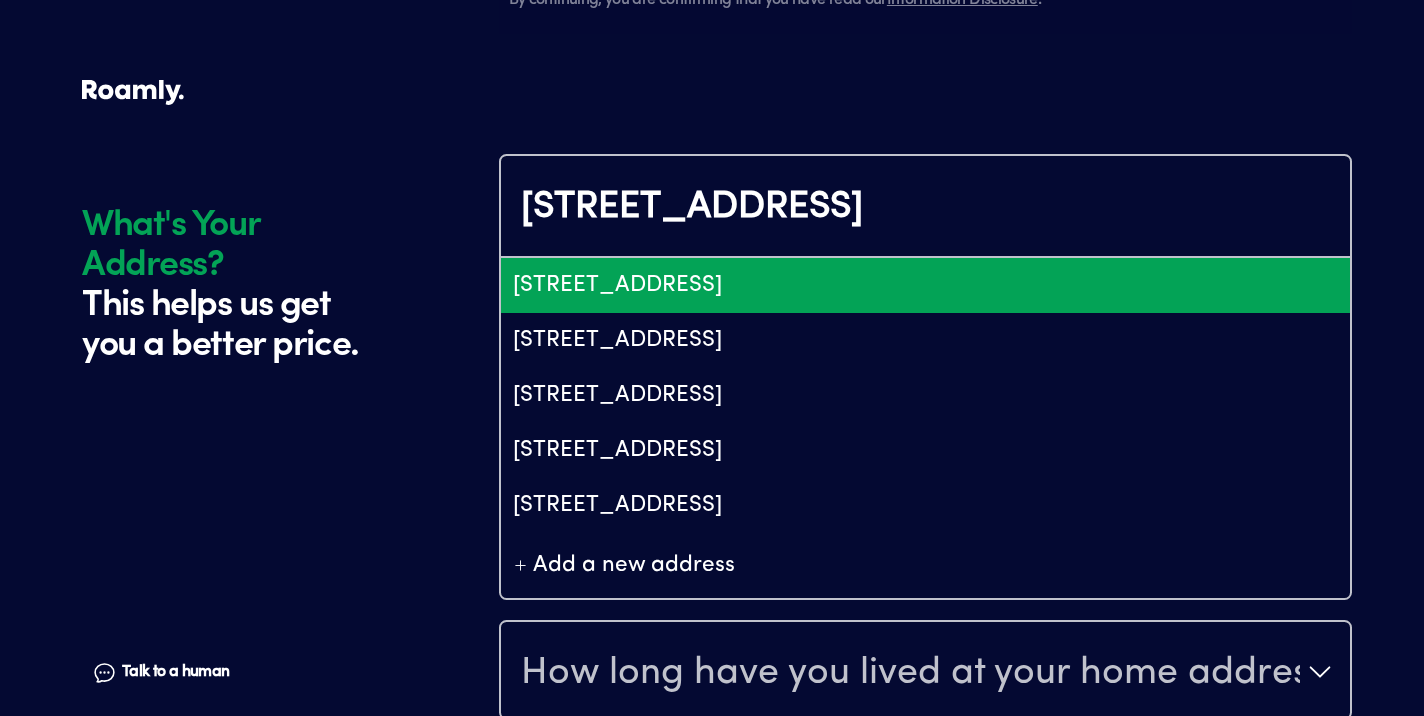 click on "[STREET_ADDRESS]" at bounding box center [925, 285] 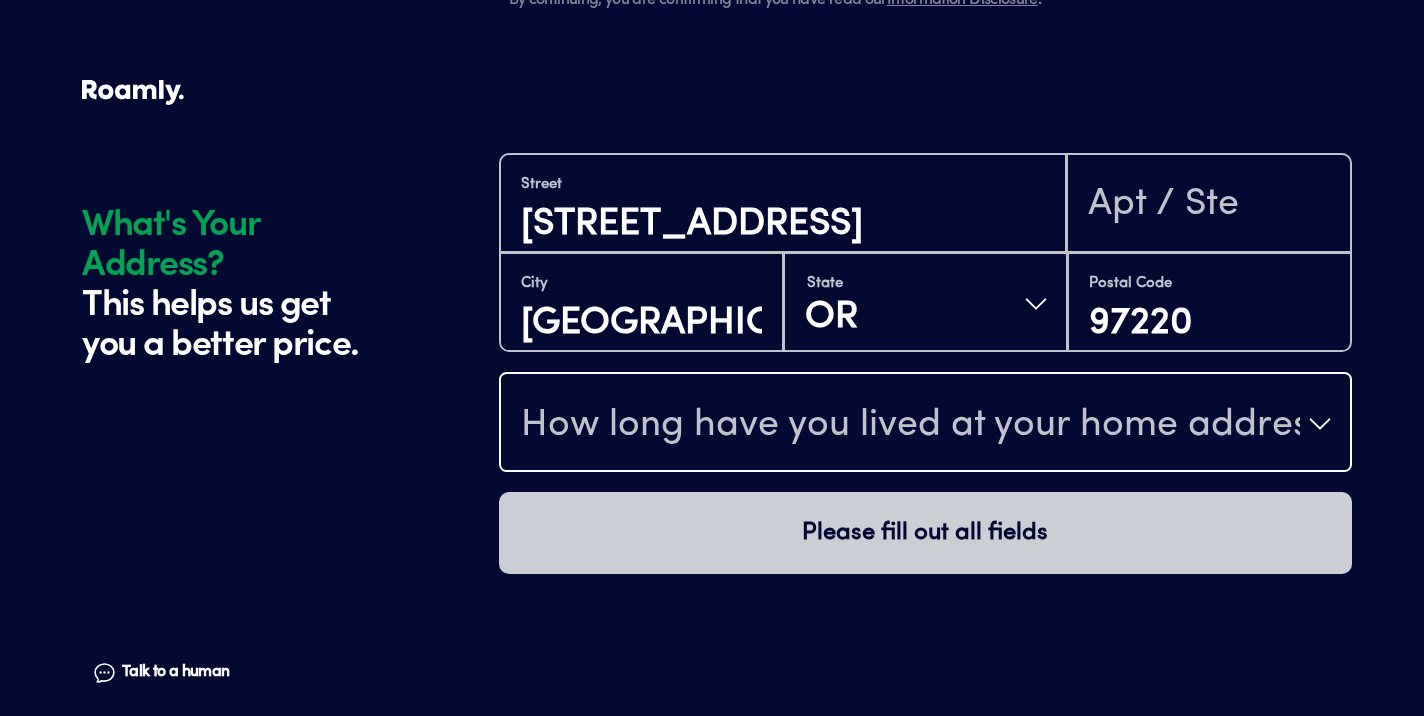 click on "How long have you lived at your home address?" at bounding box center (910, 426) 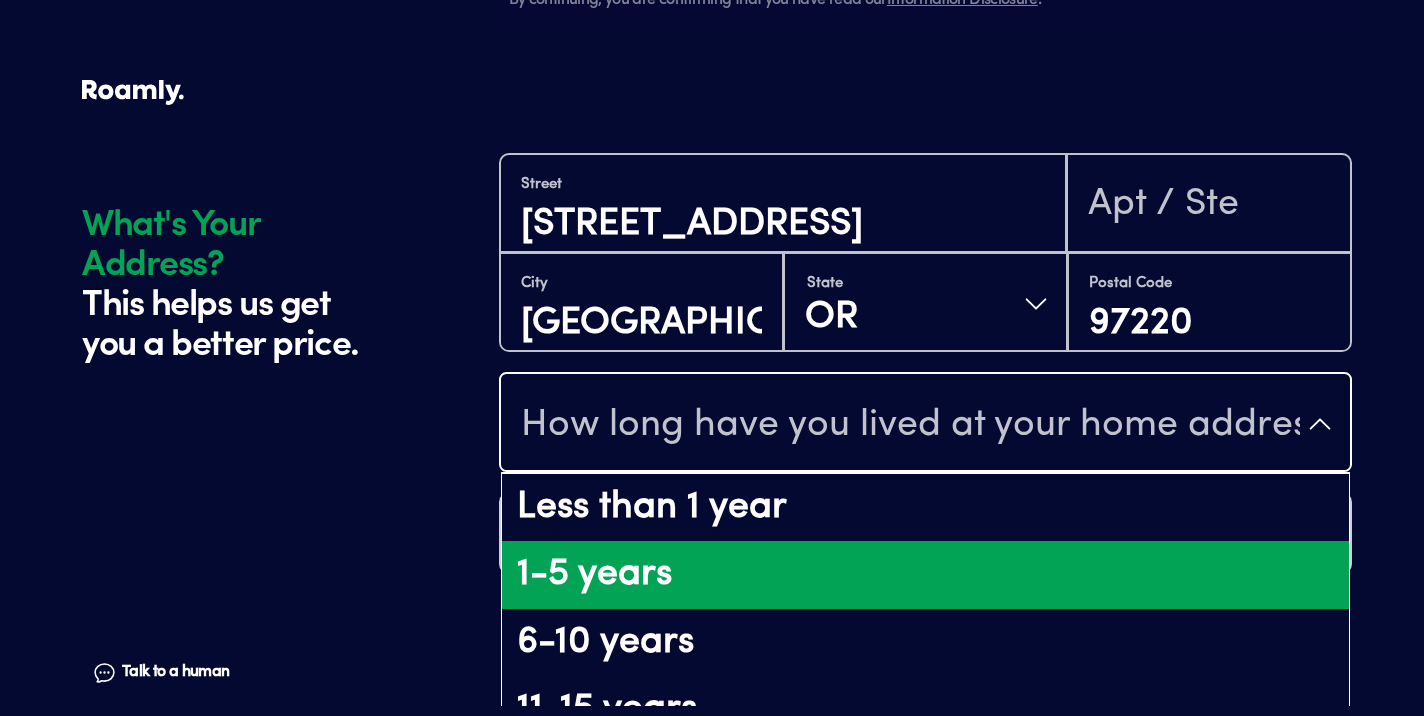 click on "1-5 years" at bounding box center (925, 575) 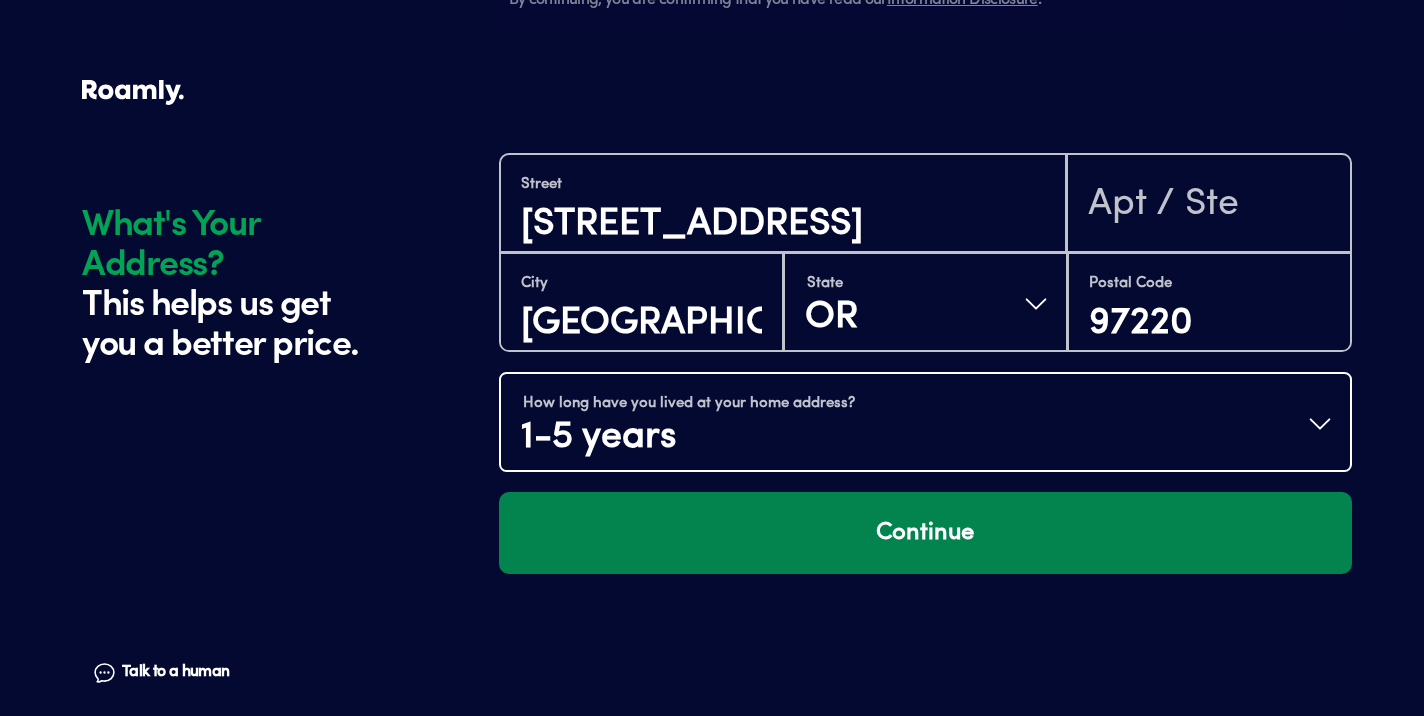 click on "Continue" at bounding box center [925, 533] 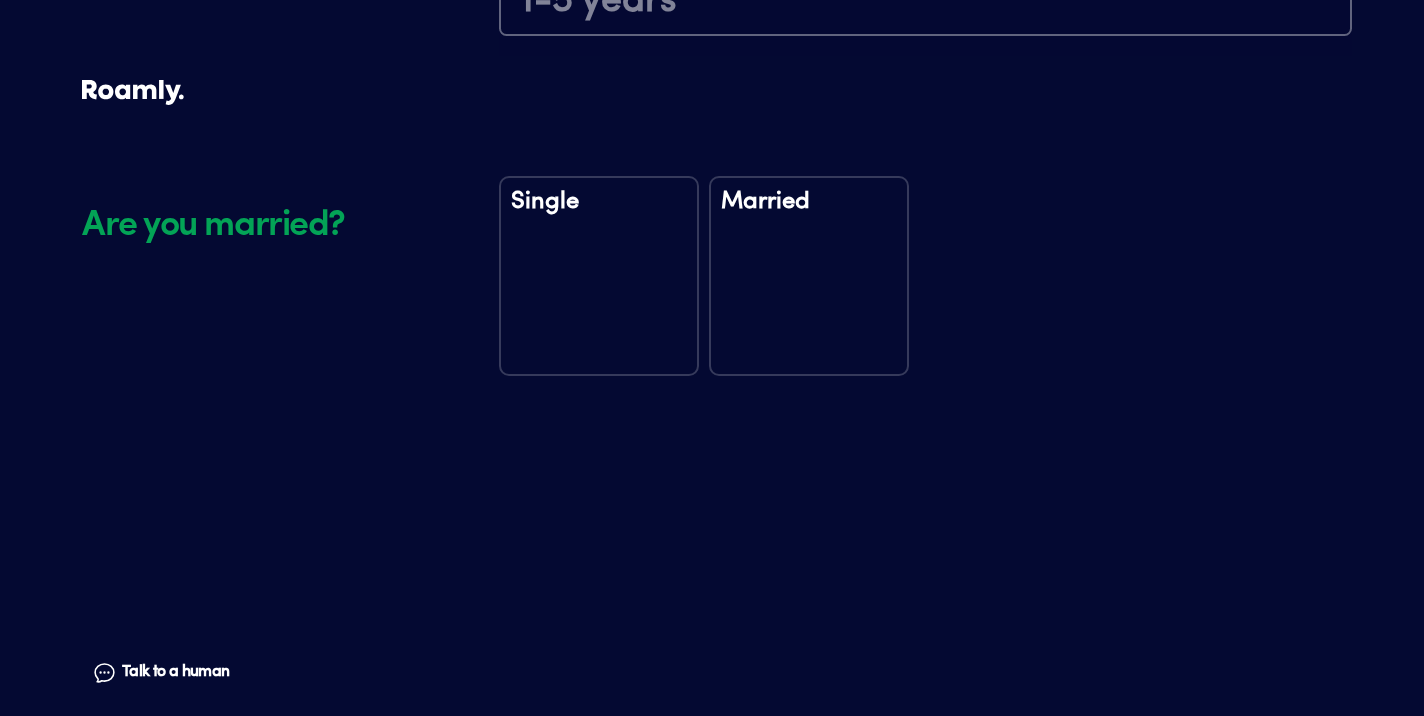 scroll, scrollTop: 2342, scrollLeft: 0, axis: vertical 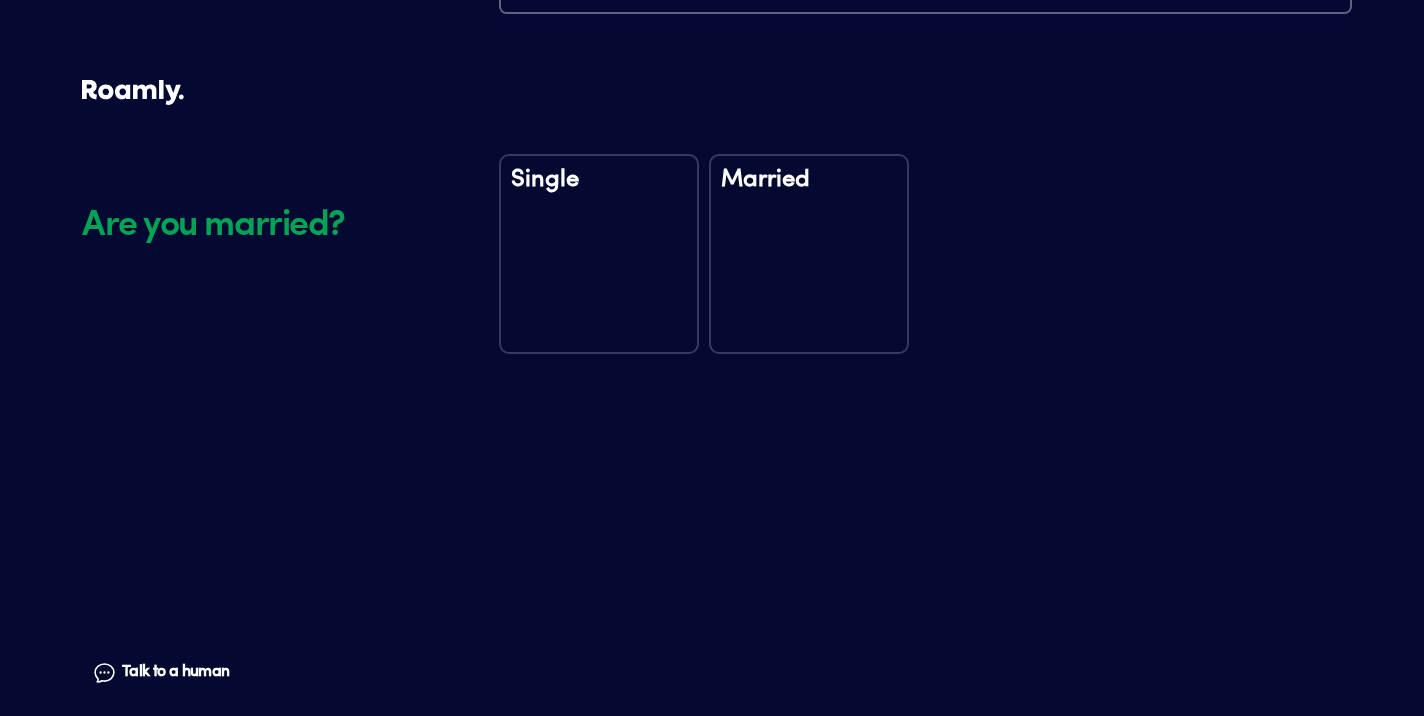 click on "Married" at bounding box center [809, 254] 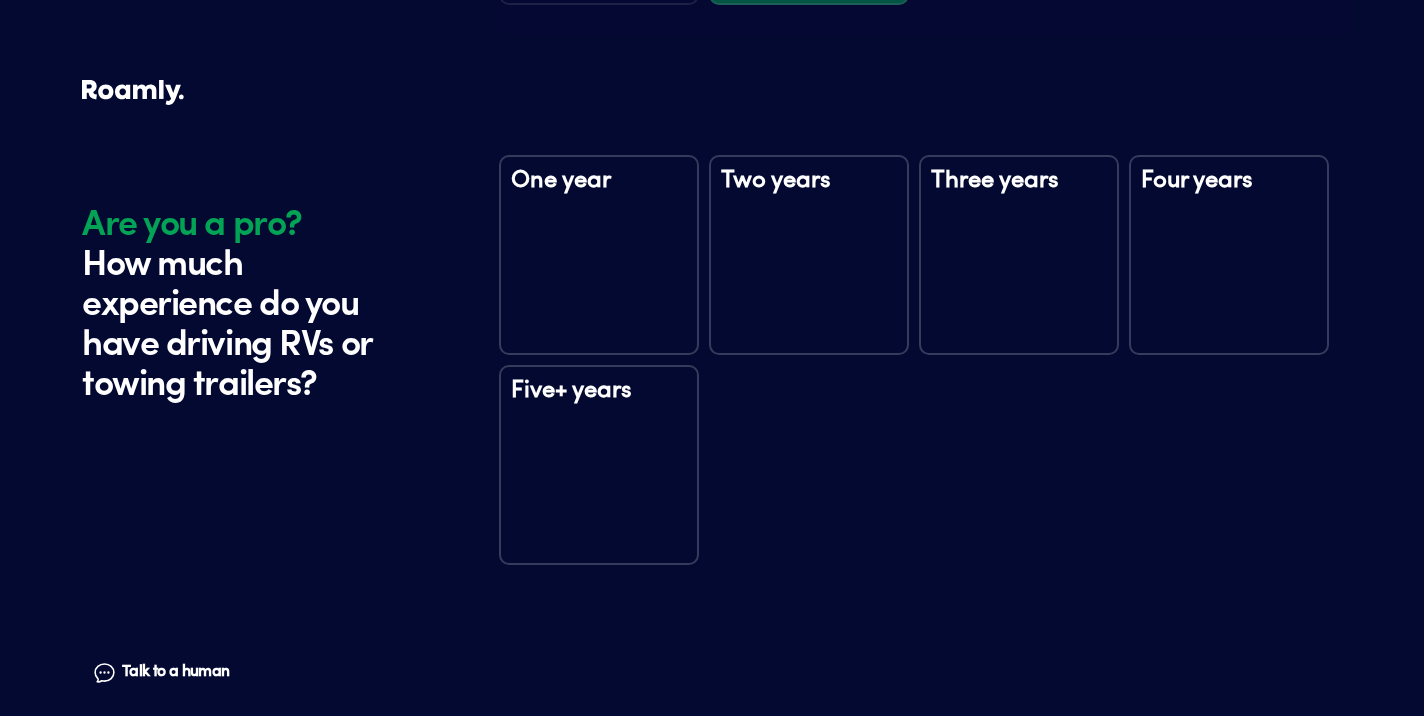 scroll, scrollTop: 2732, scrollLeft: 0, axis: vertical 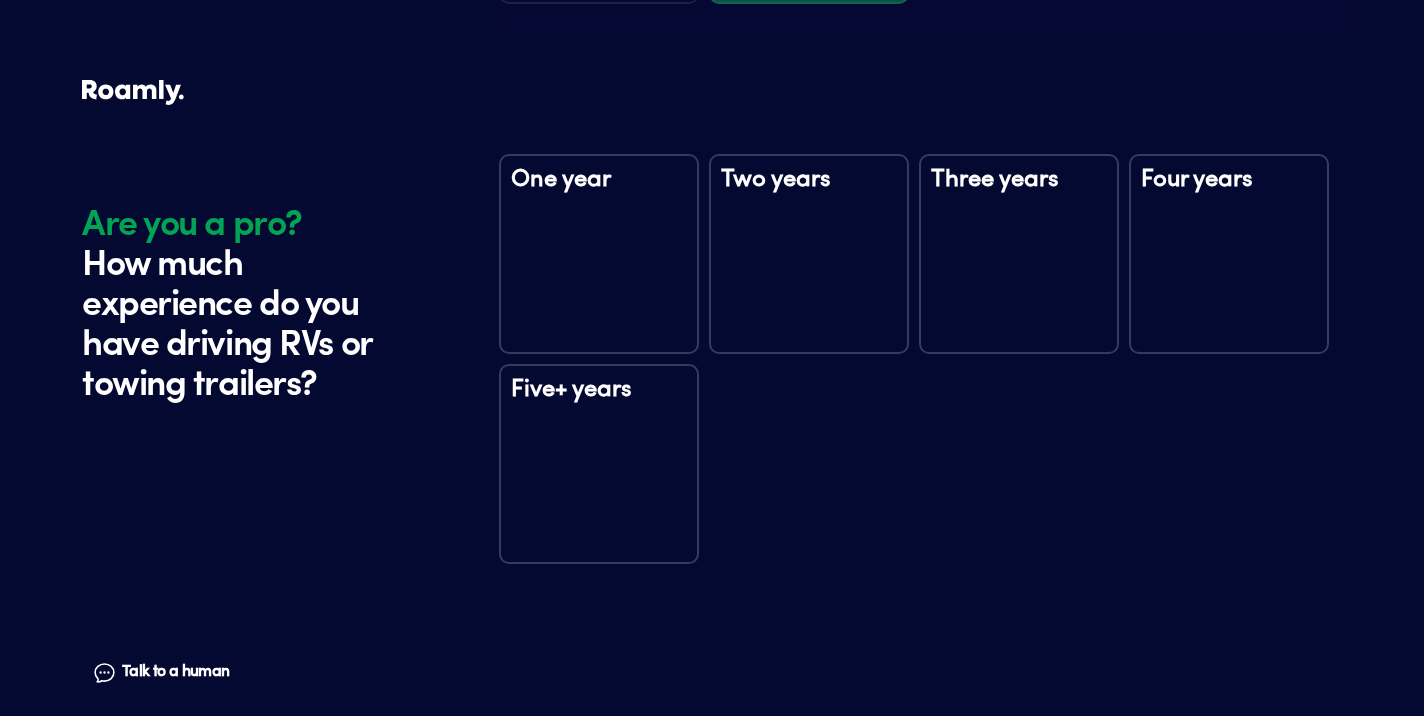 click on "One year" at bounding box center (599, 254) 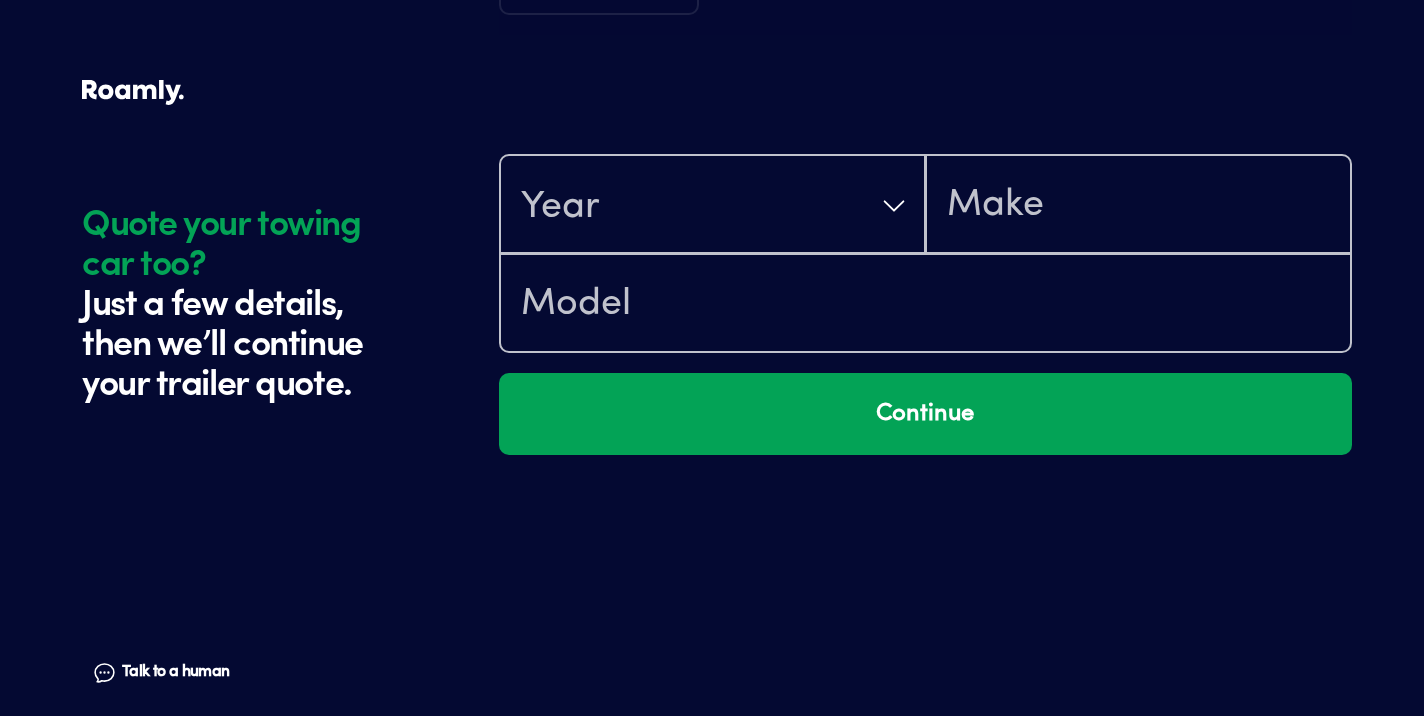 scroll, scrollTop: 3322, scrollLeft: 0, axis: vertical 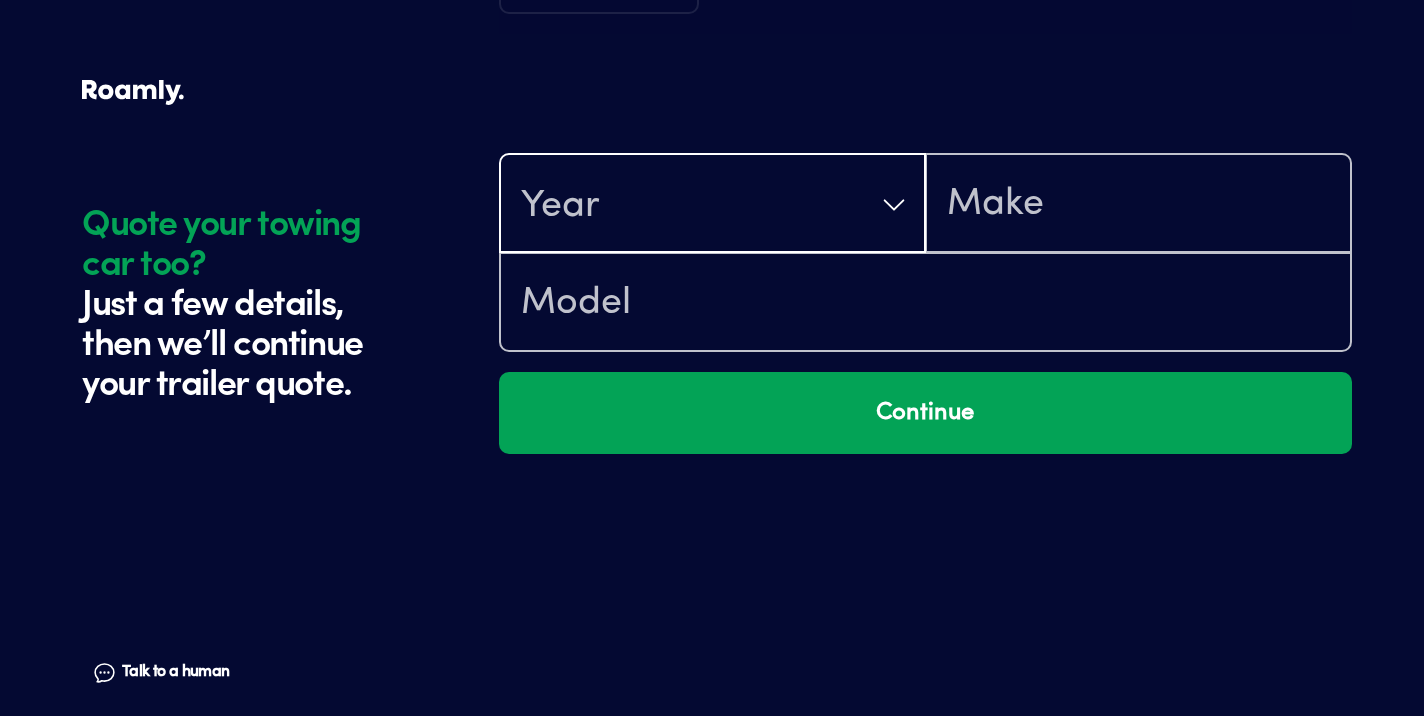 click on "Year" at bounding box center [712, 205] 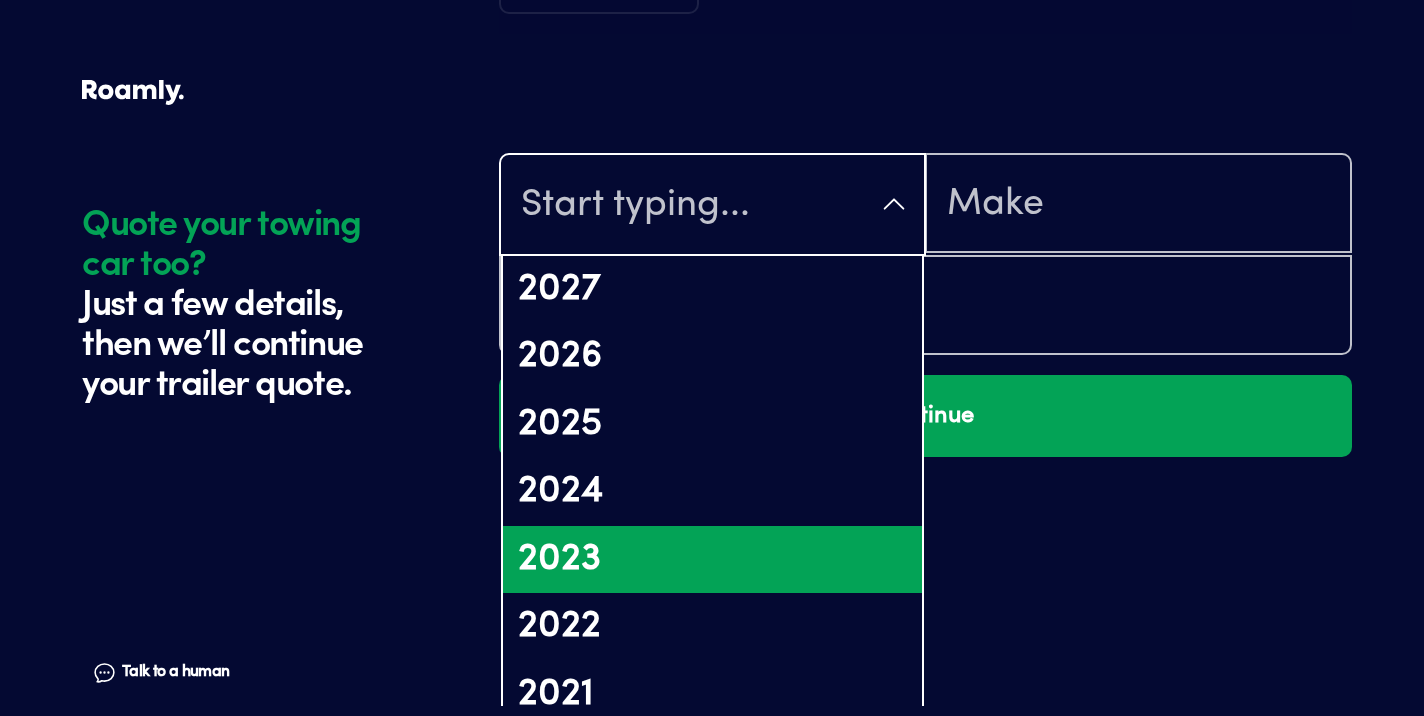 click on "2023" at bounding box center (712, 560) 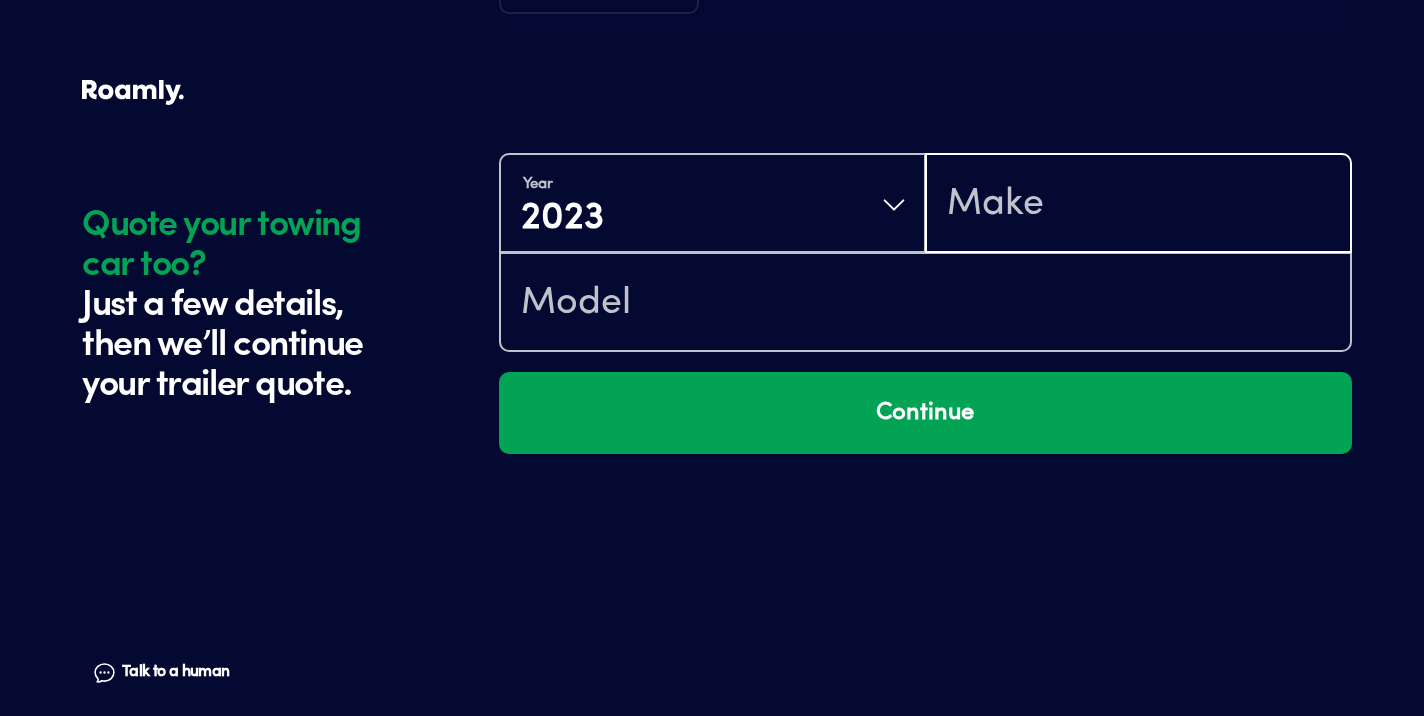 click at bounding box center [1138, 205] 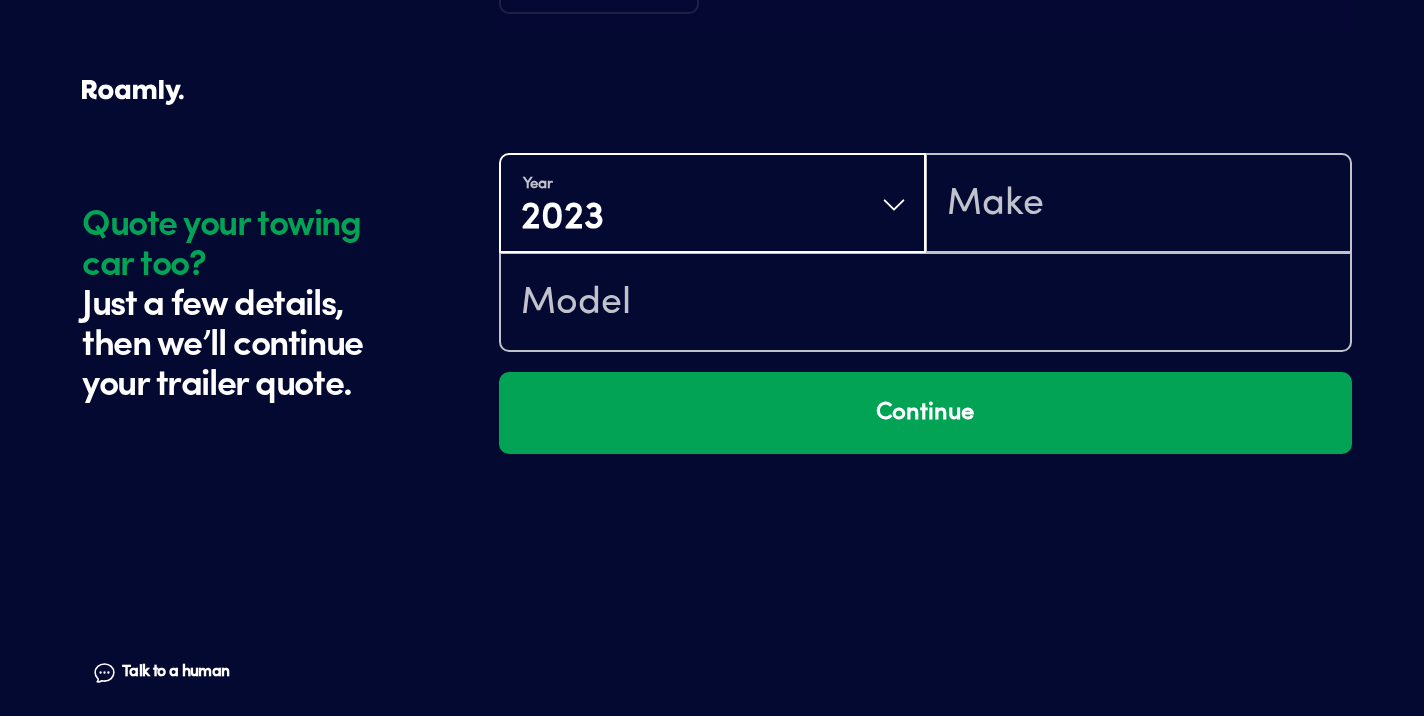 click on "Year [DATE]" at bounding box center [712, 205] 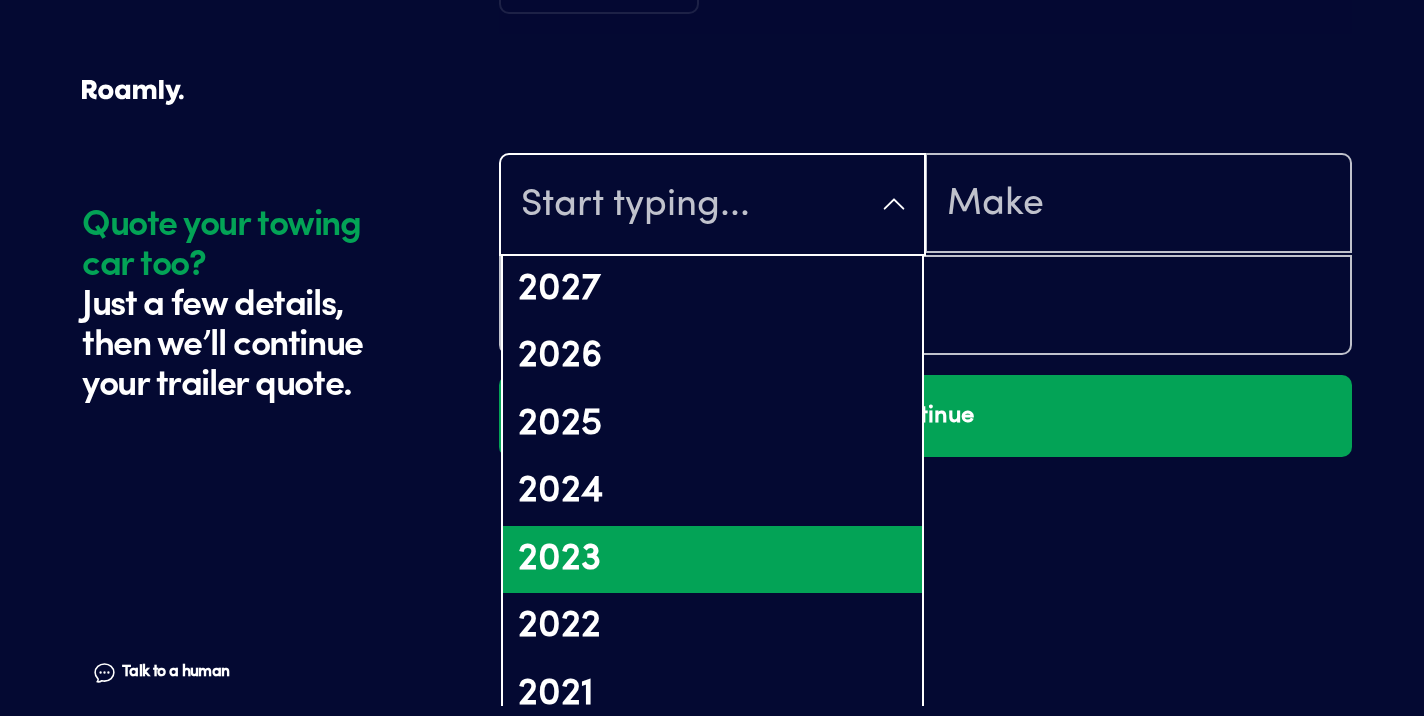 click on "Quote your towing car too? Just a few details, then we’ll continue your trailer quote. Talk to a human Chat" at bounding box center [285, -1303] 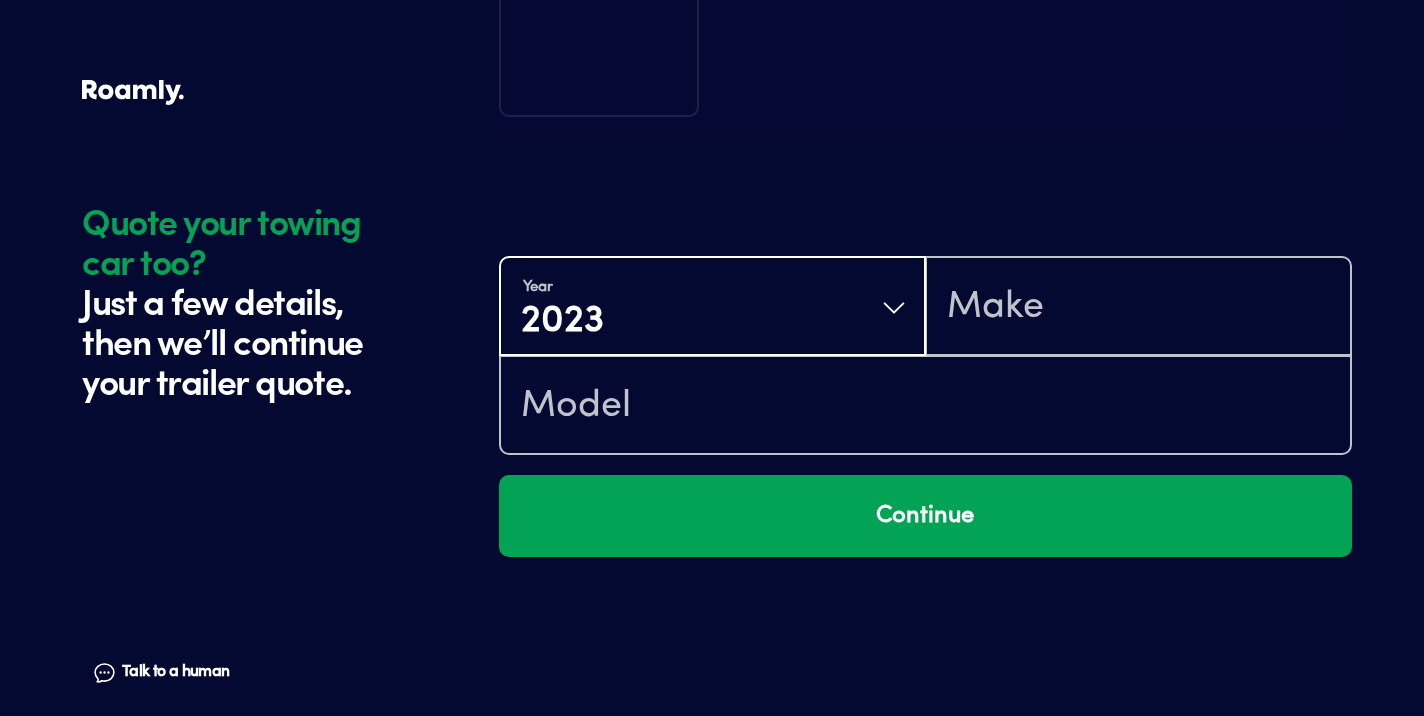 scroll, scrollTop: 3227, scrollLeft: 0, axis: vertical 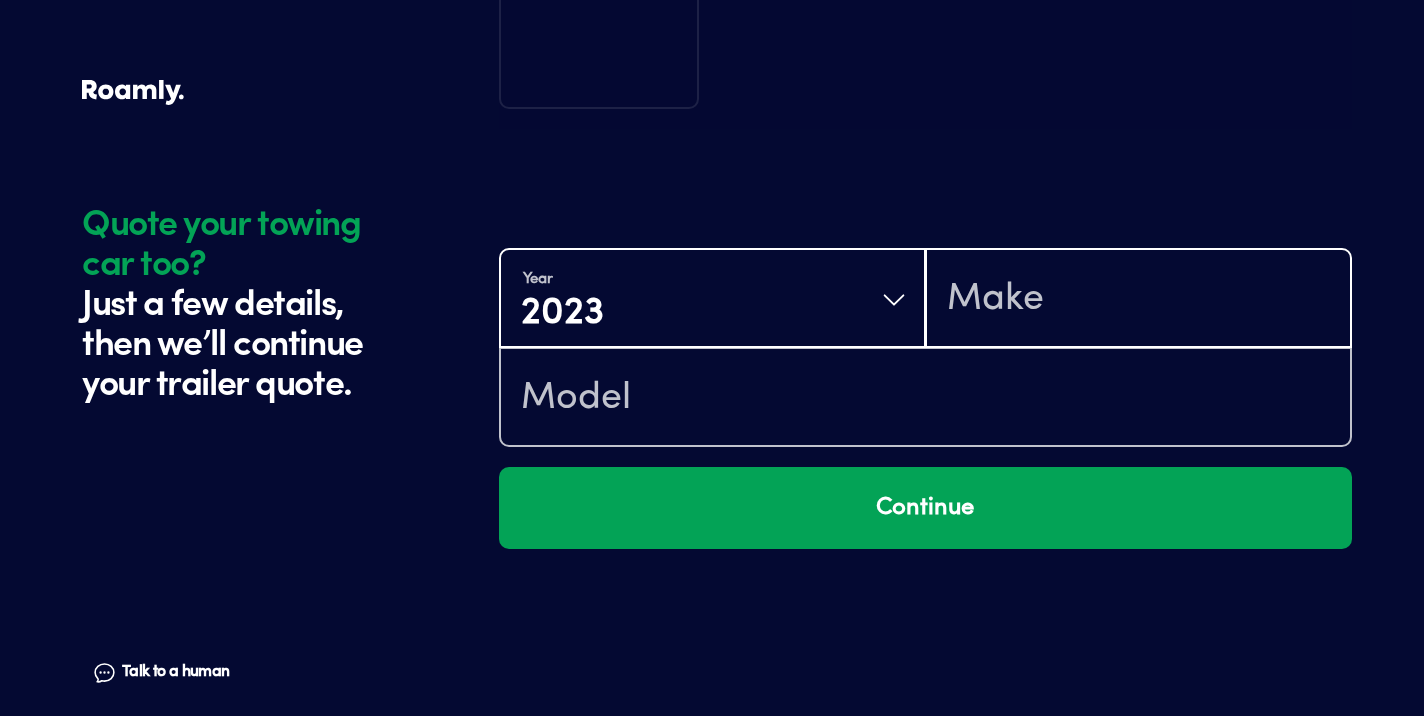 click at bounding box center (1138, 300) 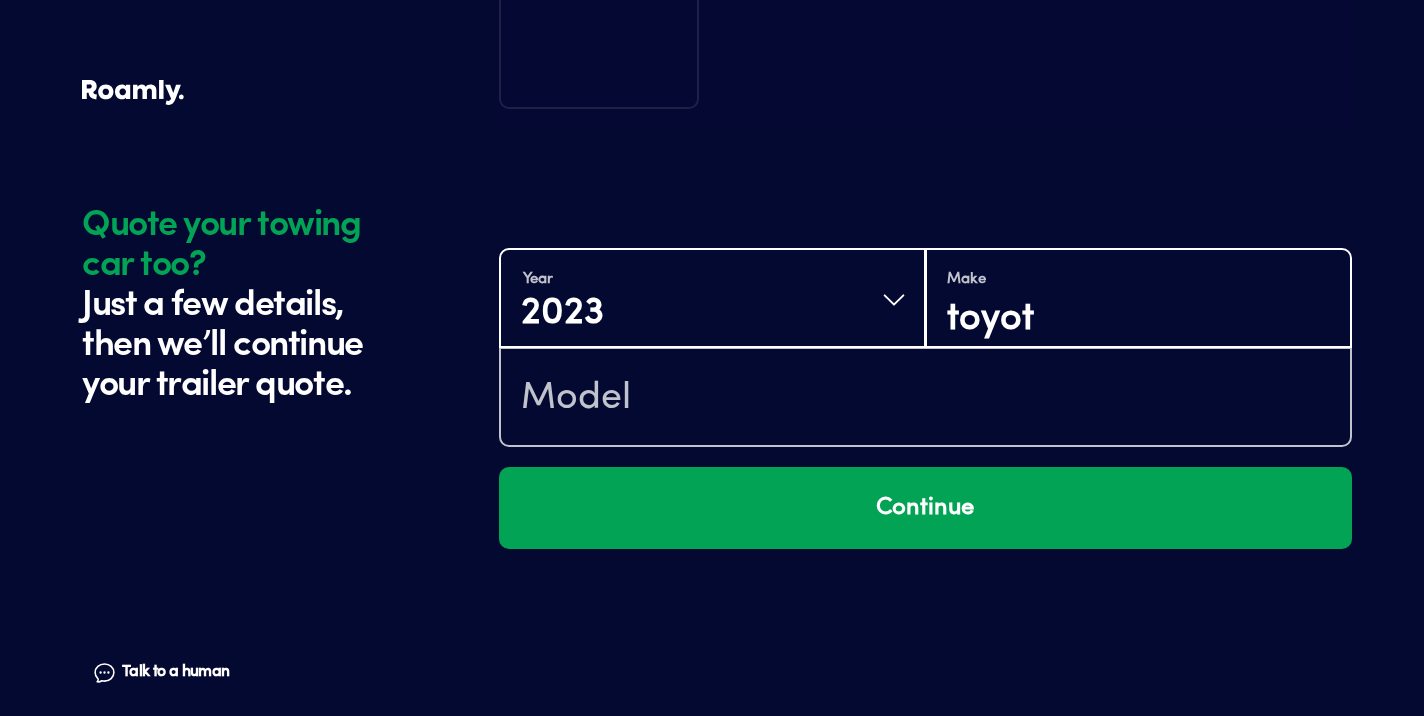 type on "toyota" 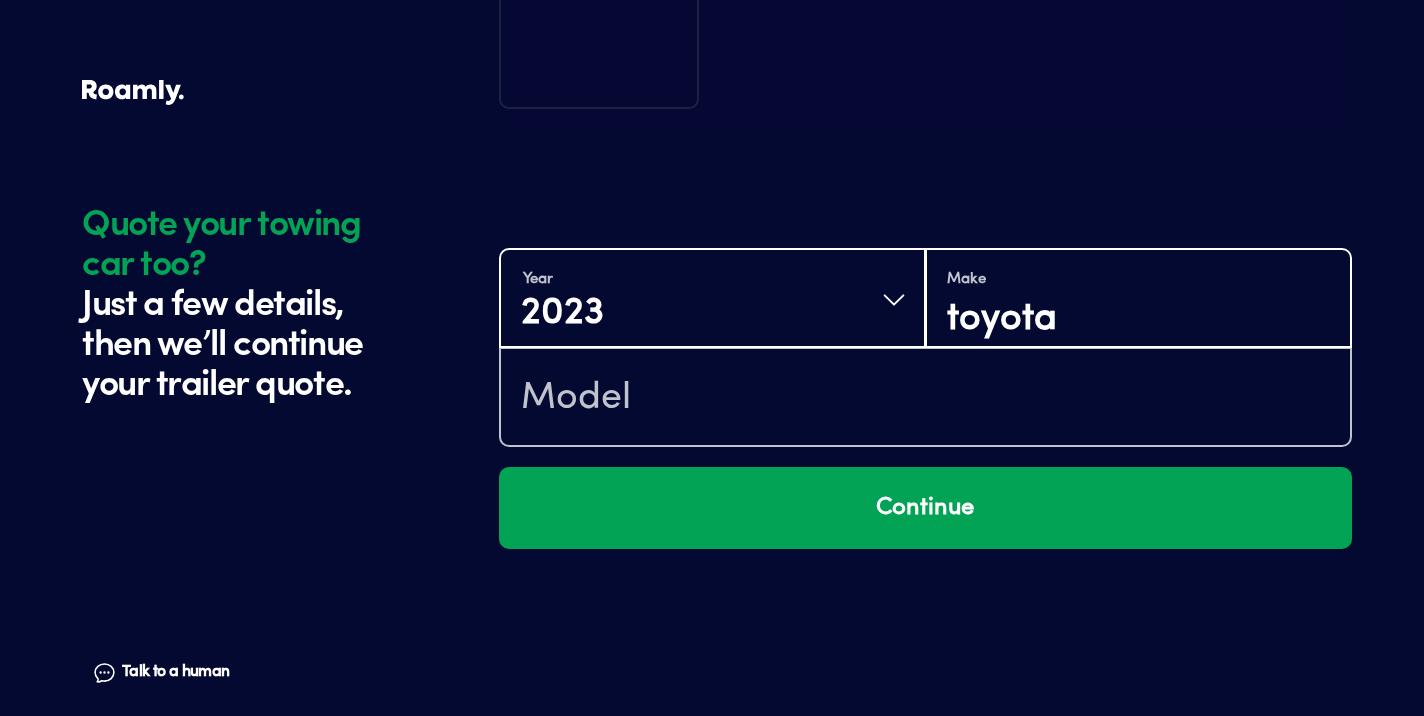 click on "toyota" at bounding box center (1138, 319) 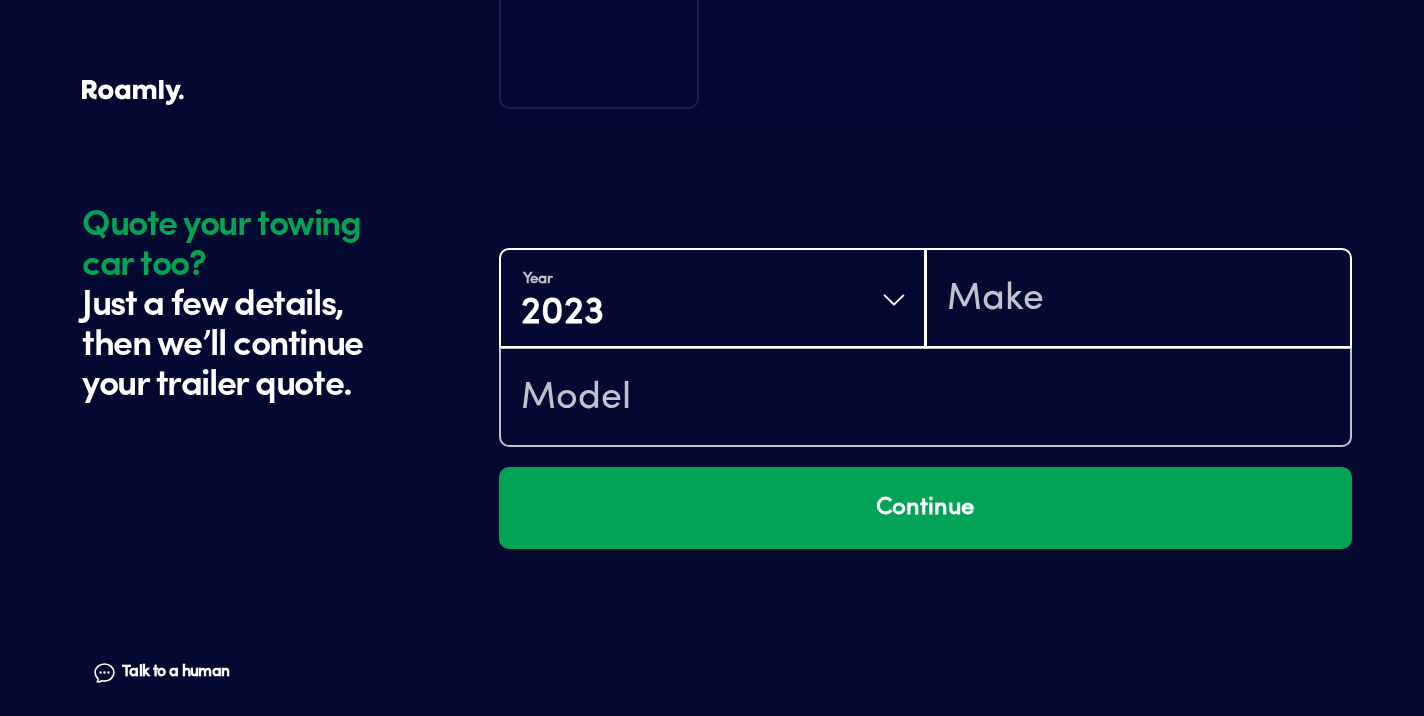 click at bounding box center (1138, 300) 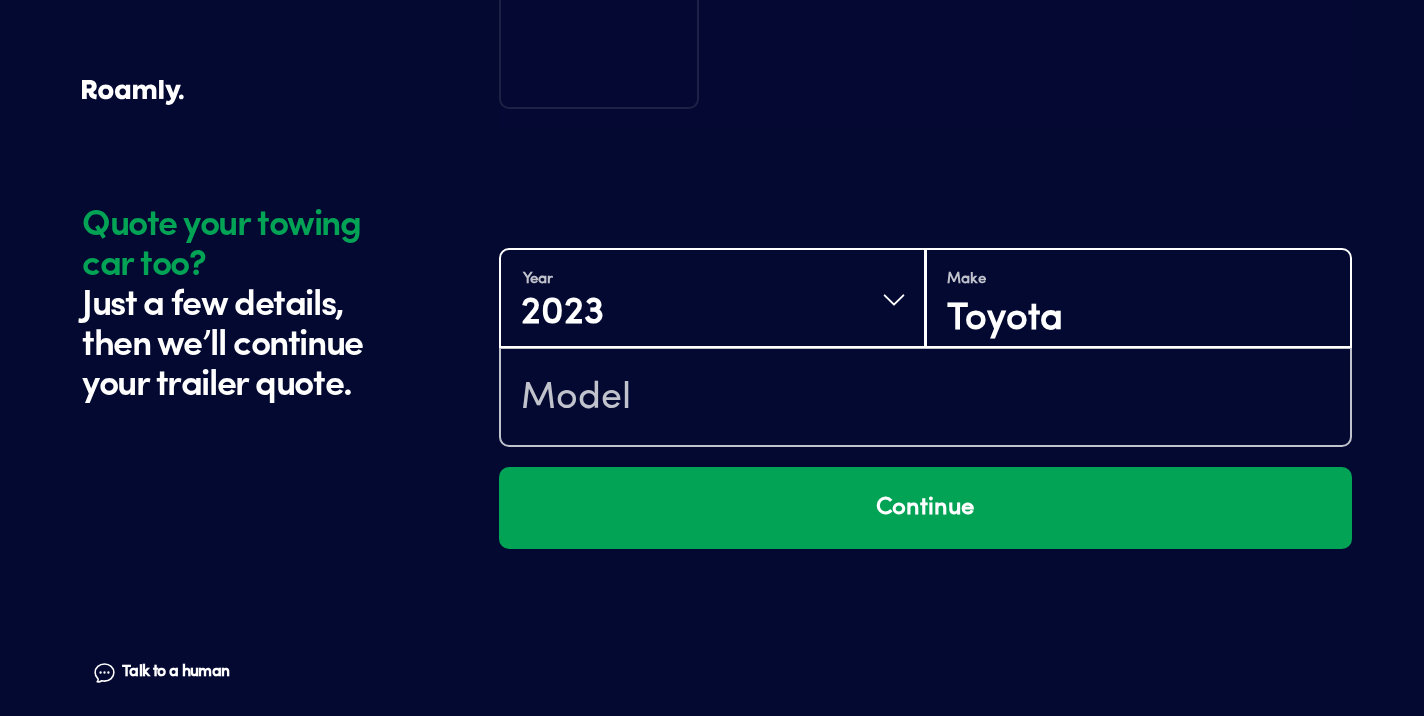 type on "Toyota" 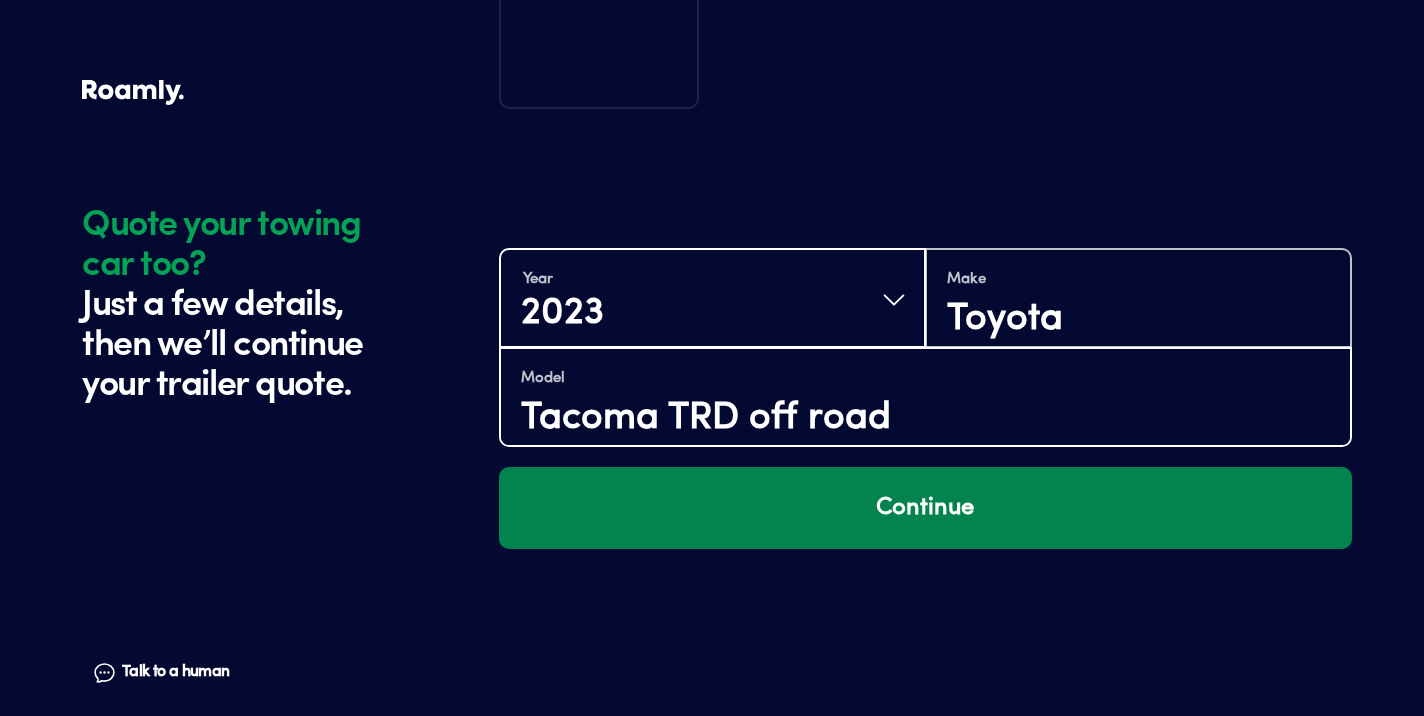 type on "Tacoma TRD off road" 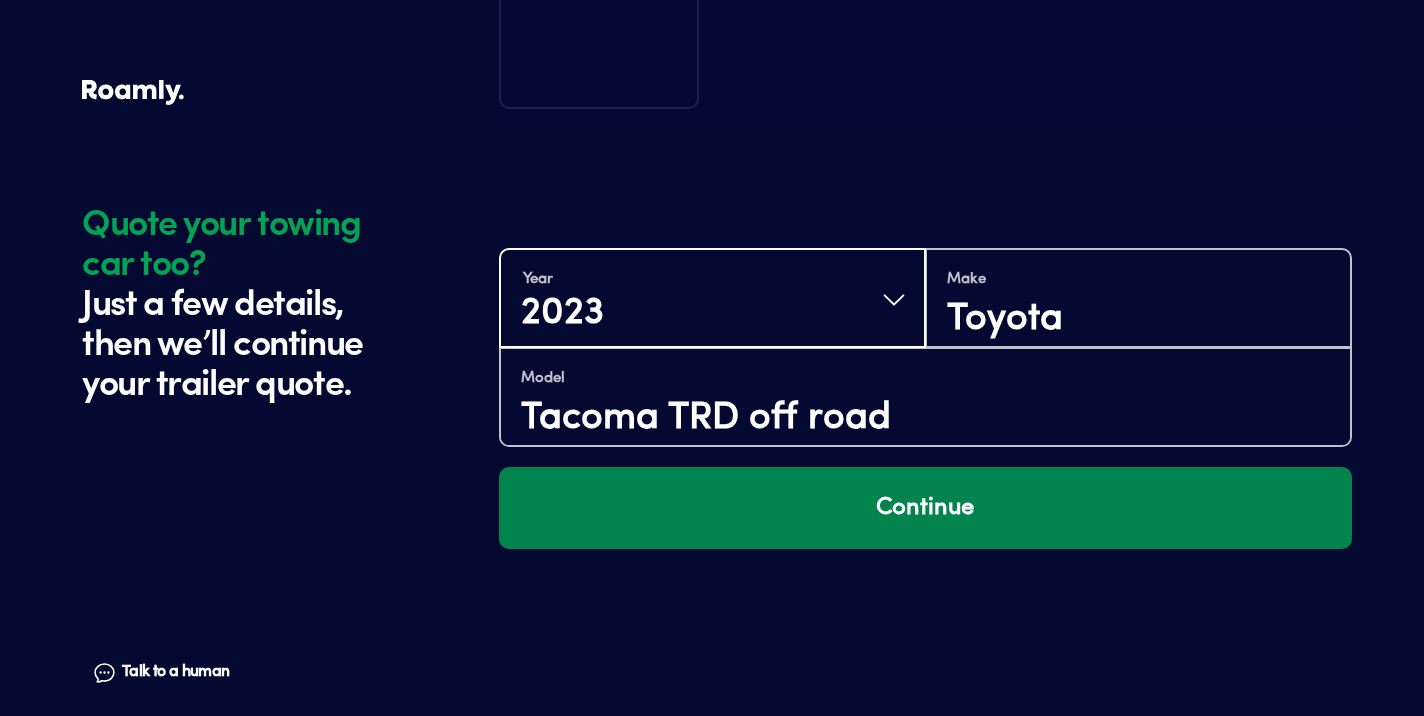 click on "Continue" at bounding box center (925, 508) 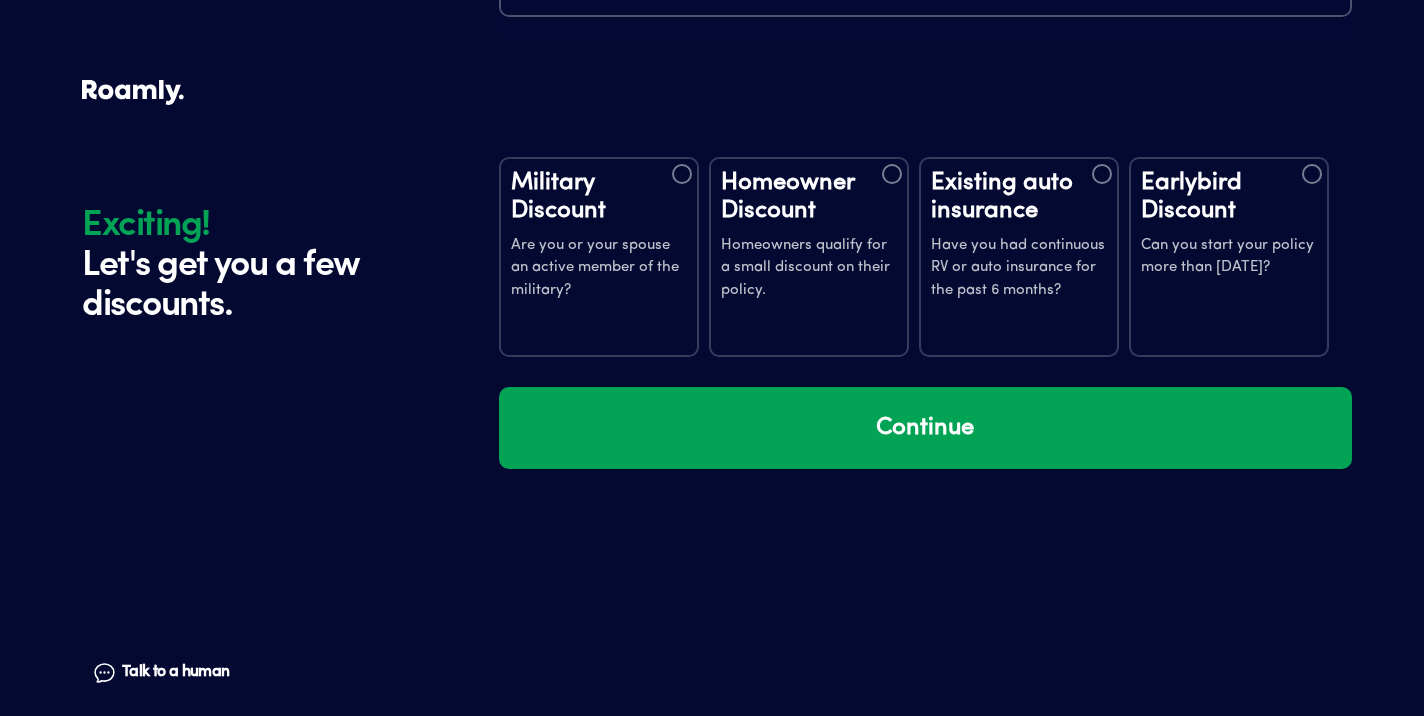 scroll, scrollTop: 3700, scrollLeft: 0, axis: vertical 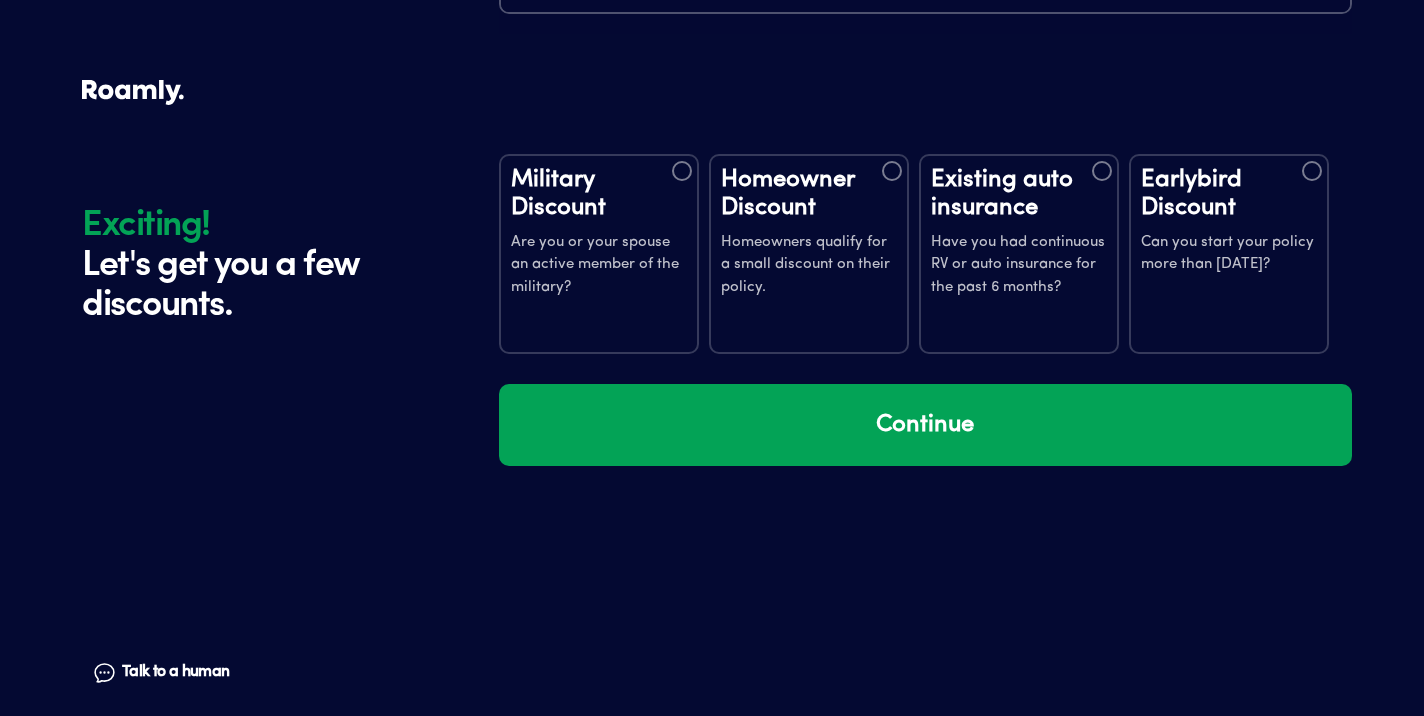 click on "Homeowner Discount" at bounding box center (809, 194) 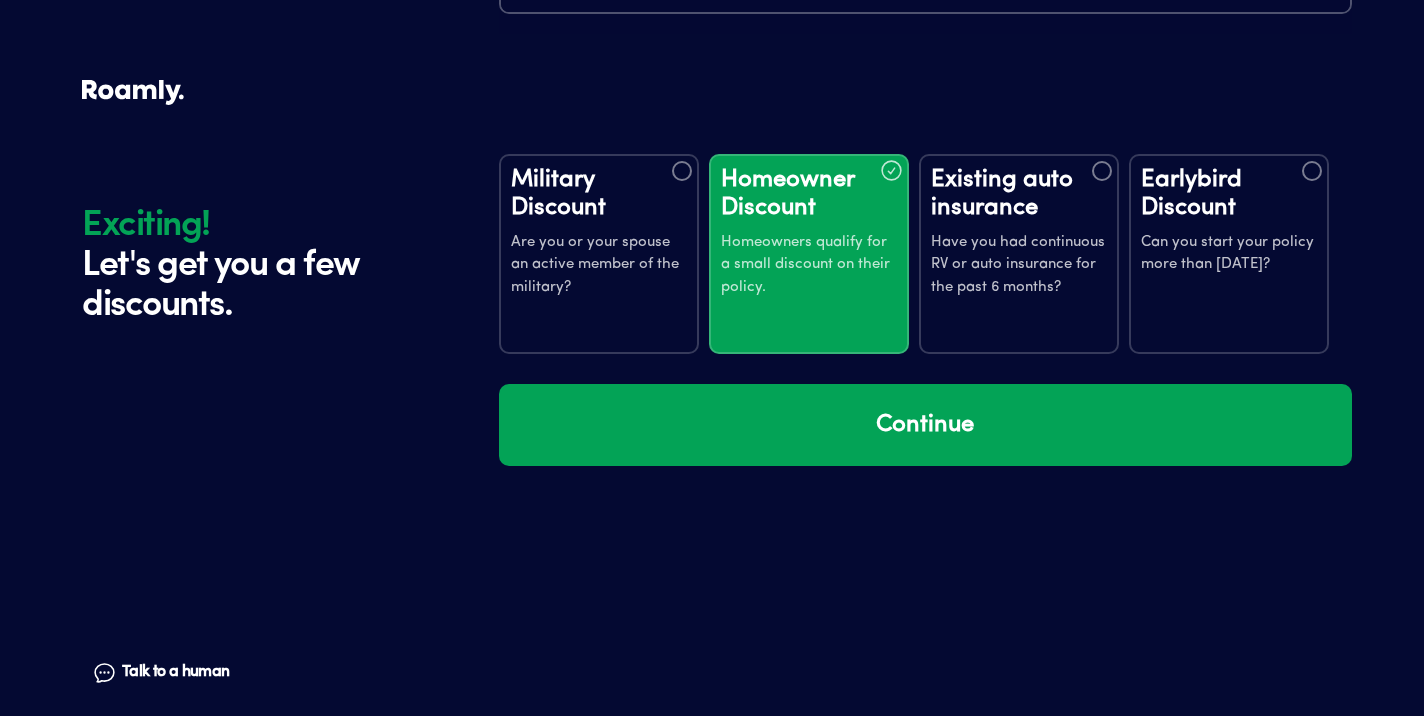 click on "Existing auto insurance" at bounding box center [1019, 194] 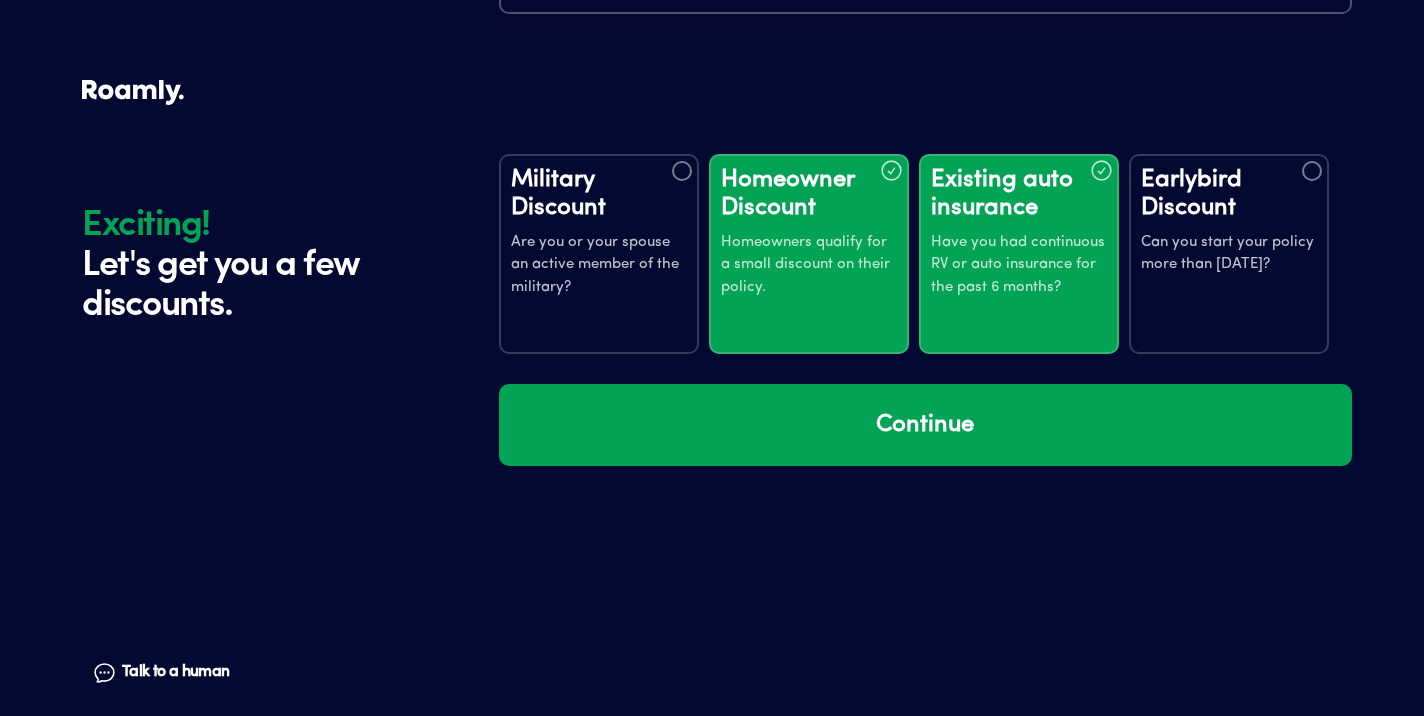 click on "Existing auto insurance" at bounding box center (1019, 194) 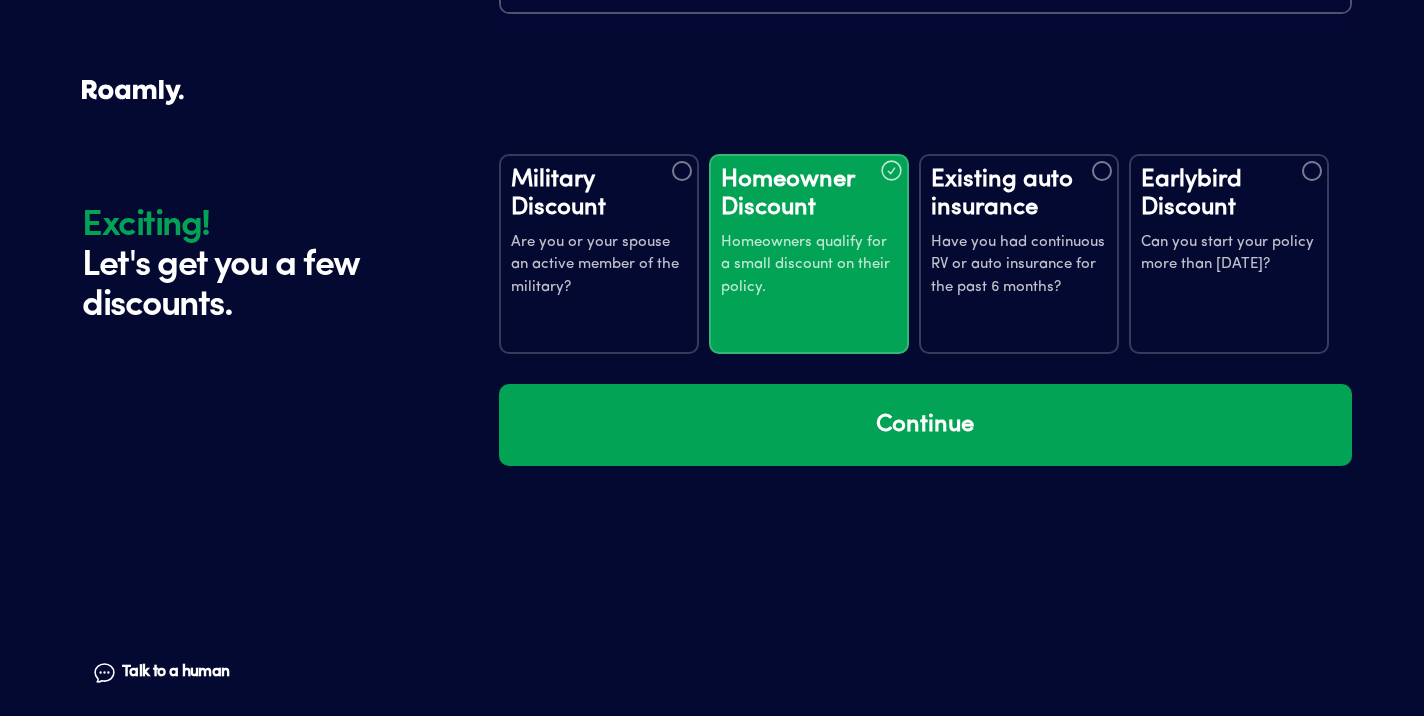 click on "Existing auto insurance" at bounding box center (1019, 194) 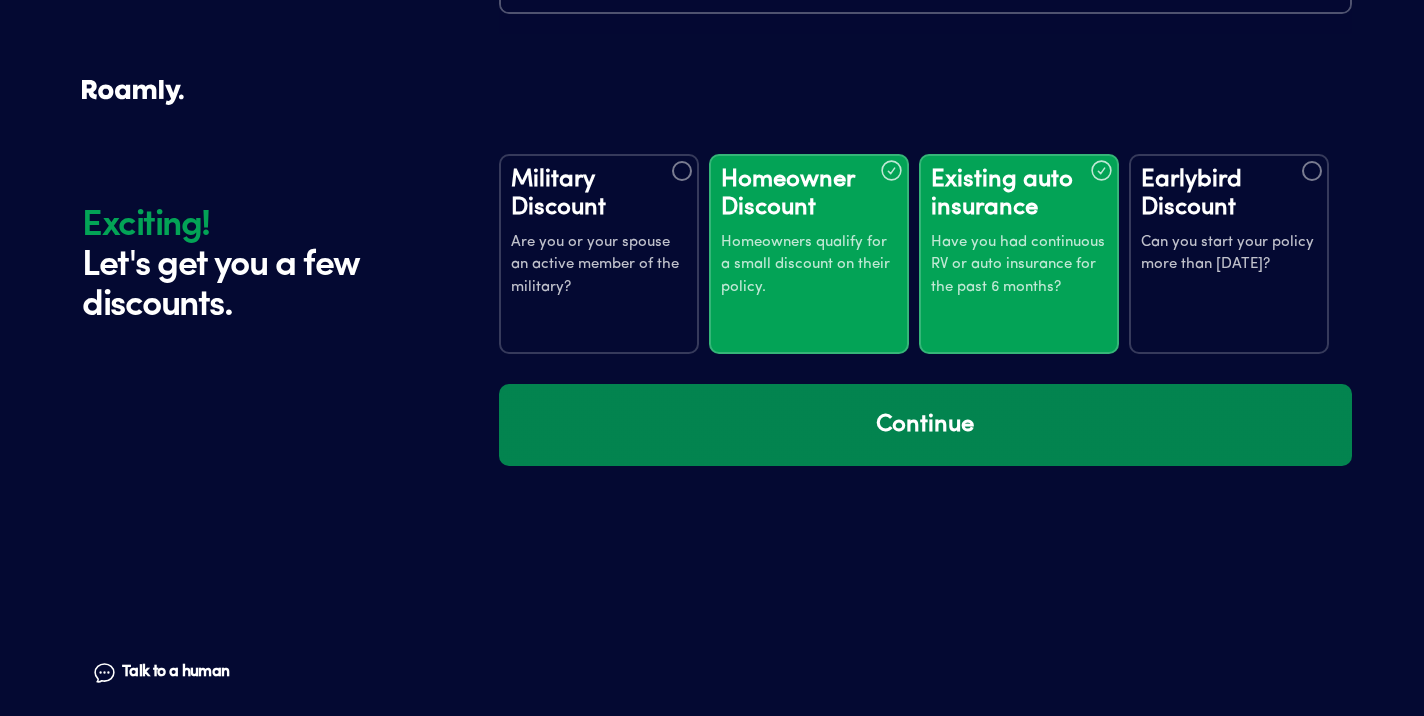 click on "Continue" at bounding box center (925, 425) 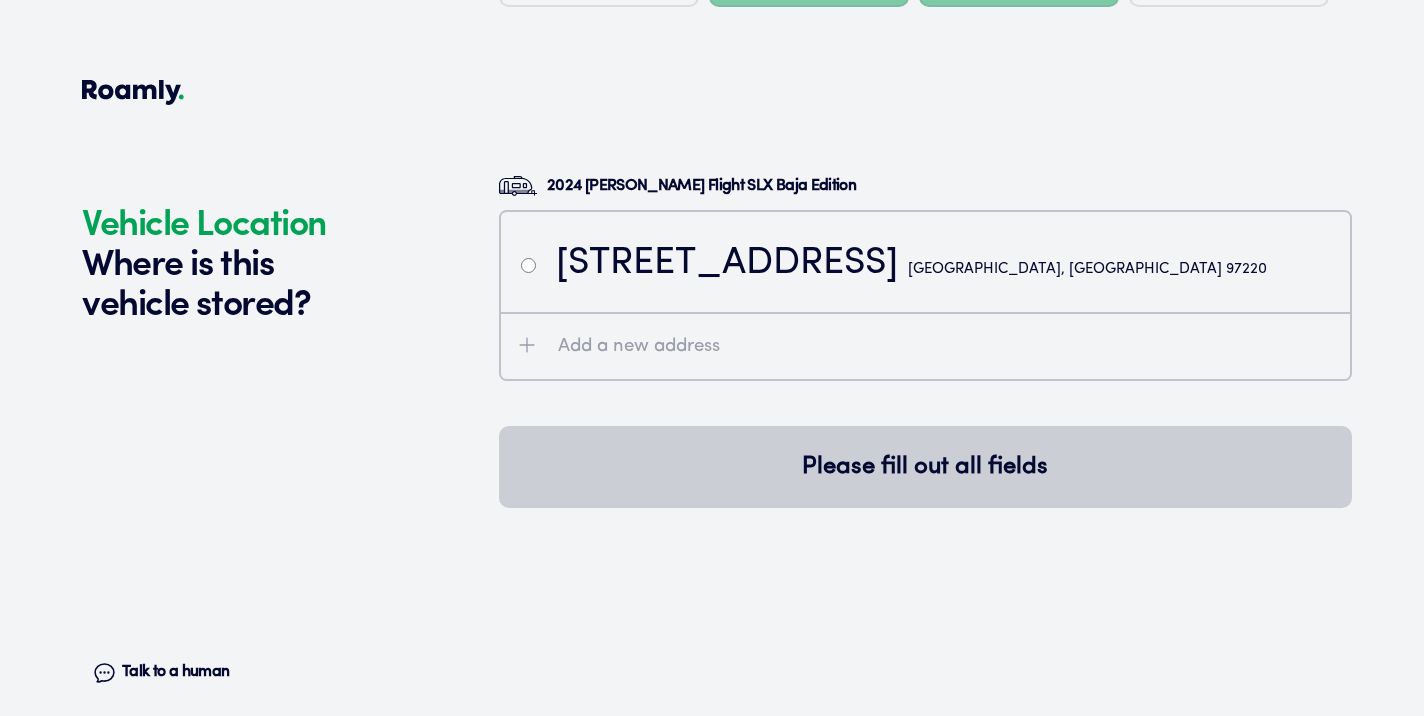 scroll, scrollTop: 4090, scrollLeft: 0, axis: vertical 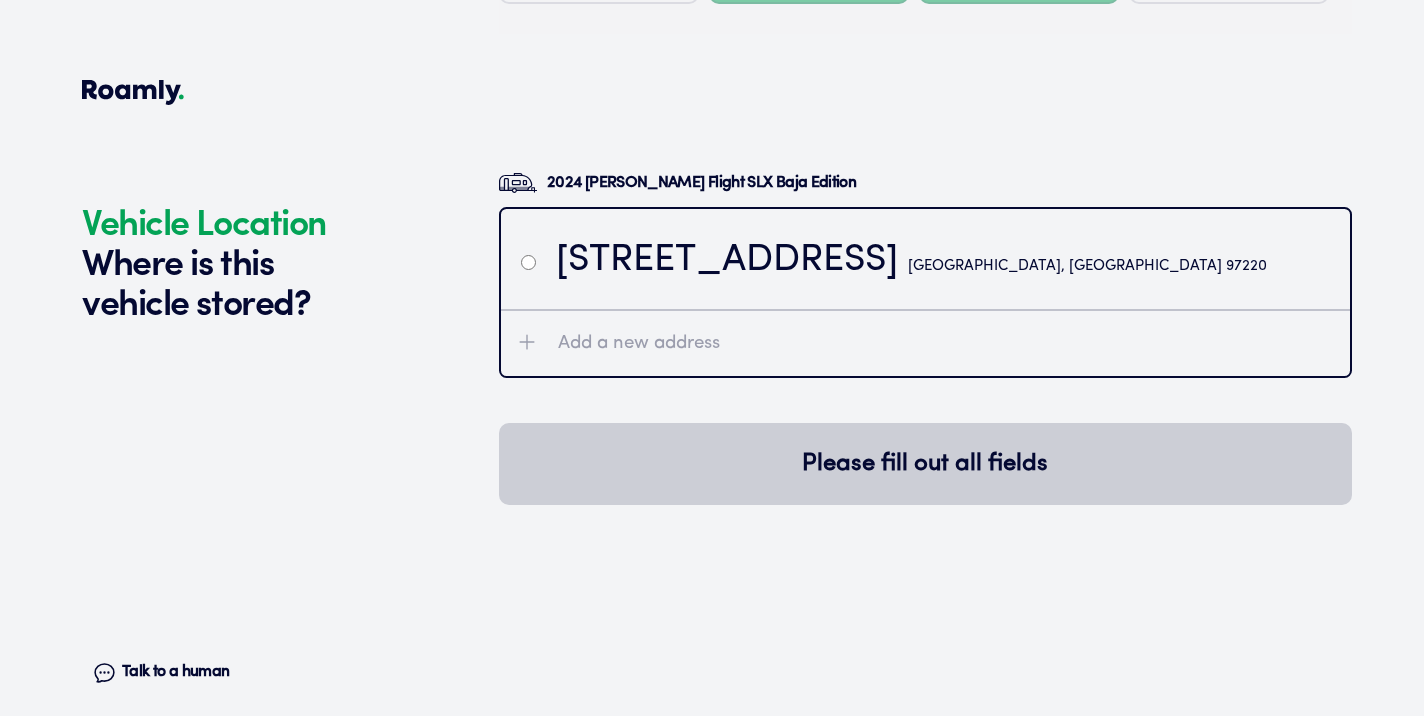 click on "Add a new address" at bounding box center (925, 342) 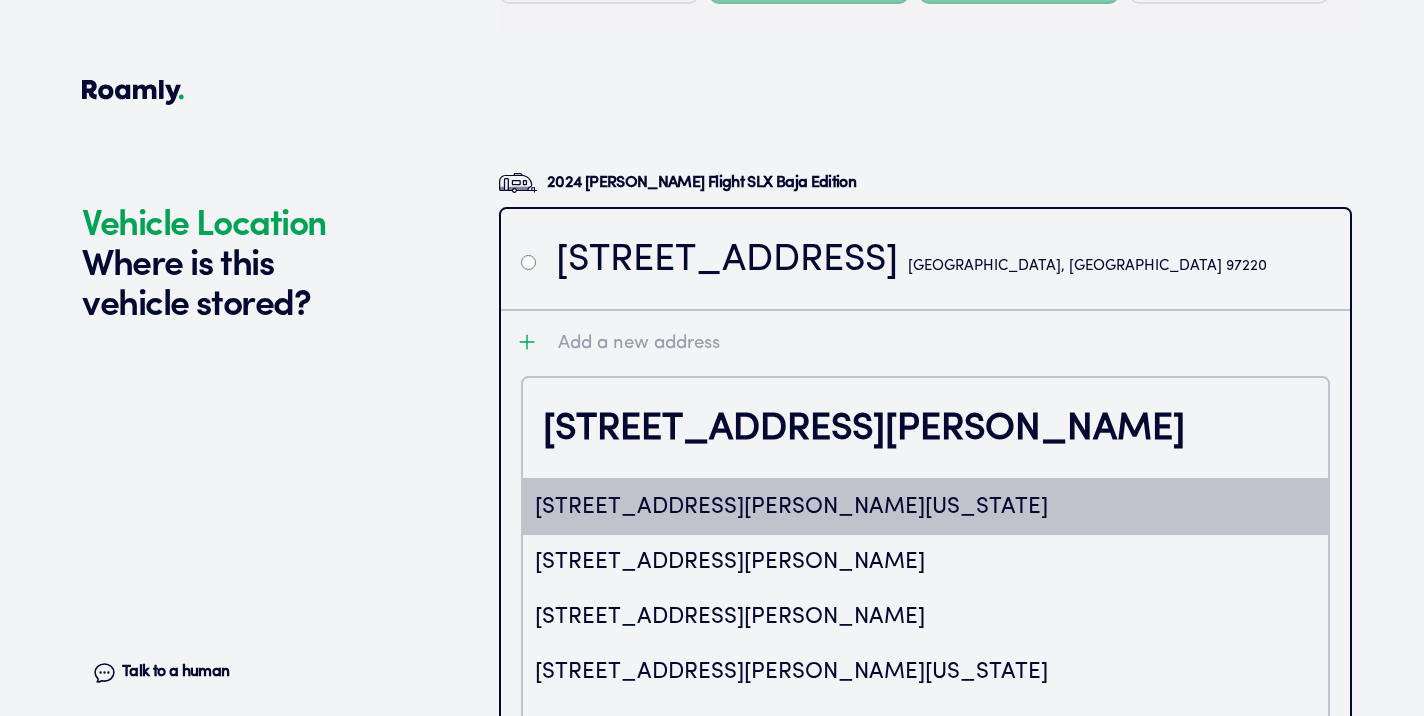 click on "[STREET_ADDRESS][PERSON_NAME][US_STATE]" at bounding box center (925, 507) 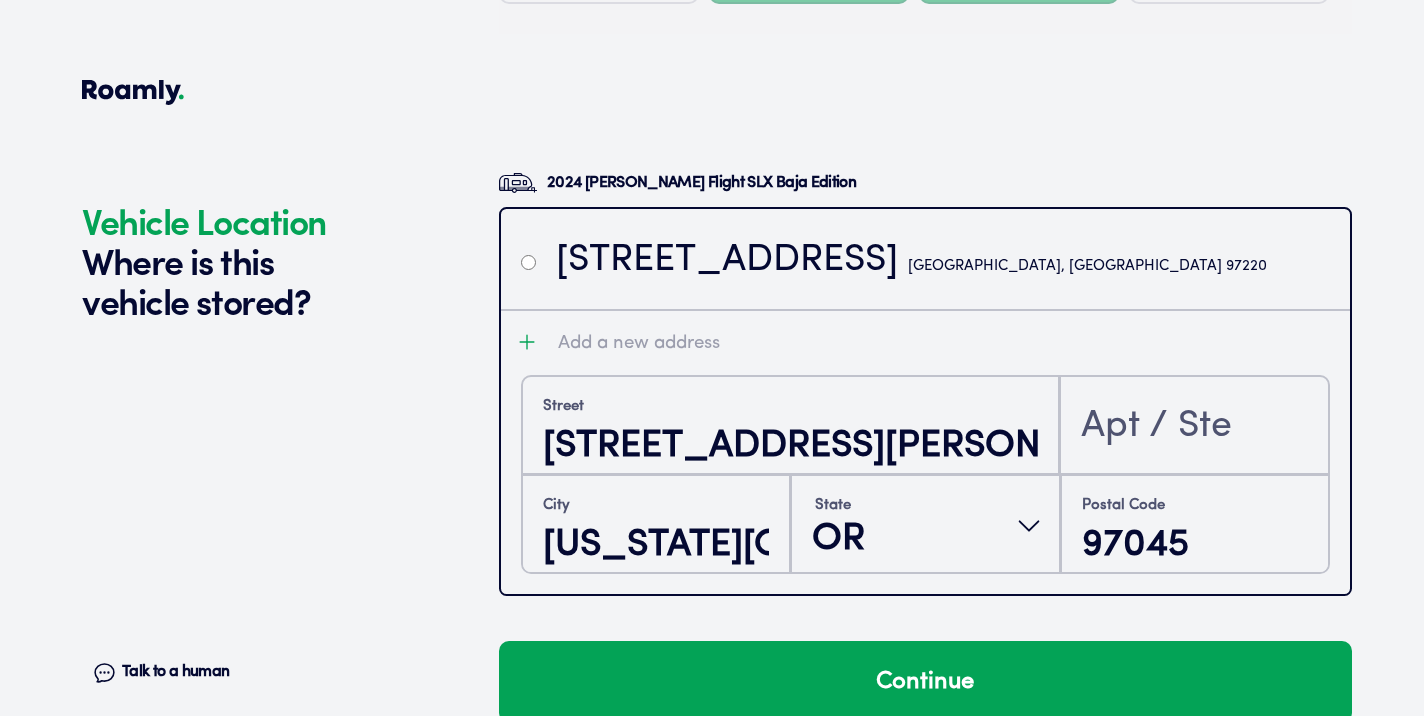 scroll, scrollTop: 4126, scrollLeft: 0, axis: vertical 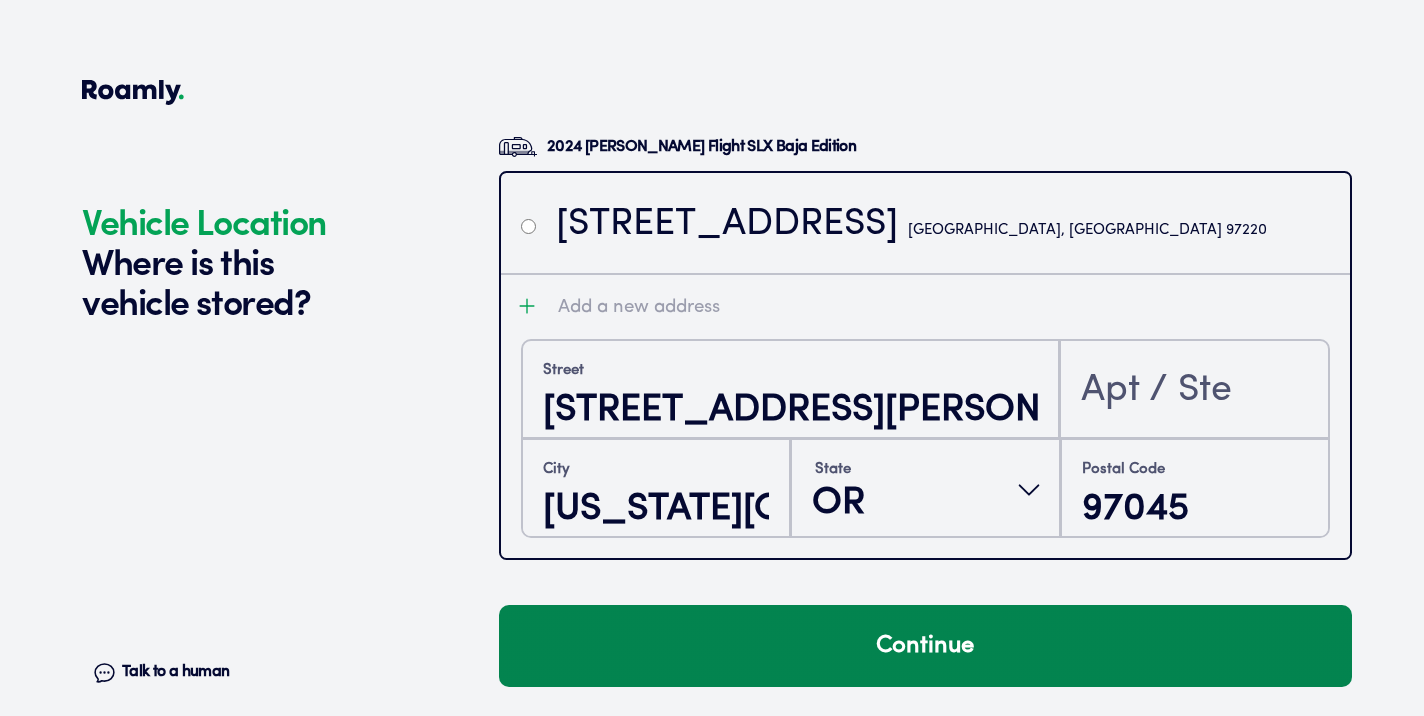 click on "Continue" at bounding box center (925, 646) 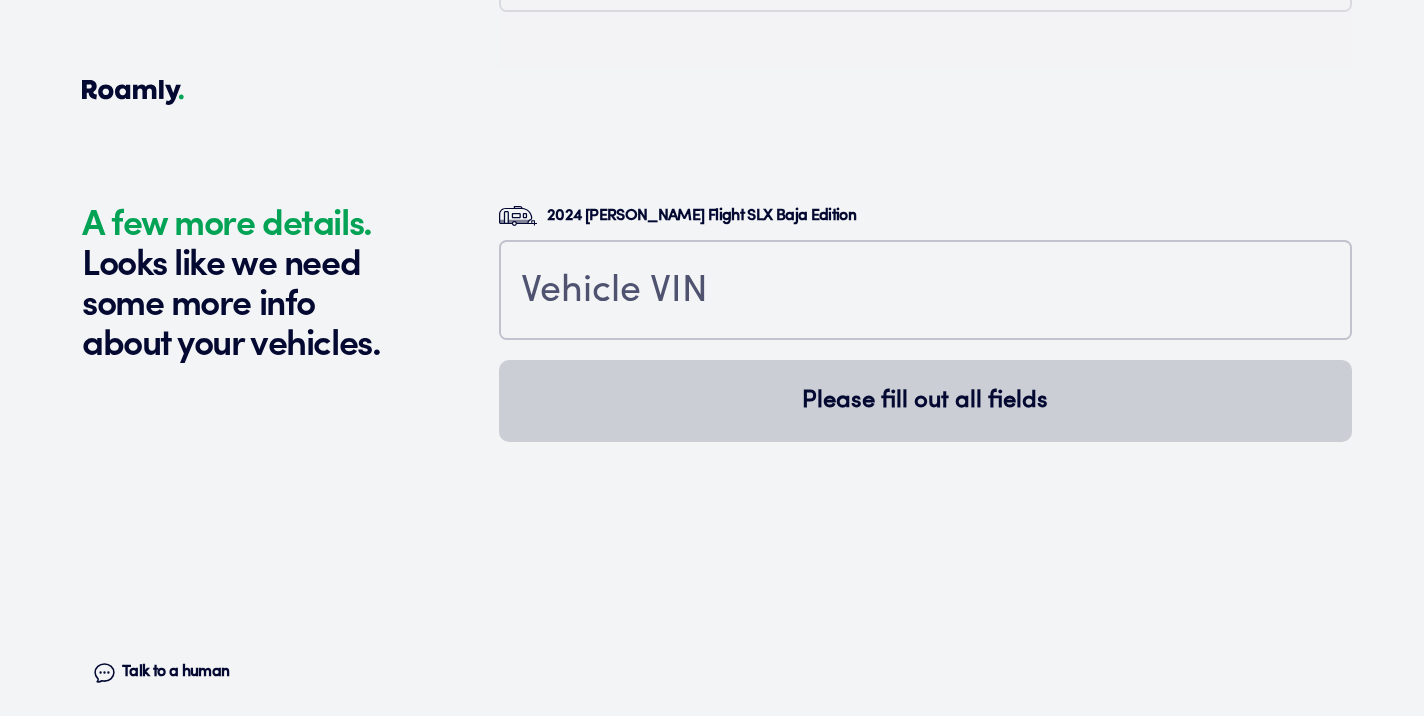 scroll, scrollTop: 4729, scrollLeft: 0, axis: vertical 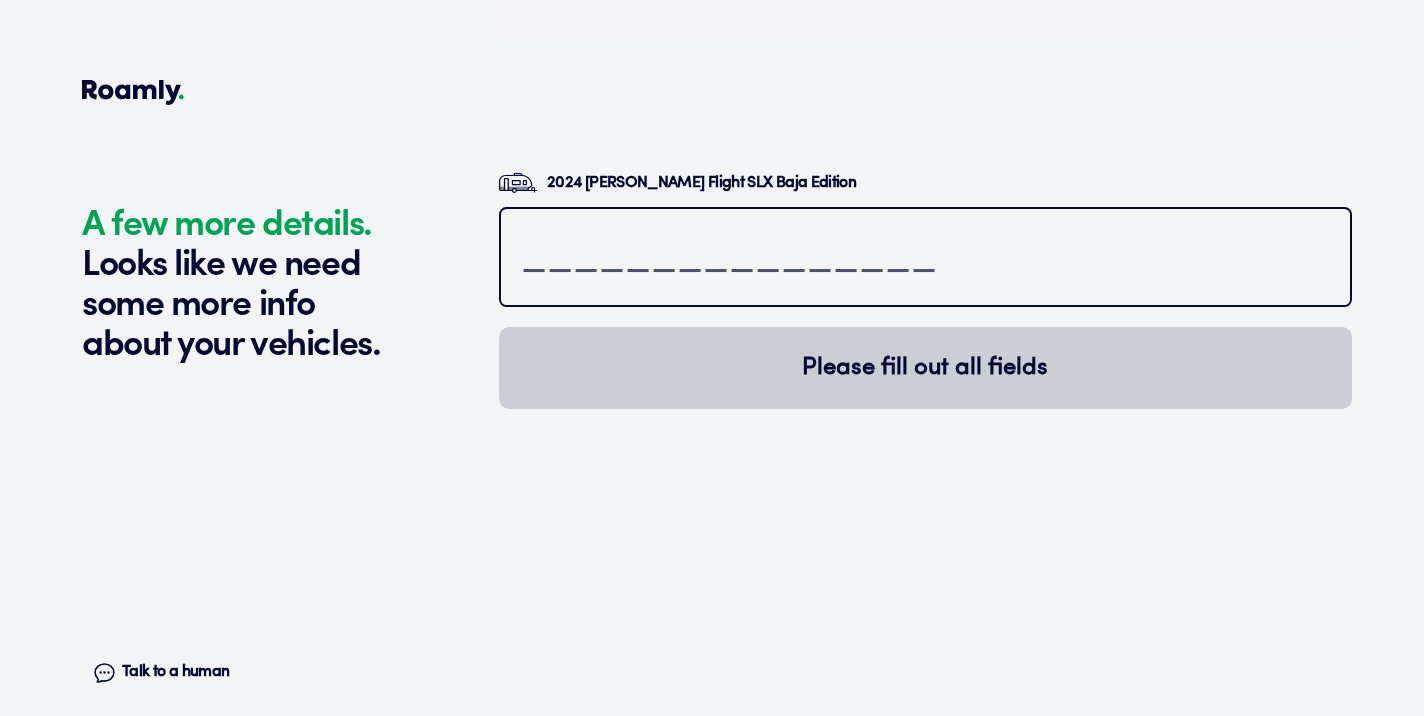 click at bounding box center (925, 259) 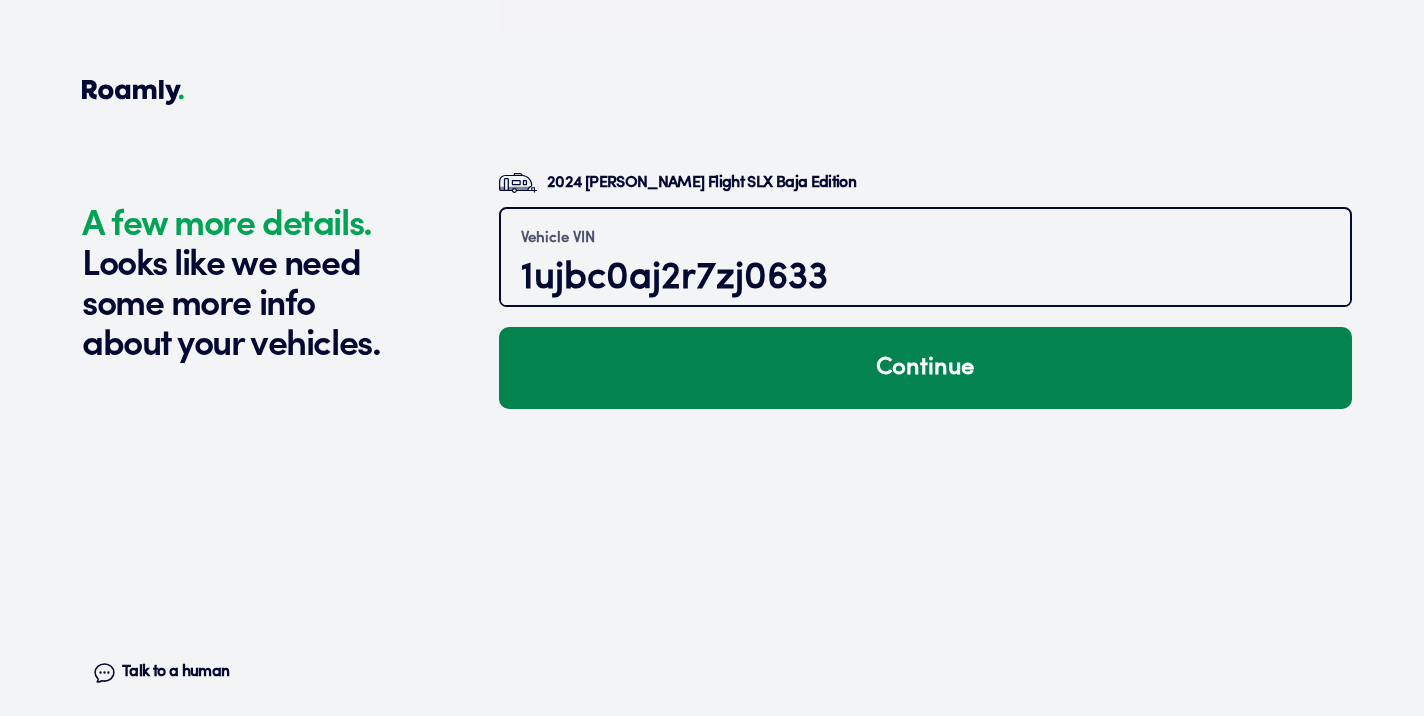 type on "1ujbc0aj2r7zj0633" 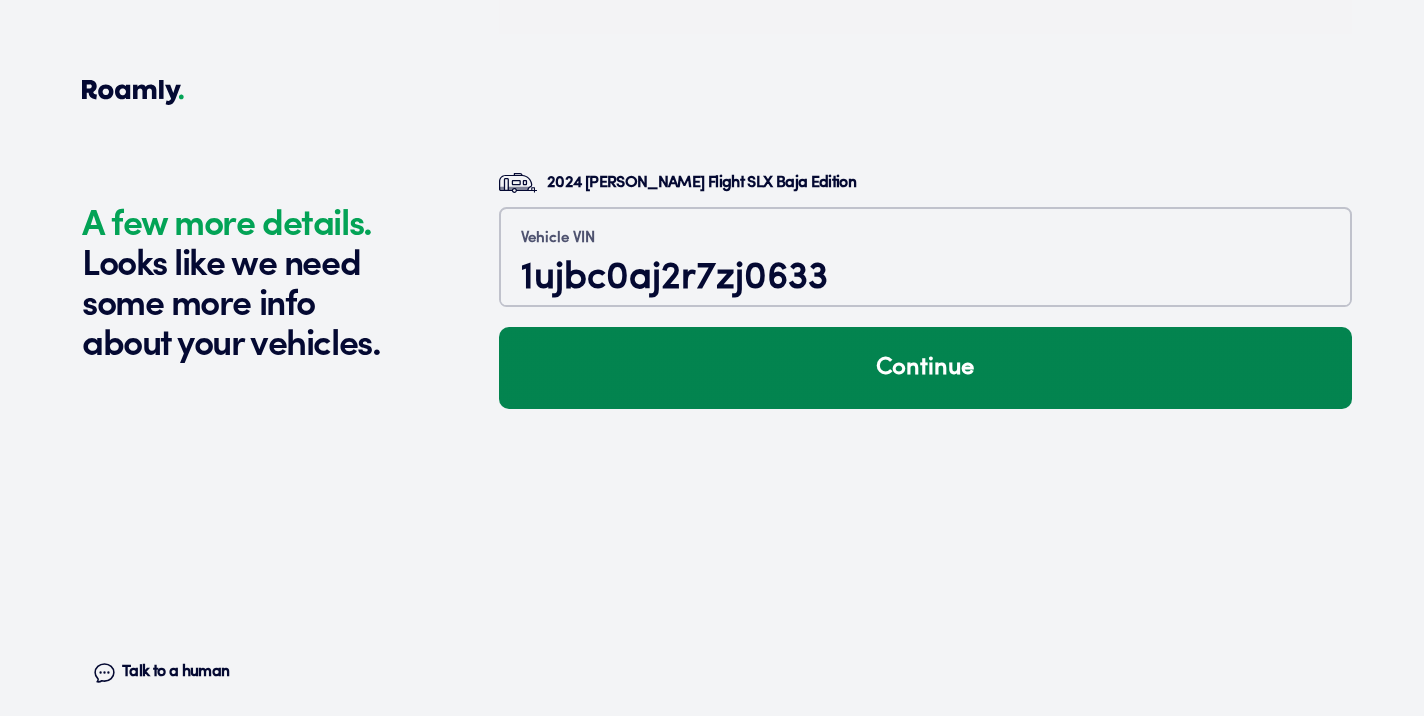 click on "Continue" at bounding box center [925, 368] 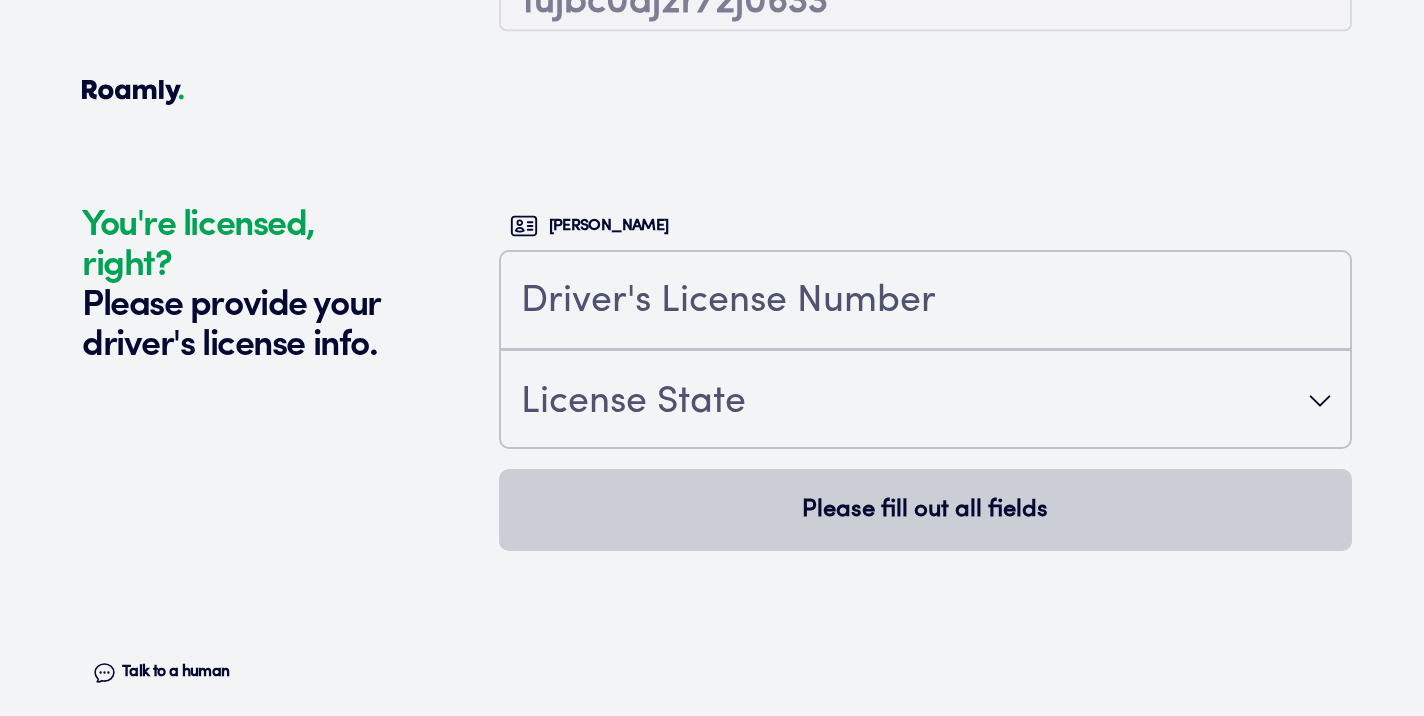 scroll, scrollTop: 5072, scrollLeft: 0, axis: vertical 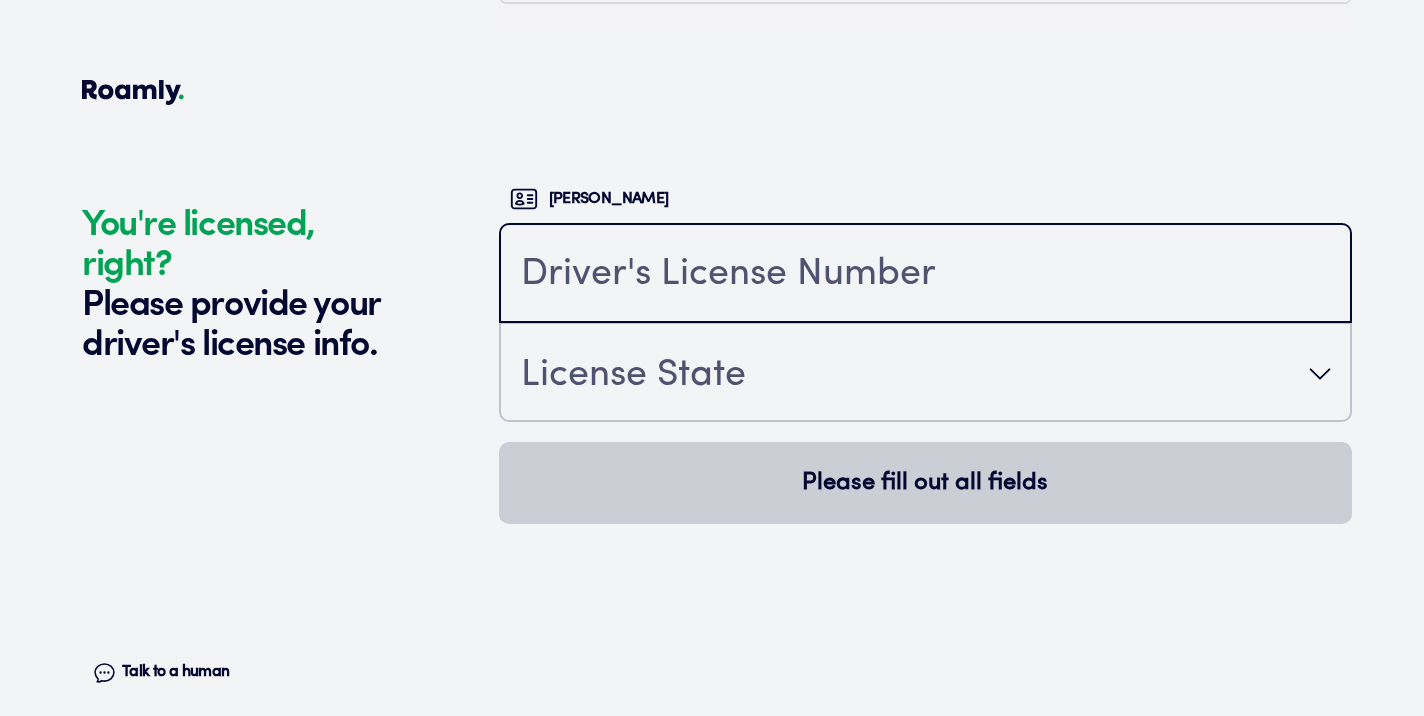 click at bounding box center (925, 275) 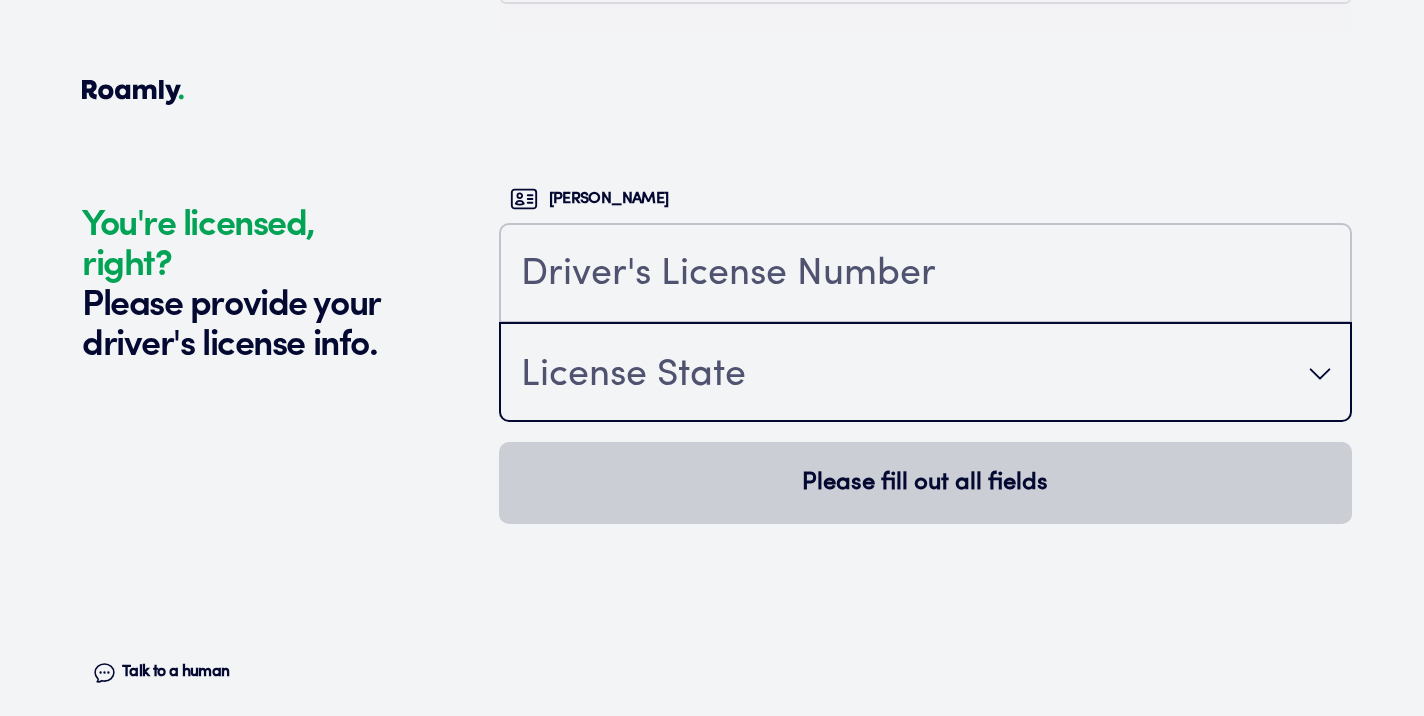 click on "License State" at bounding box center [925, 374] 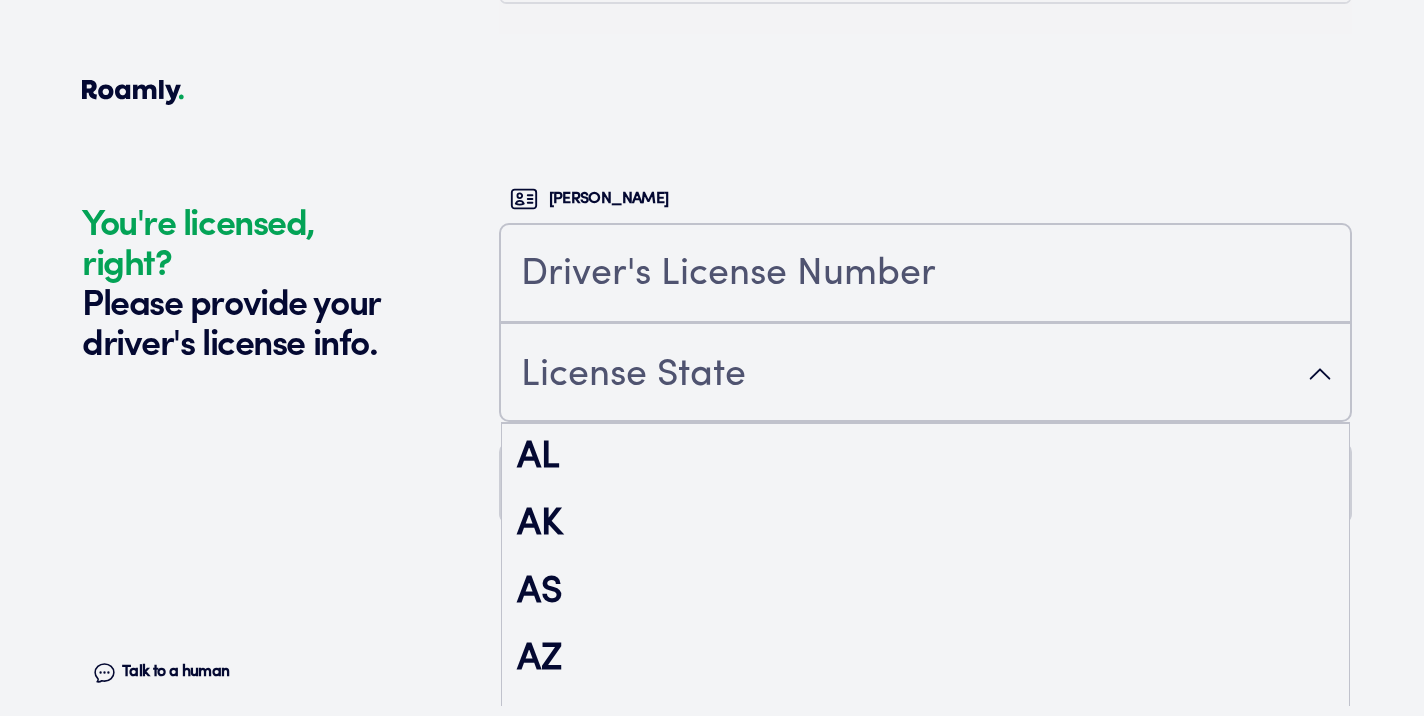 scroll, scrollTop: 2270, scrollLeft: 0, axis: vertical 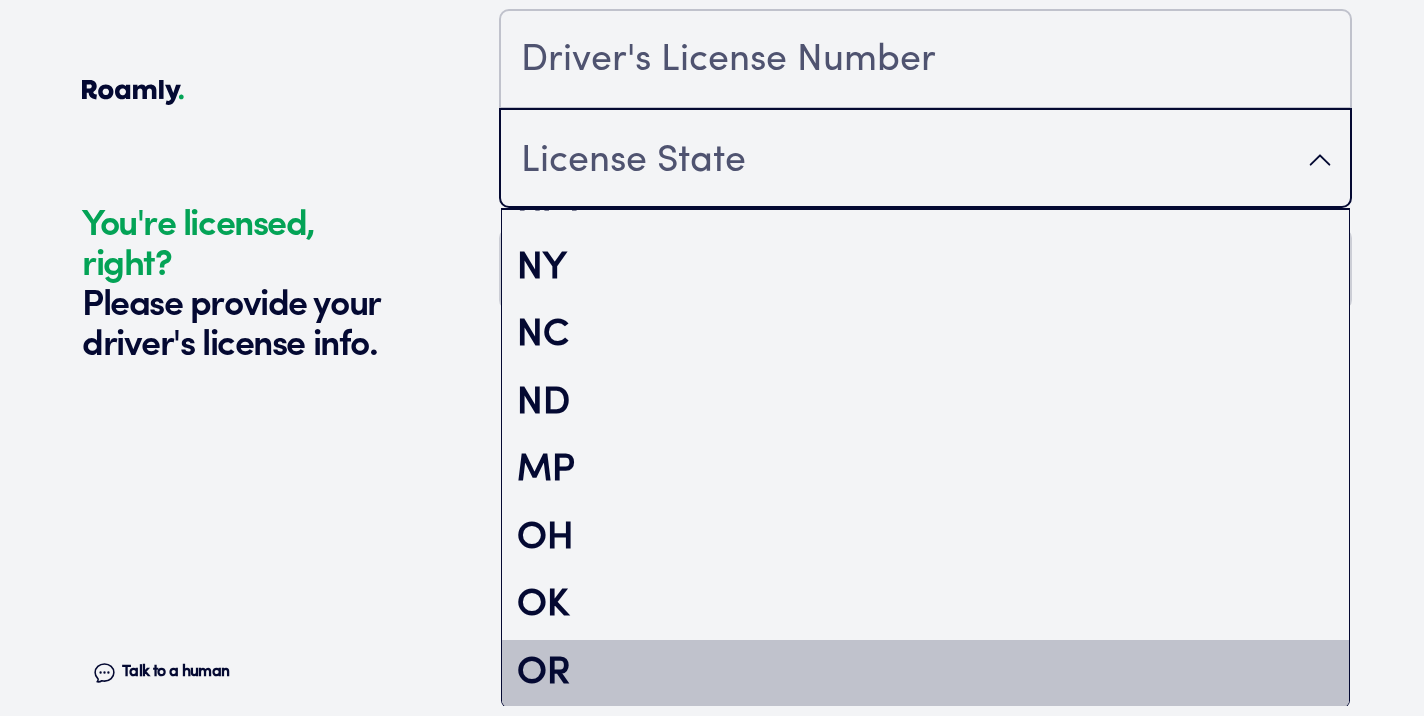 click on "OR" at bounding box center (925, 674) 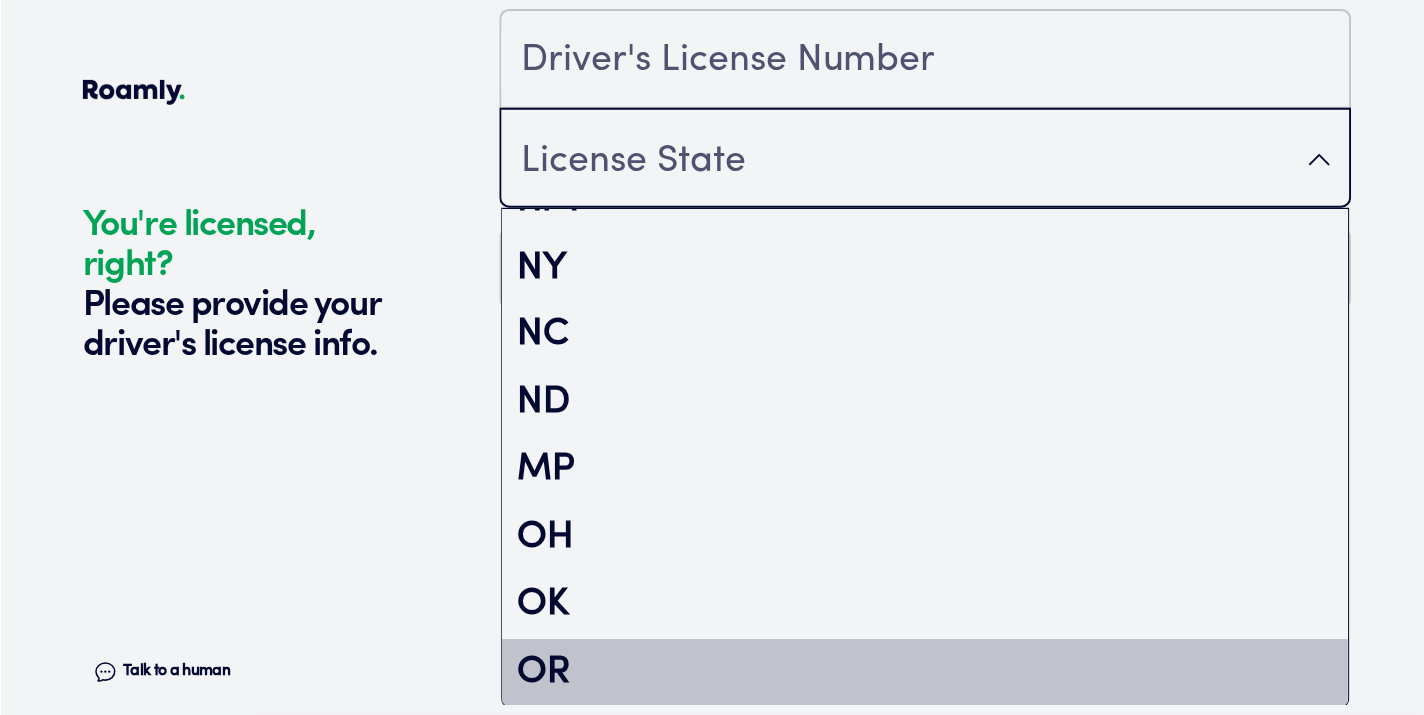 scroll, scrollTop: 0, scrollLeft: 0, axis: both 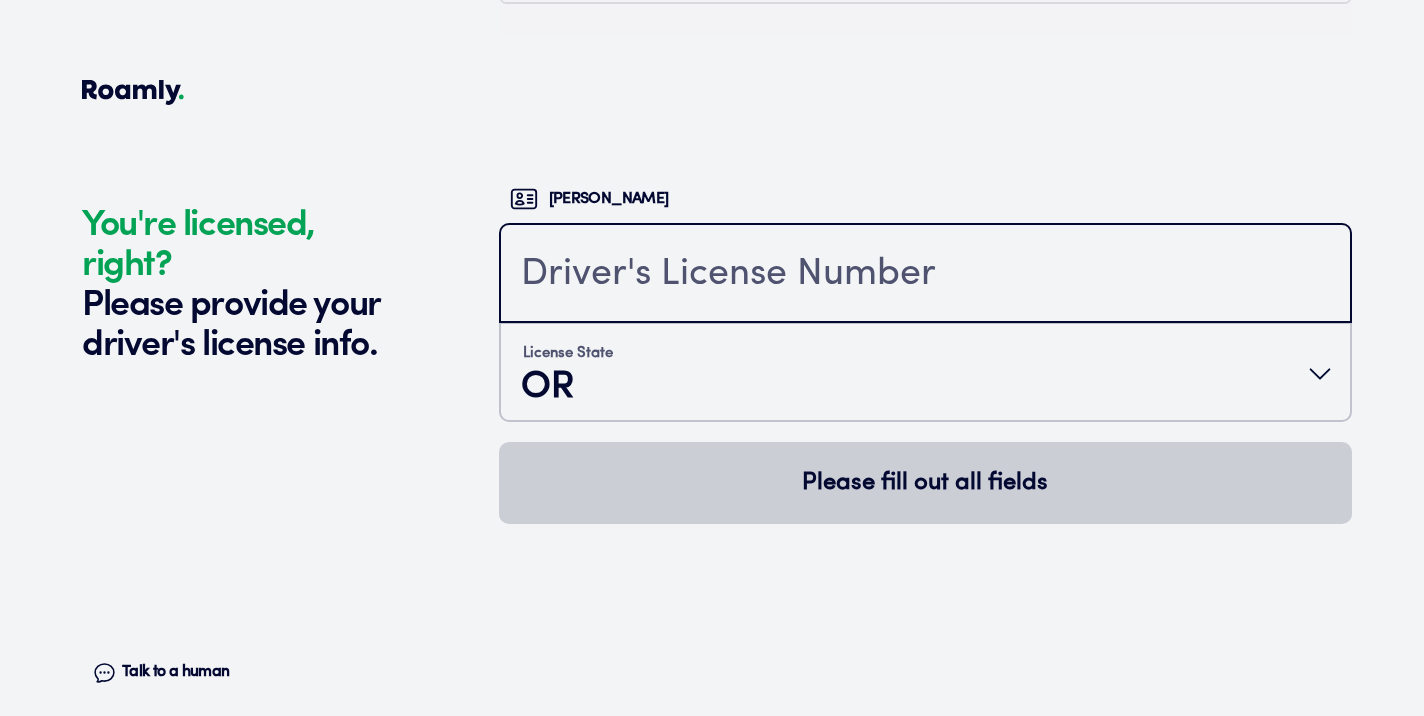 click at bounding box center [925, 275] 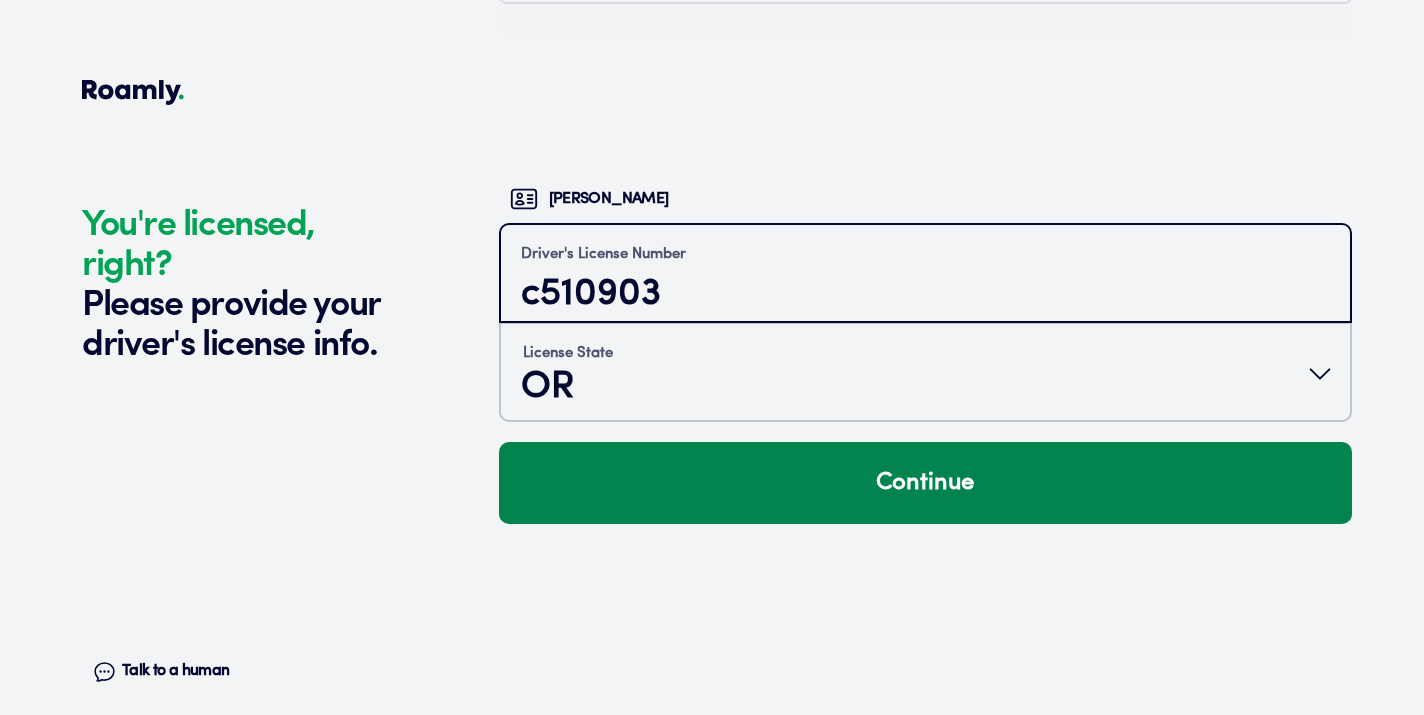 type on "c510903" 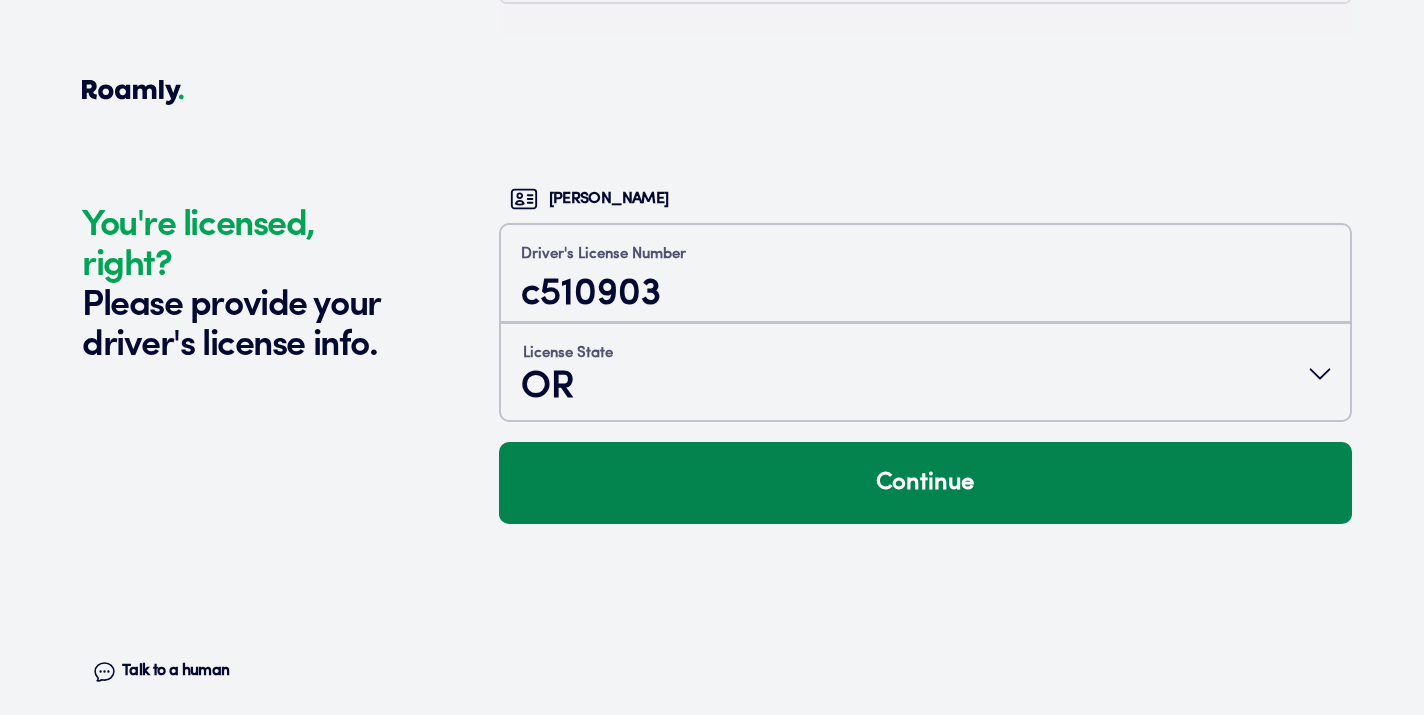 click on "Continue" at bounding box center (925, 483) 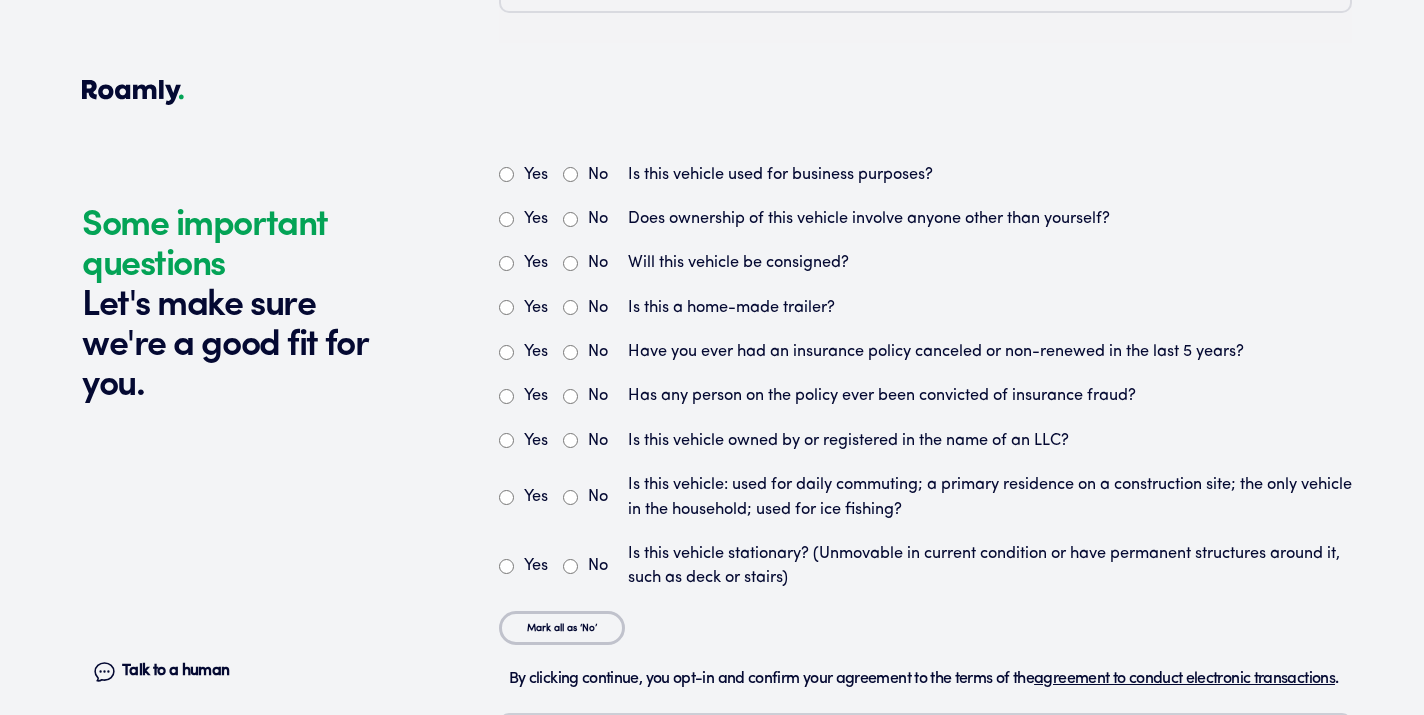 scroll, scrollTop: 5543, scrollLeft: 0, axis: vertical 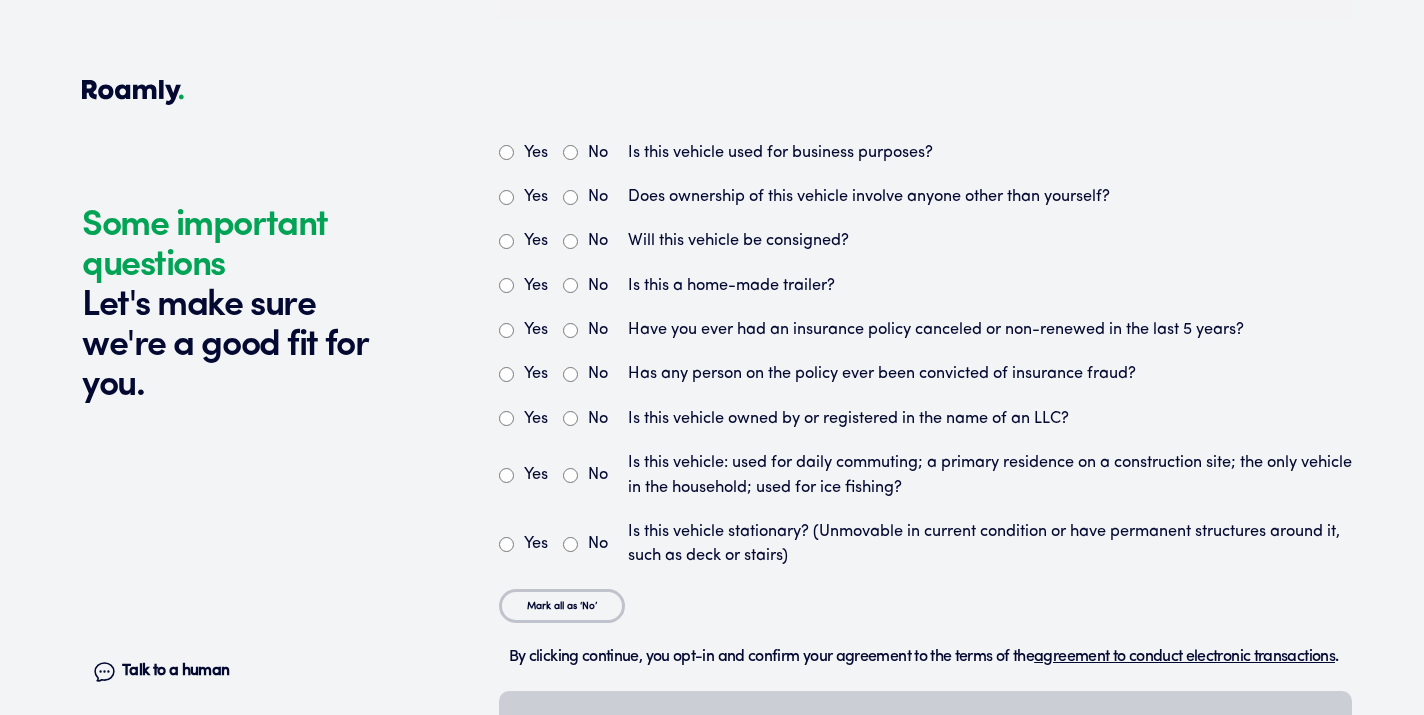 click on "No" at bounding box center [570, 152] 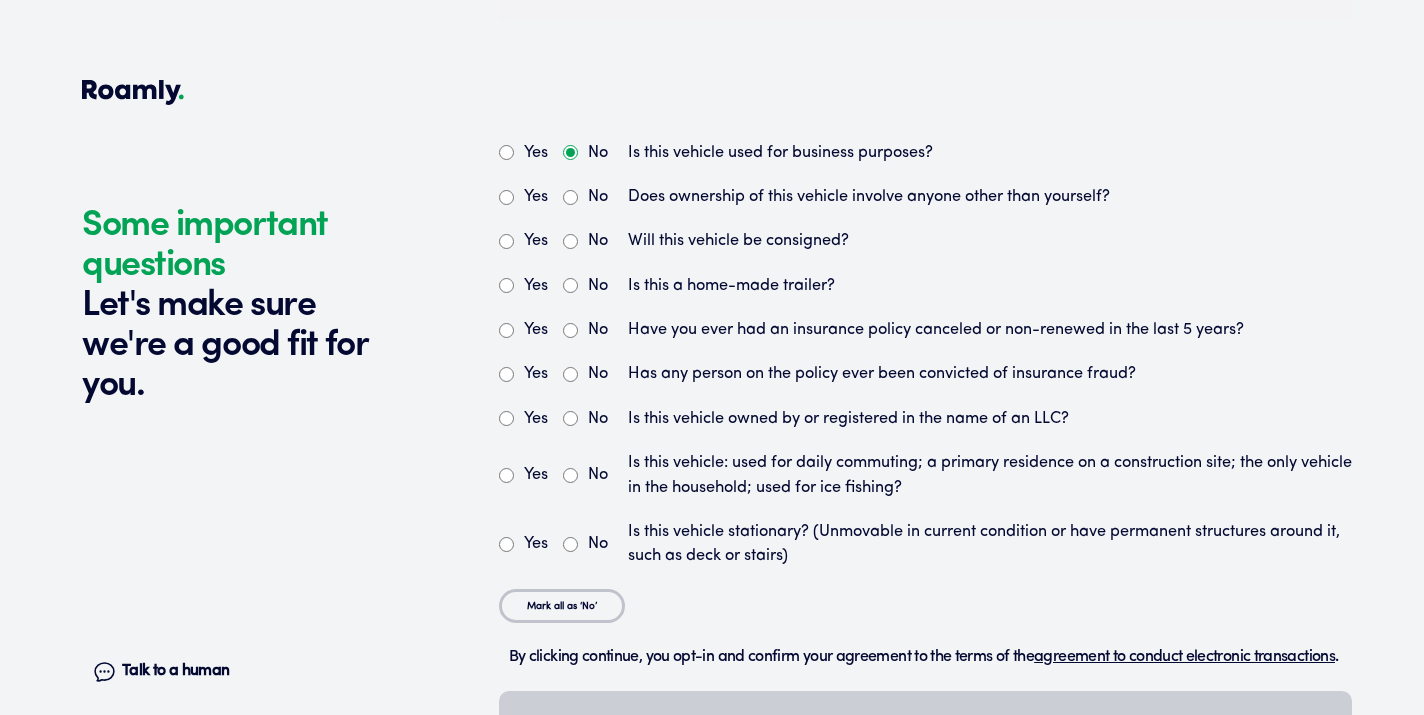 radio on "true" 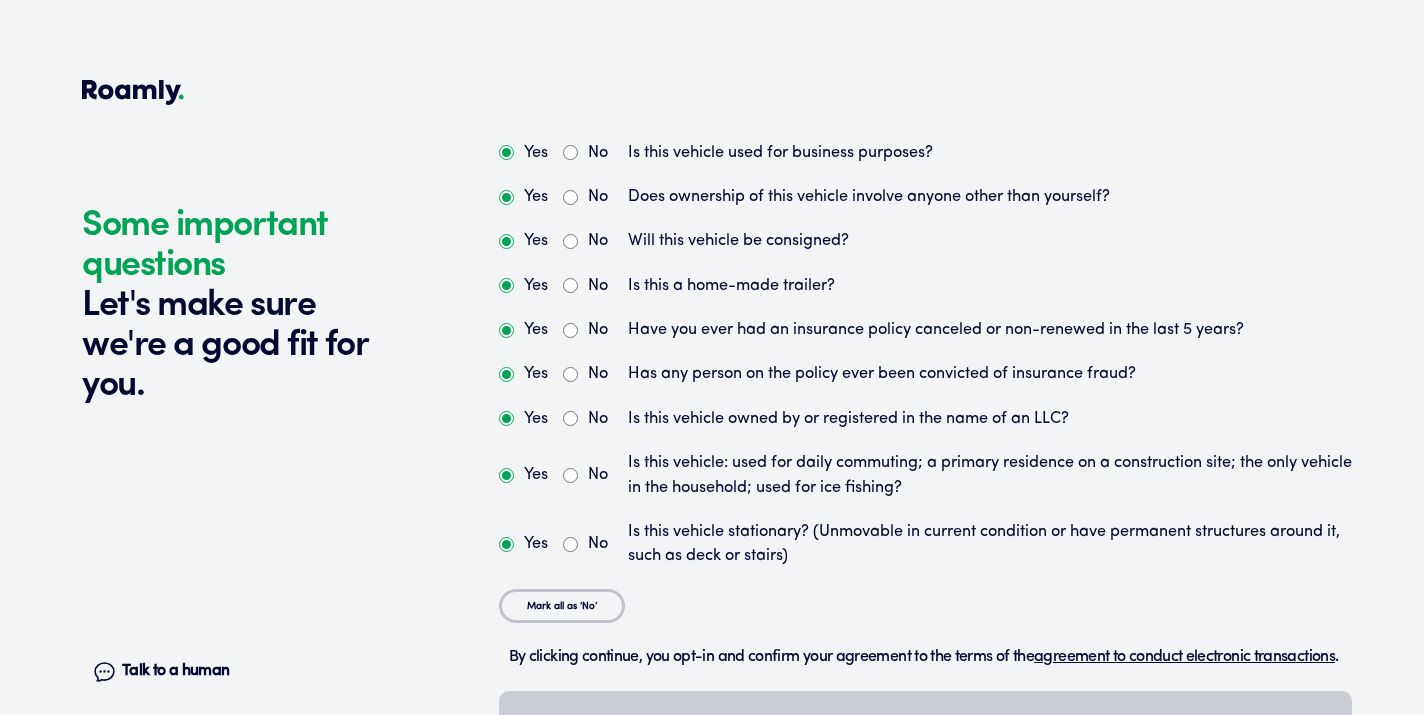 click on "No" at bounding box center (585, 197) 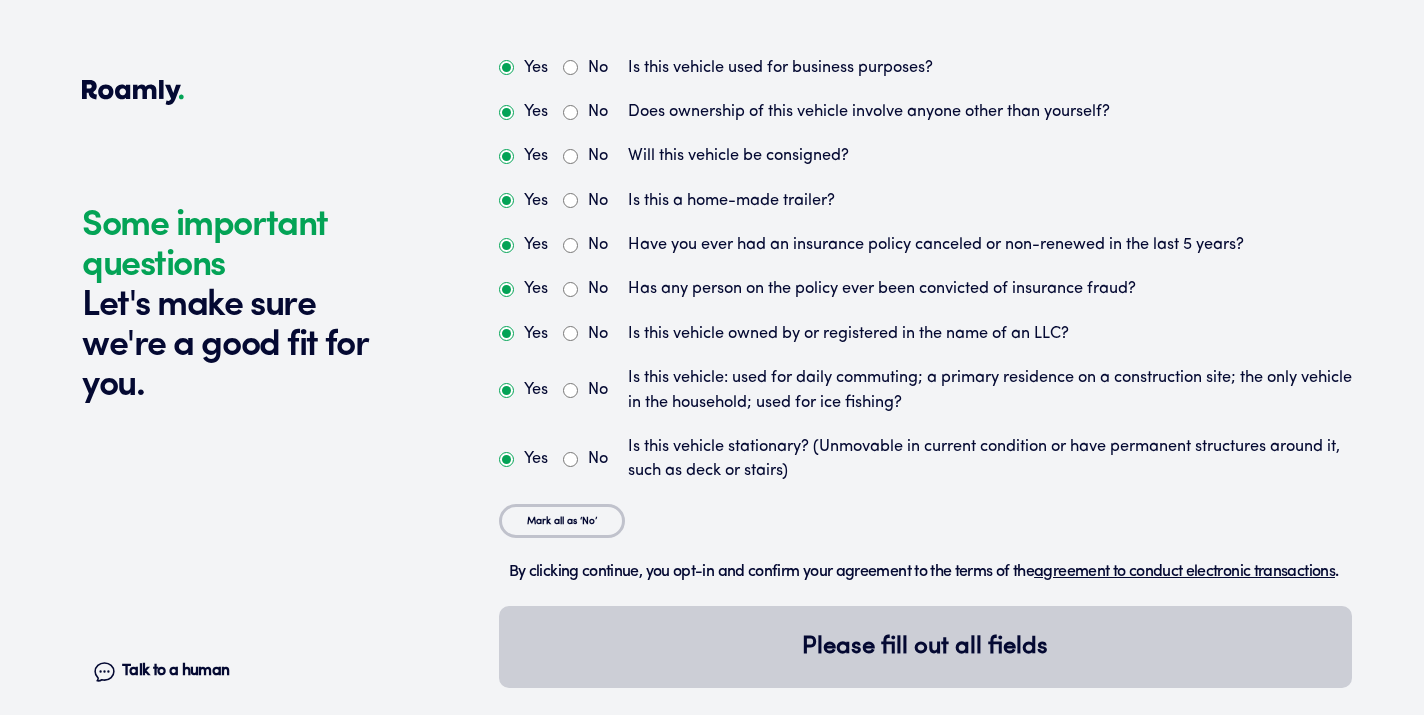 scroll, scrollTop: 5627, scrollLeft: 0, axis: vertical 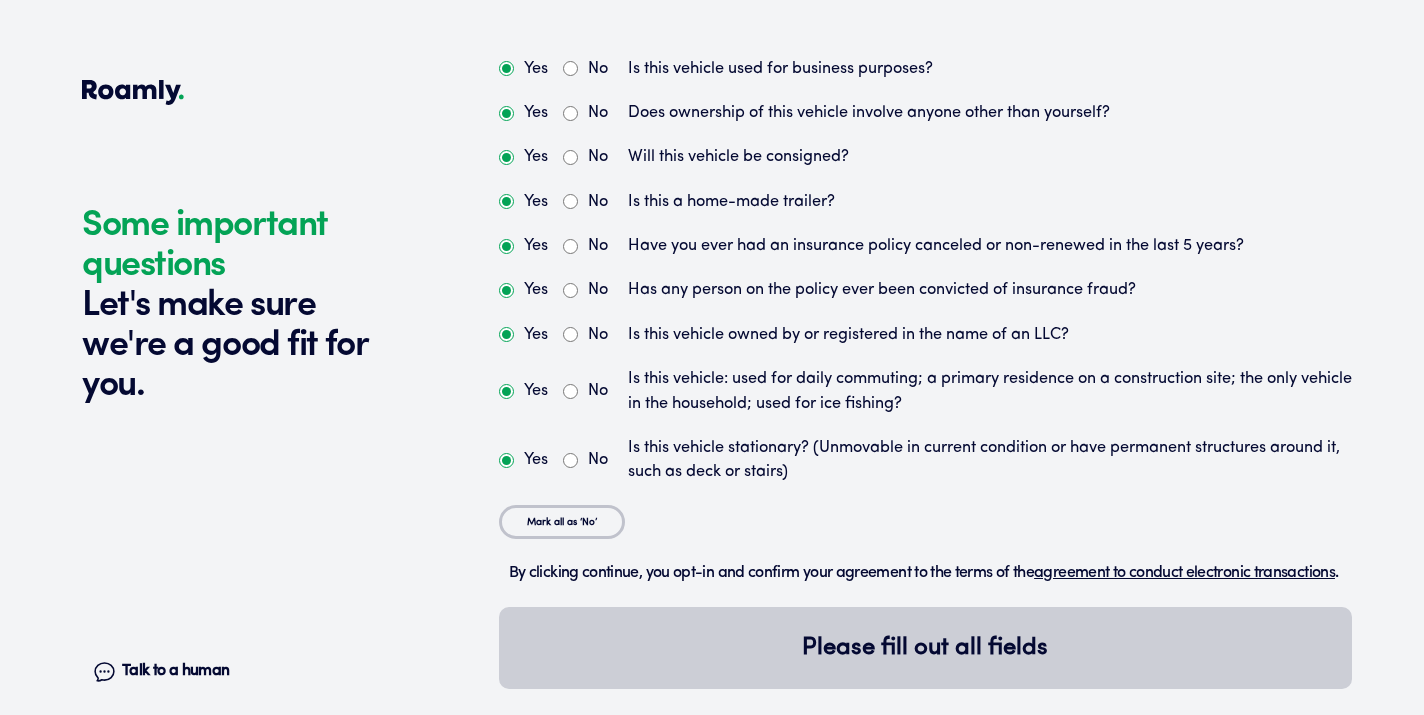 click on "No" at bounding box center [570, 391] 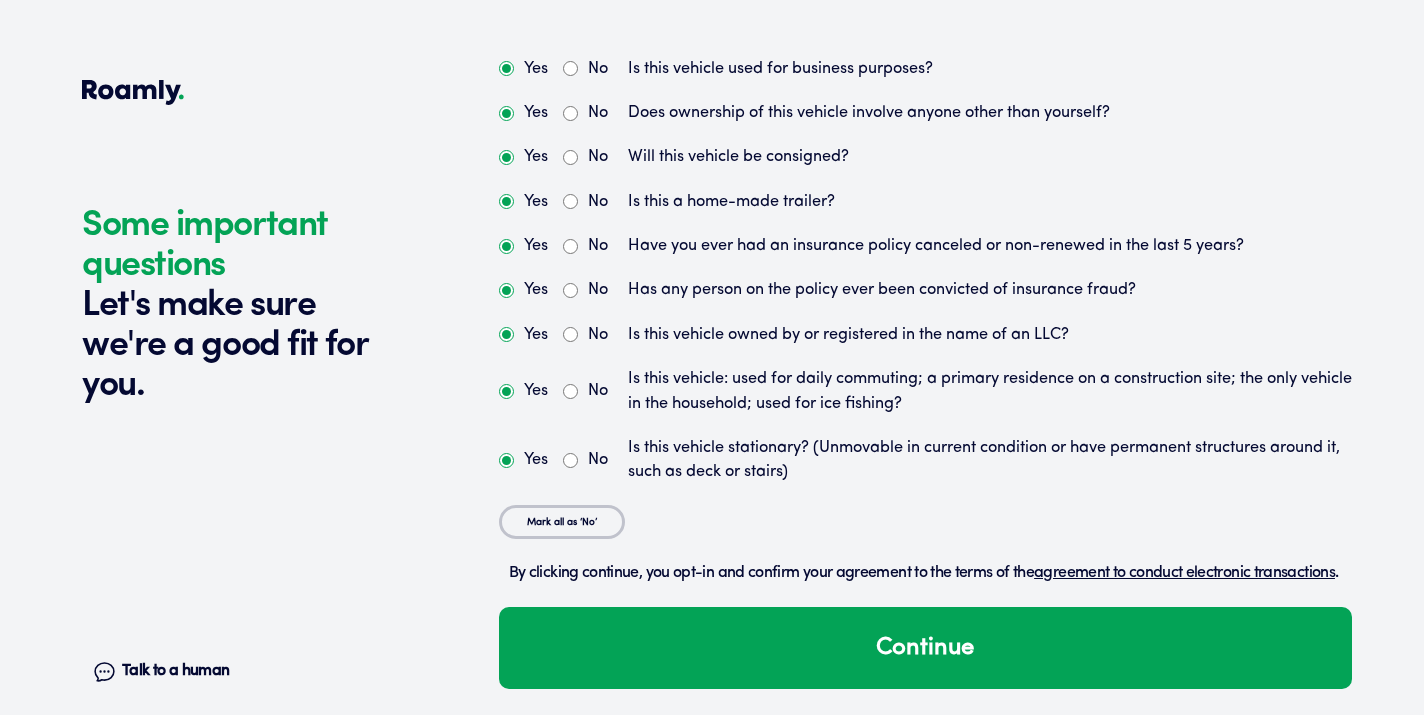 scroll, scrollTop: 5658, scrollLeft: 0, axis: vertical 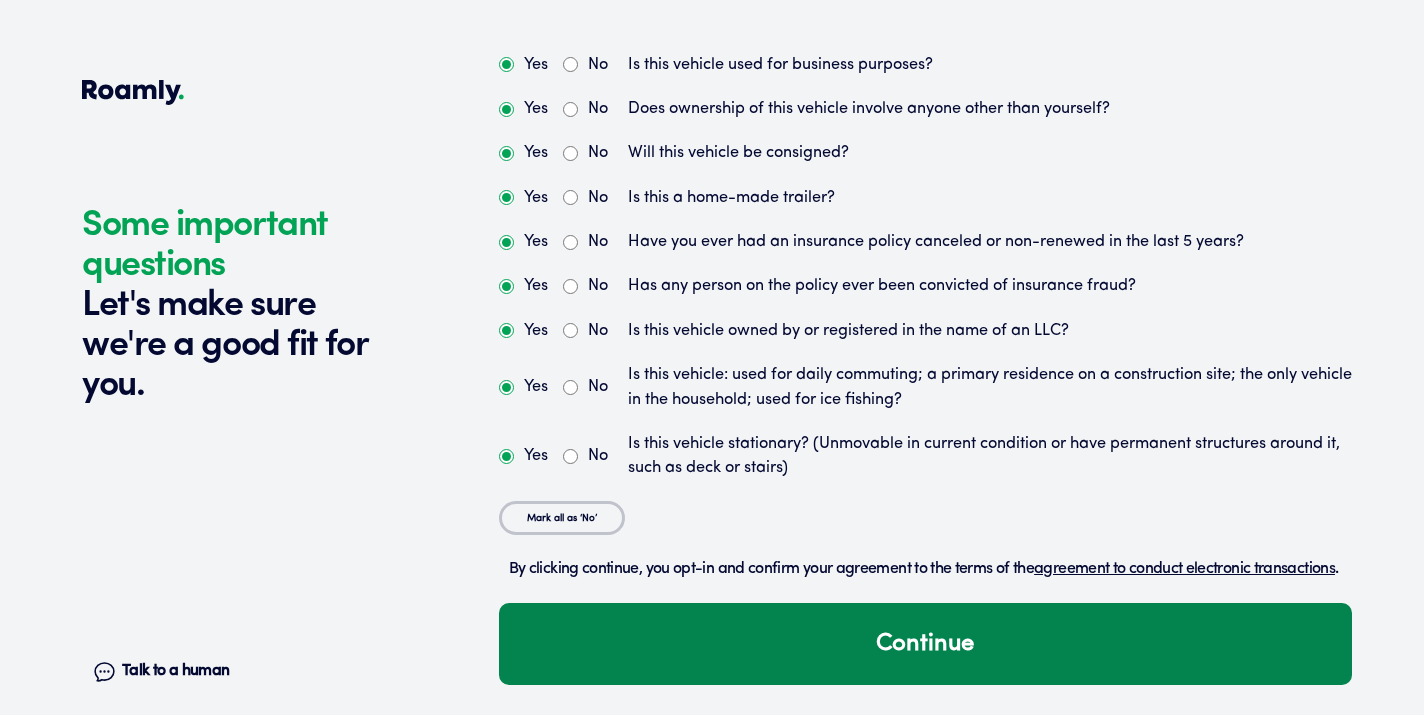 click on "Continue" at bounding box center (925, 644) 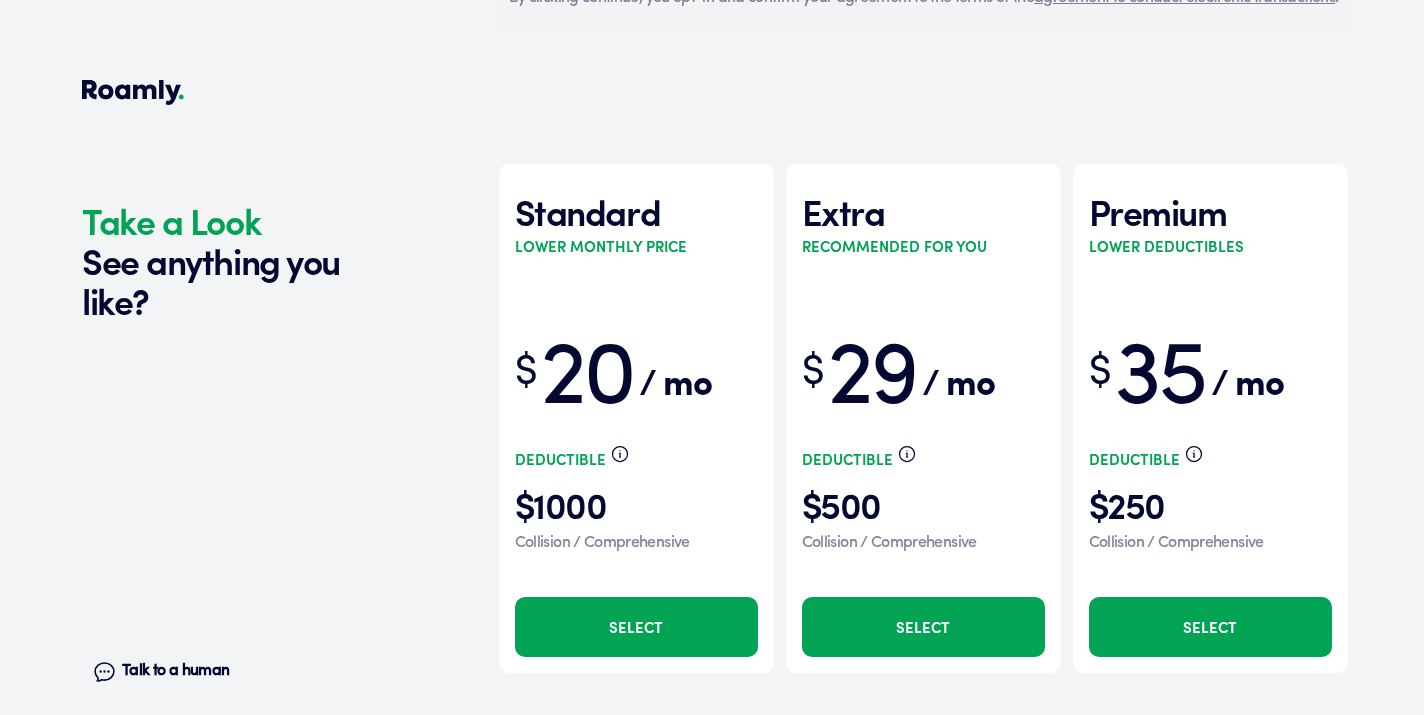 scroll, scrollTop: 6269, scrollLeft: 0, axis: vertical 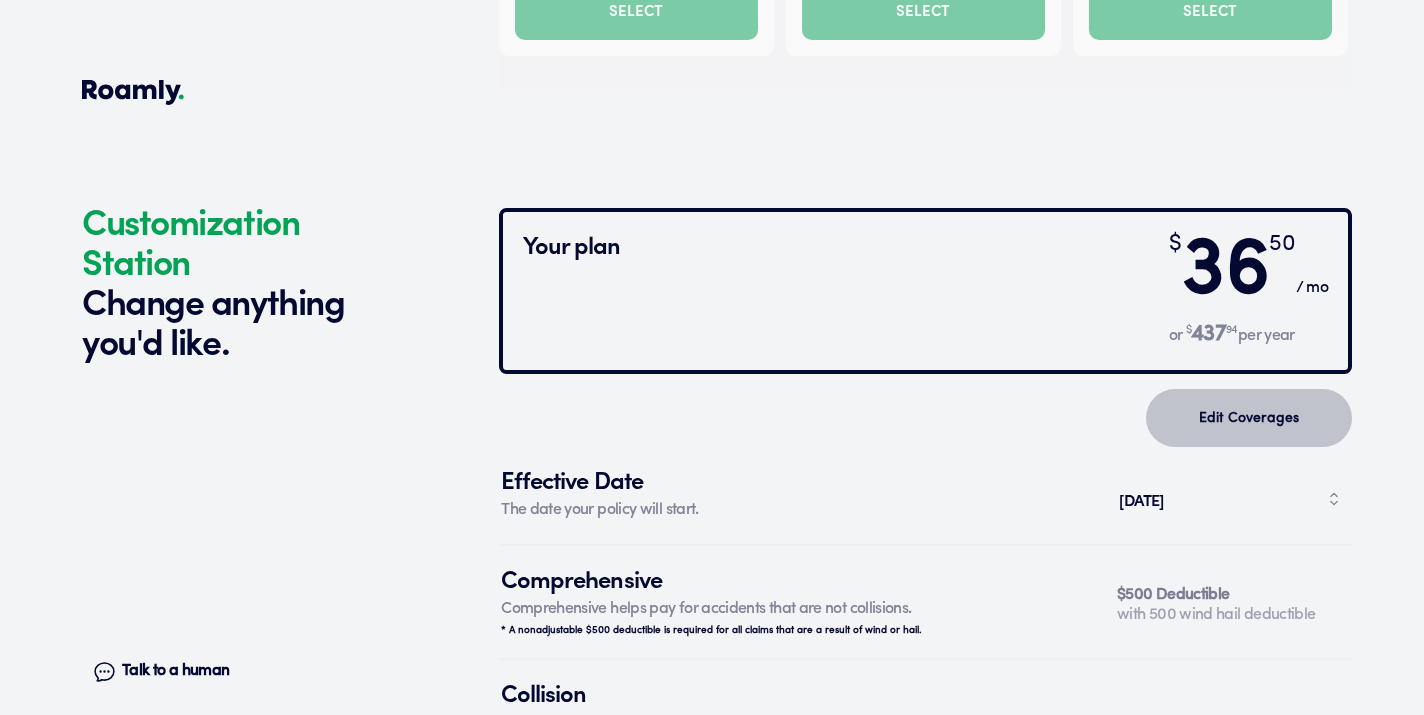 click on "Edit Coverages" at bounding box center (1249, 418) 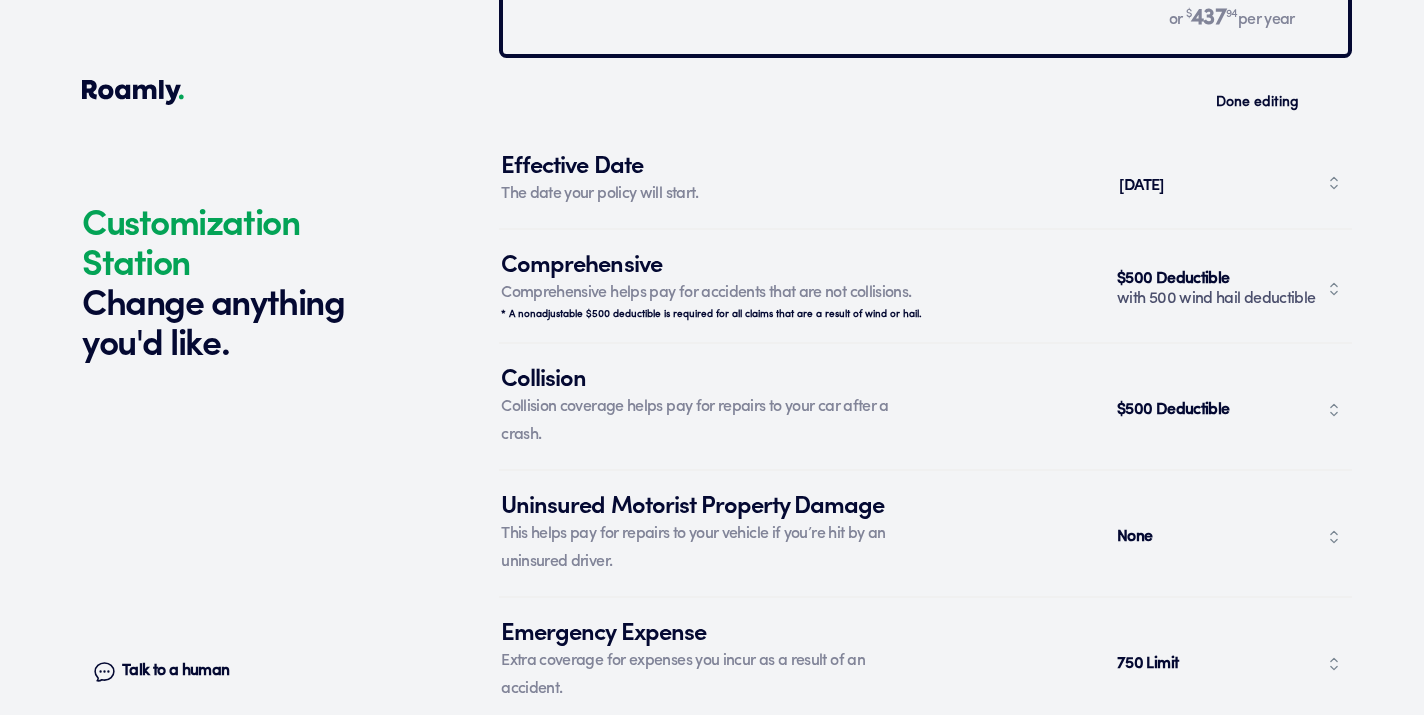 scroll, scrollTop: 7213, scrollLeft: 0, axis: vertical 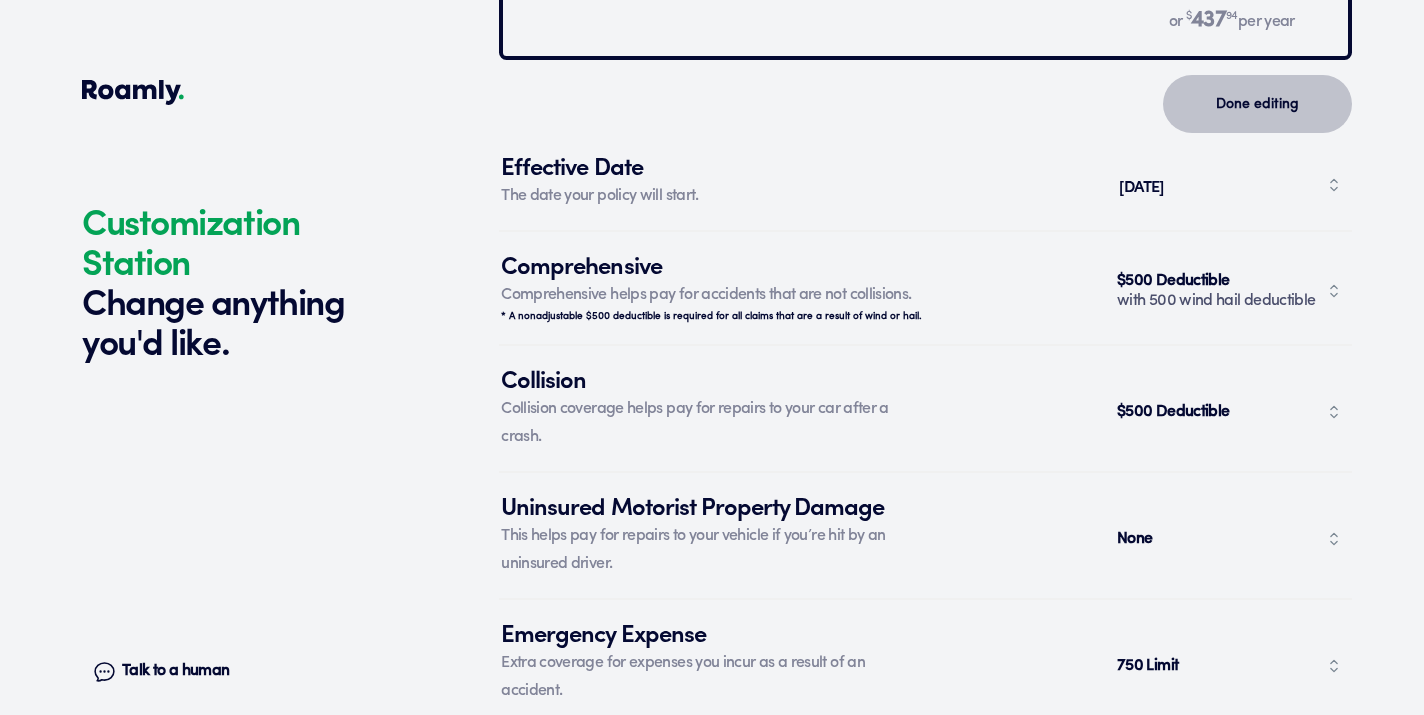 click on "Done editing" at bounding box center (1257, 104) 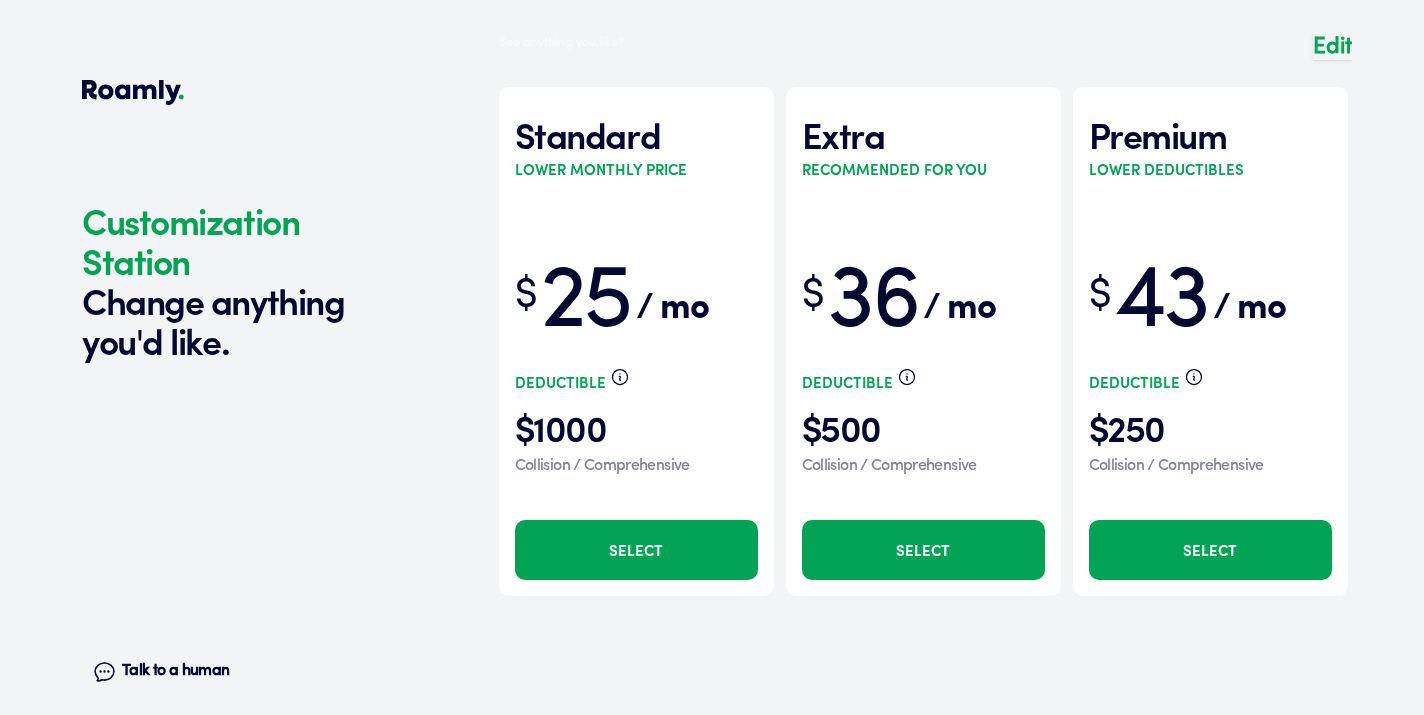 scroll, scrollTop: 6326, scrollLeft: 0, axis: vertical 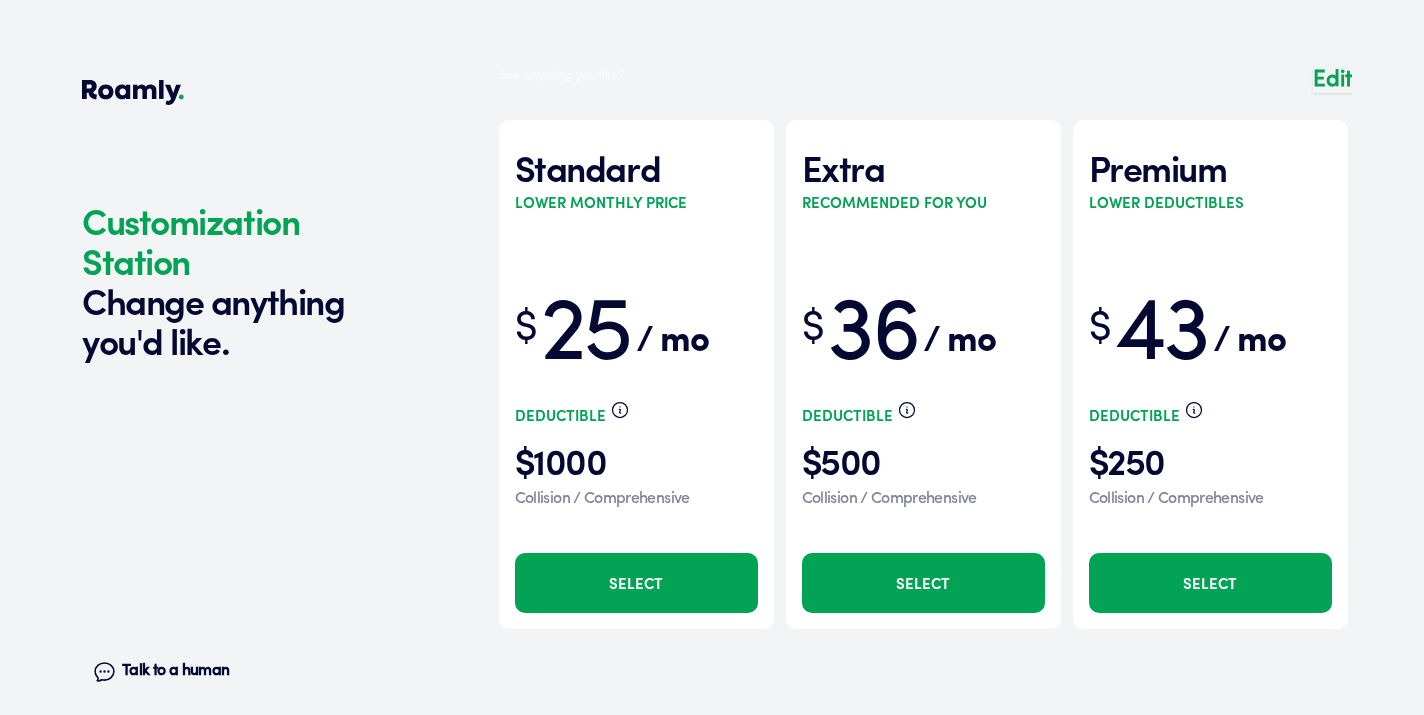 click at bounding box center [925, 364] 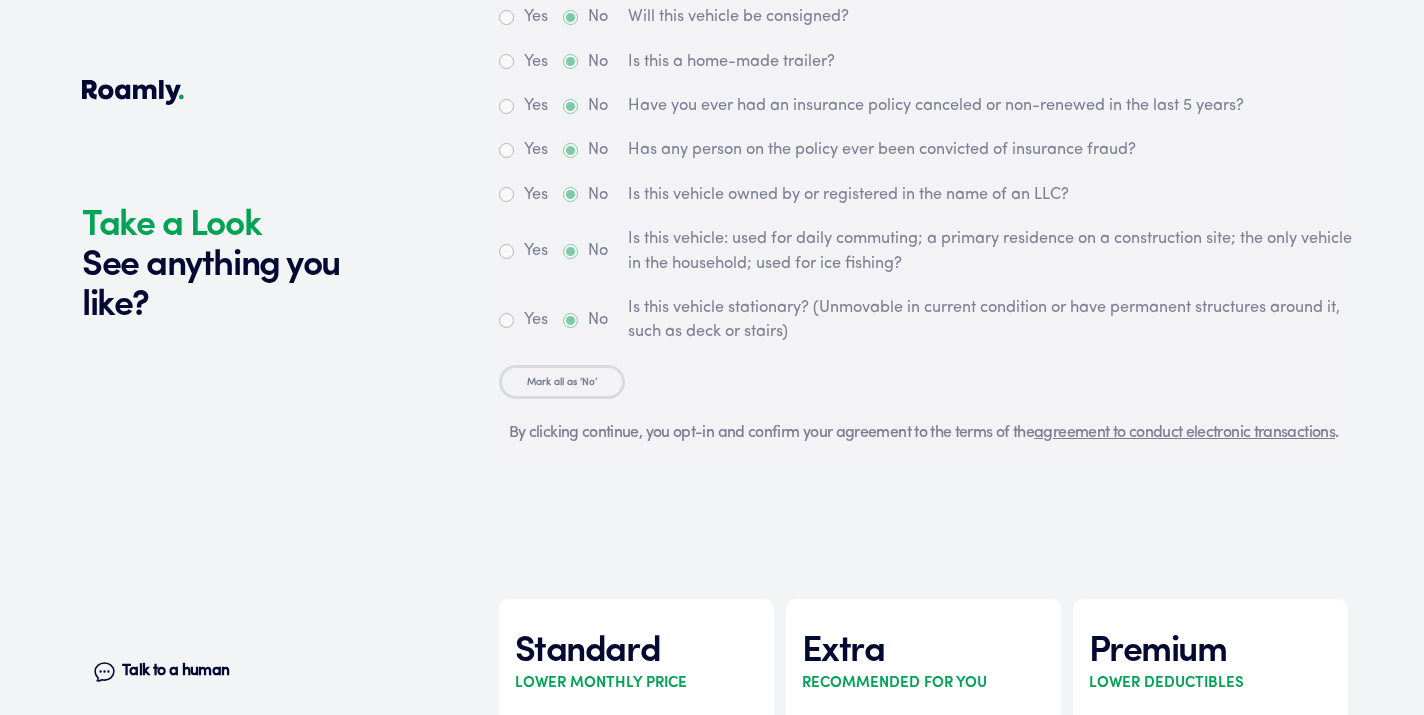 scroll, scrollTop: 6269, scrollLeft: 0, axis: vertical 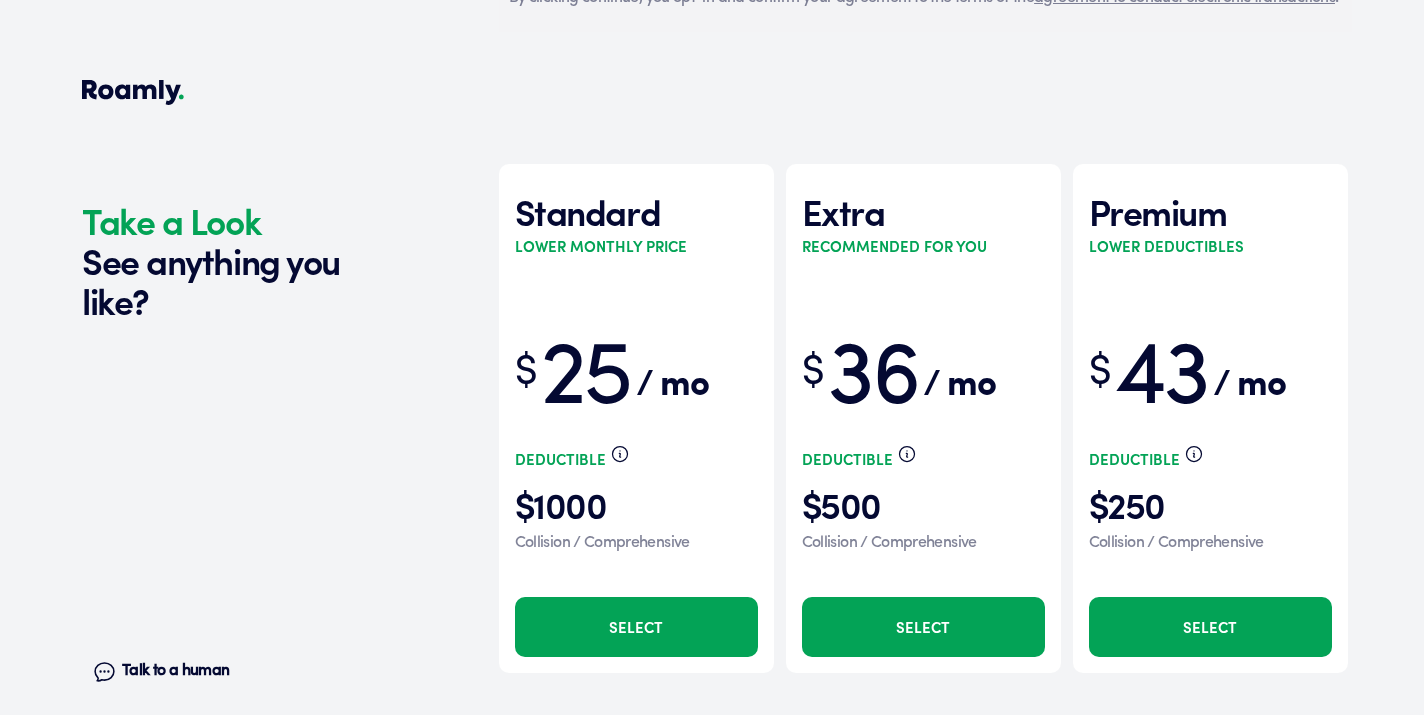 click on "Select" at bounding box center (636, 627) 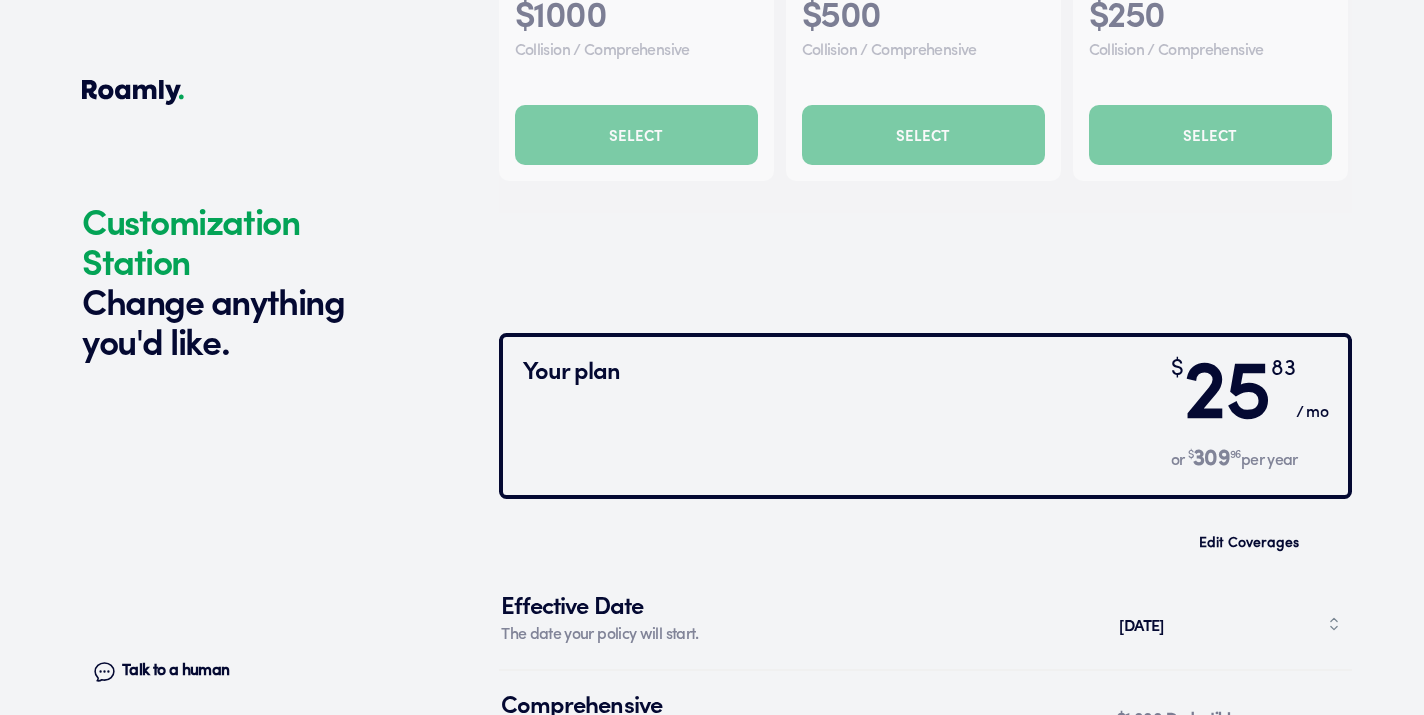 scroll, scrollTop: 6154, scrollLeft: 0, axis: vertical 